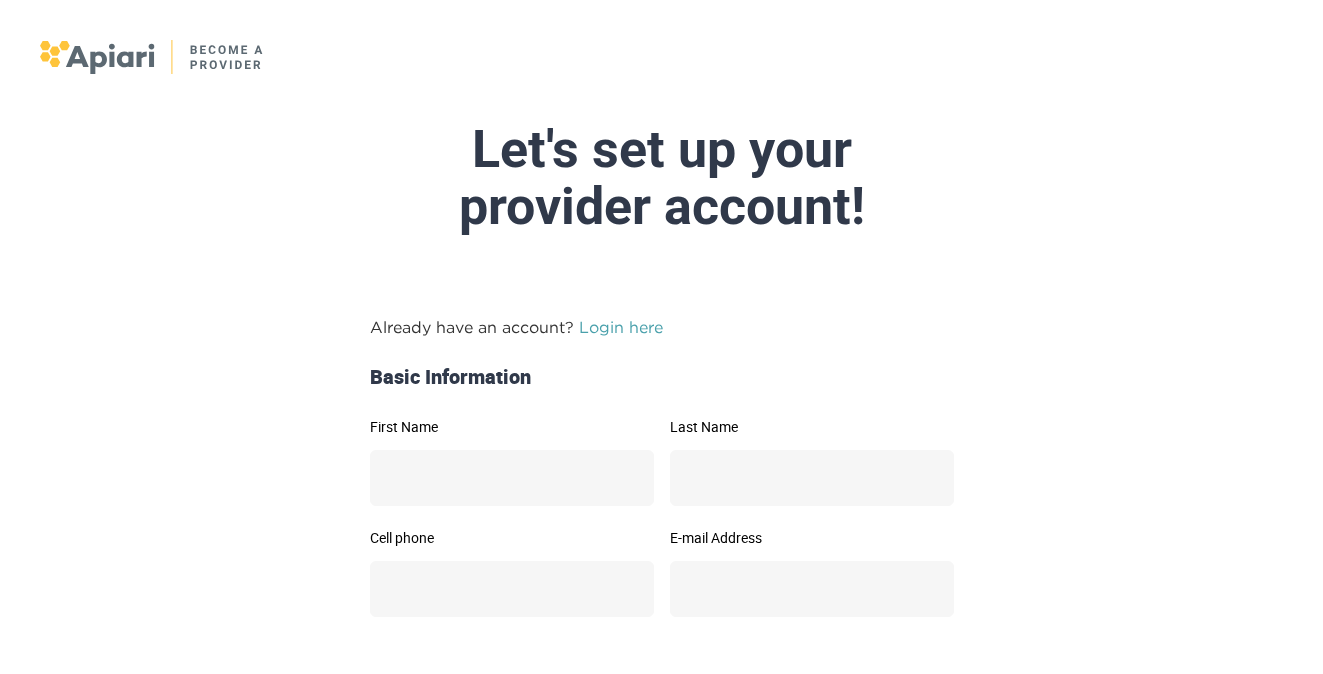 scroll, scrollTop: 59, scrollLeft: 0, axis: vertical 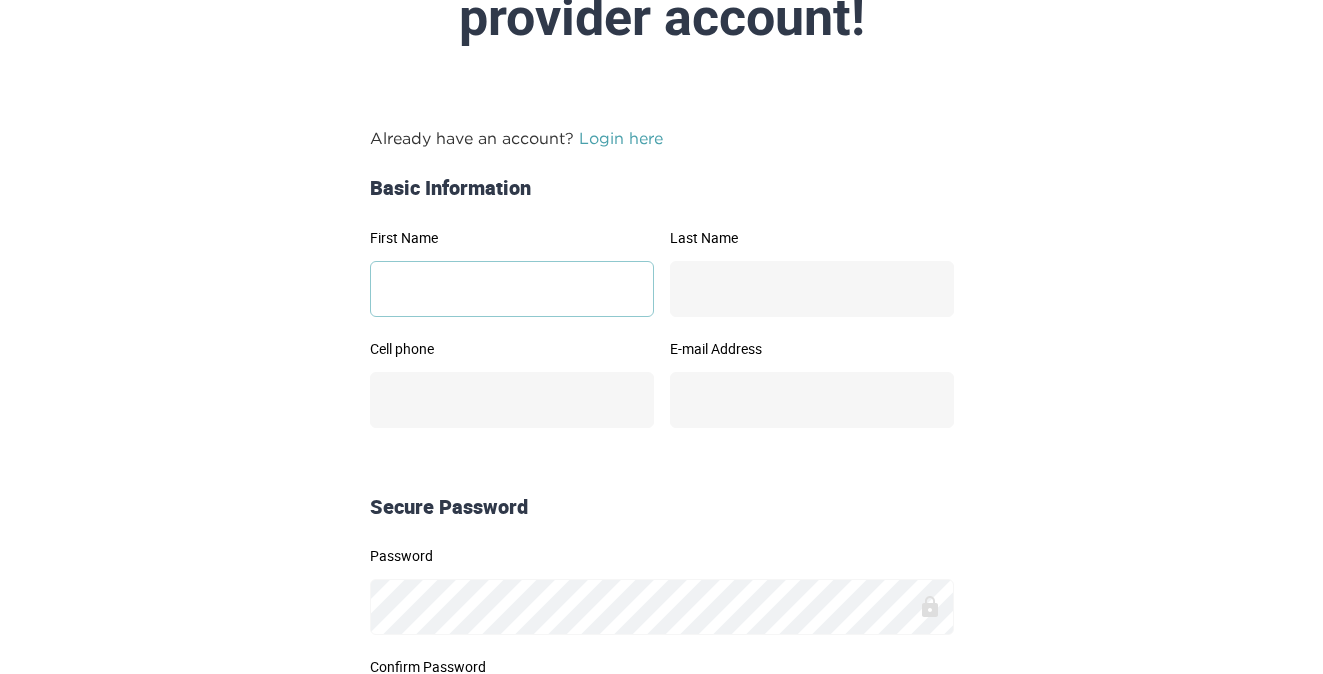 click on "First Name" at bounding box center (512, 289) 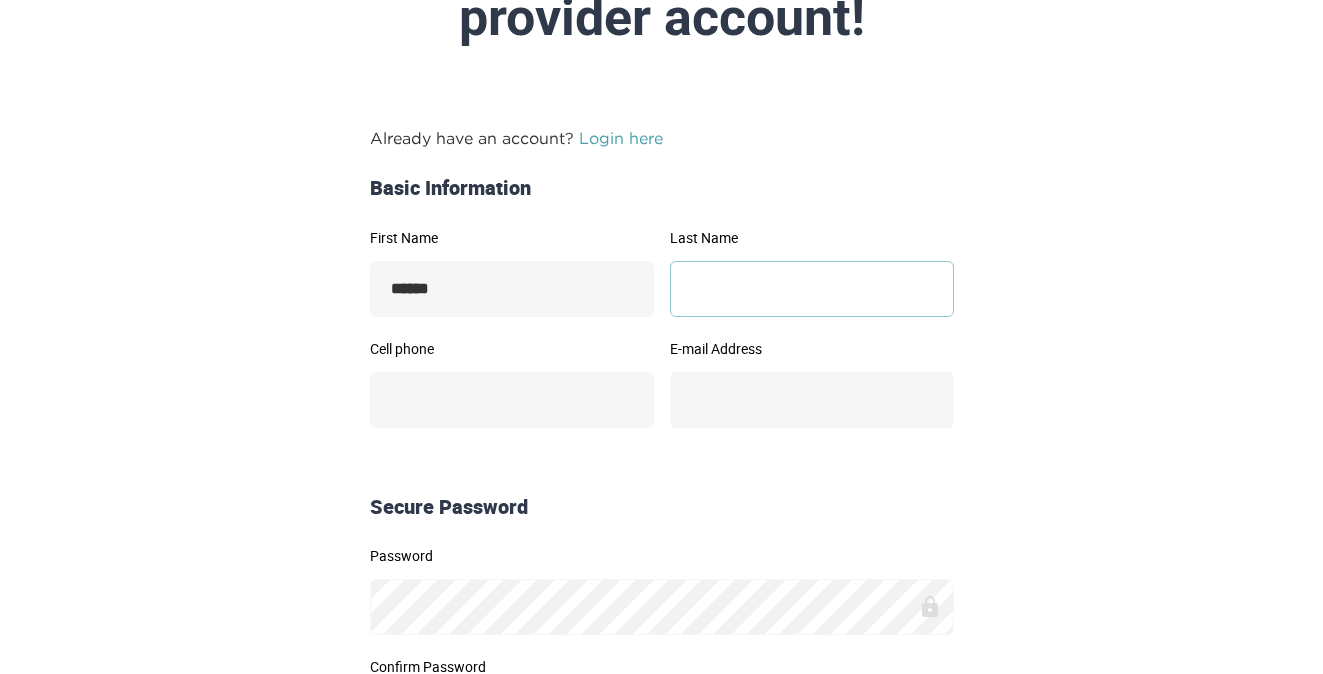 type on "*****" 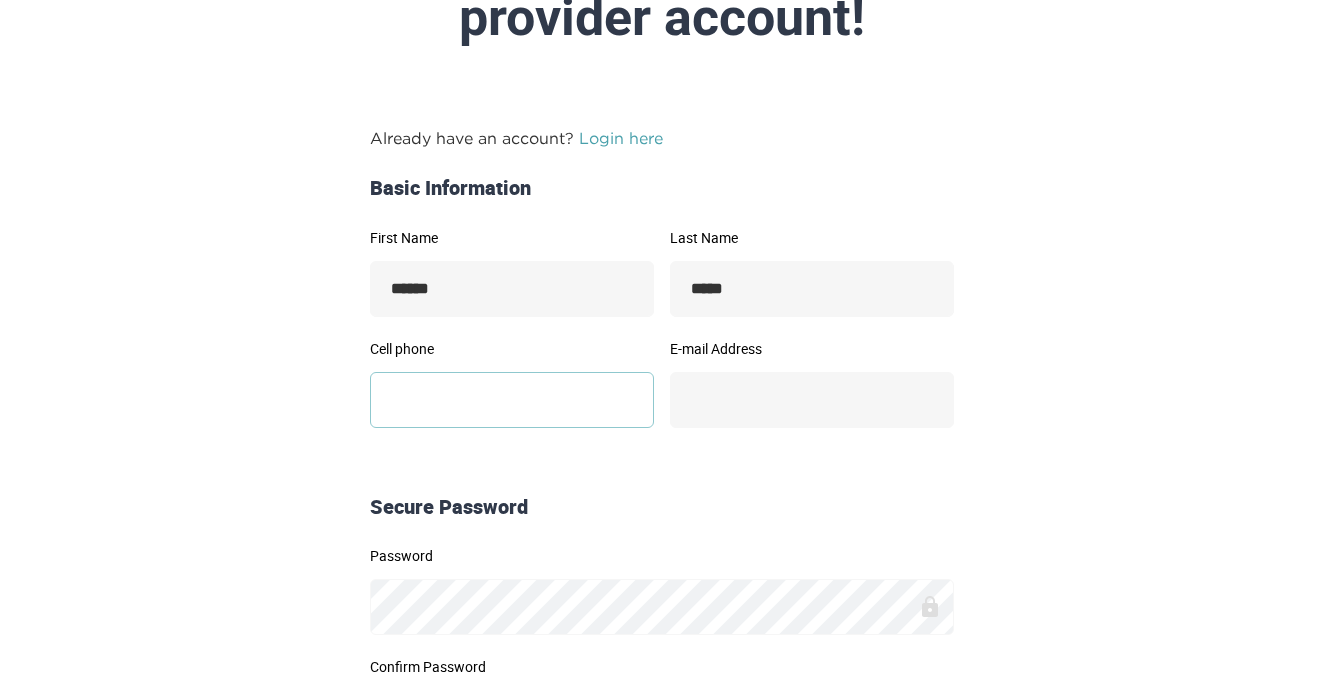 type on "**********" 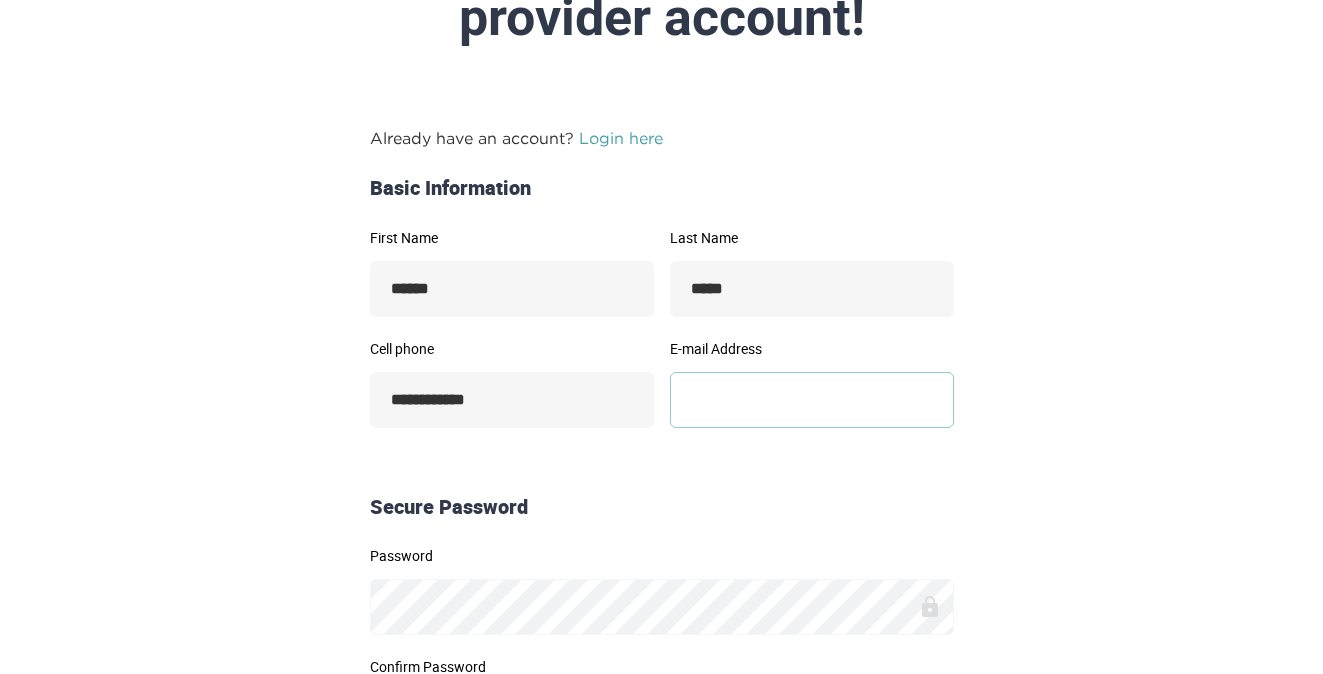 type on "**********" 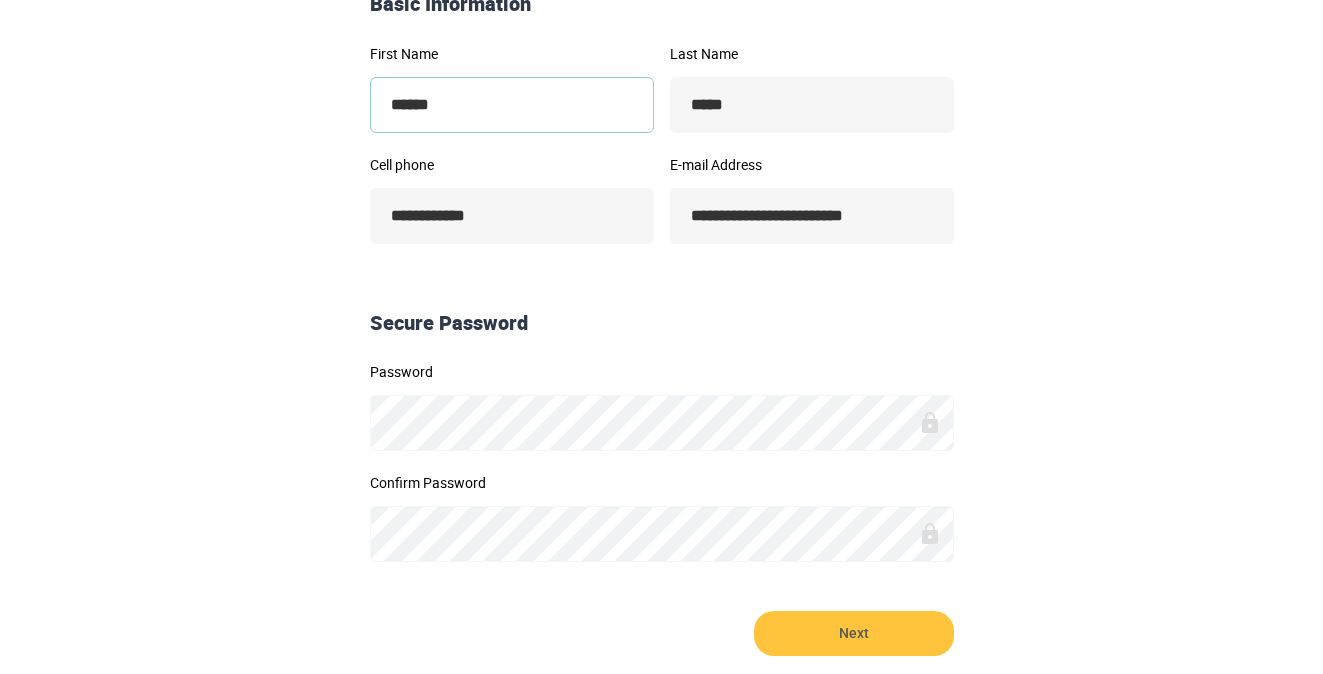 scroll, scrollTop: 408, scrollLeft: 0, axis: vertical 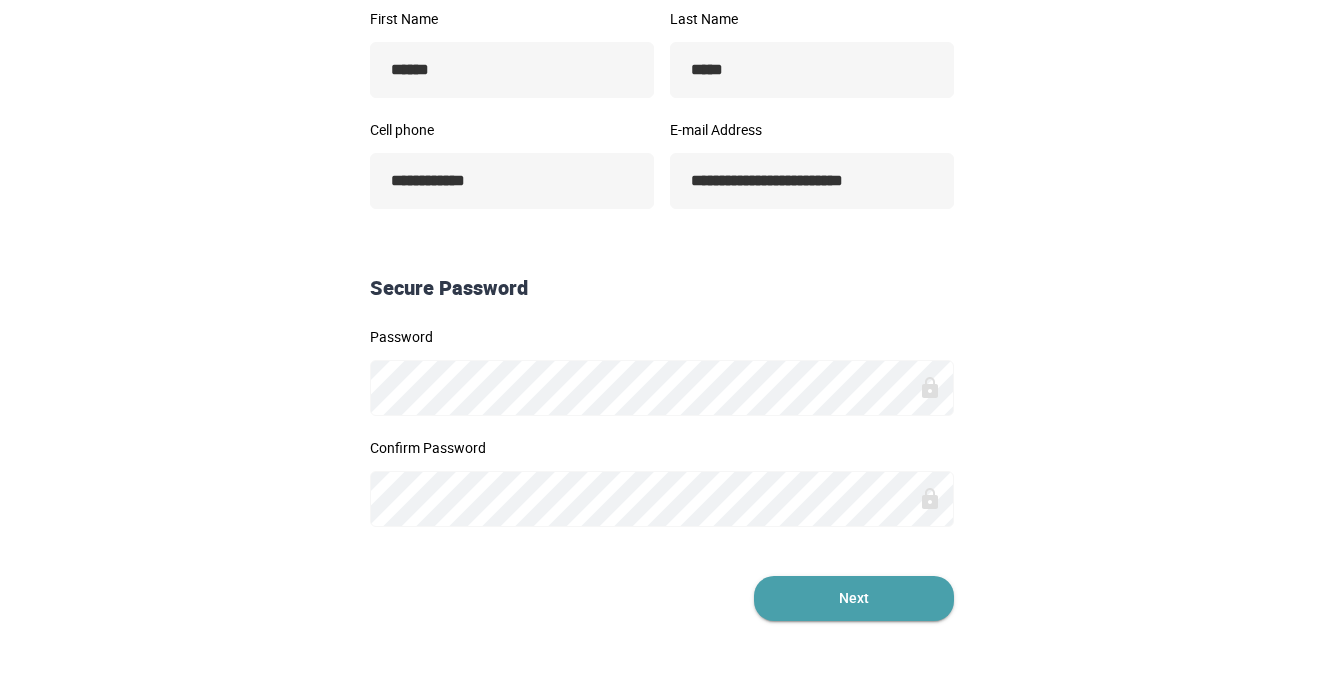 click on "Next" at bounding box center (854, 598) 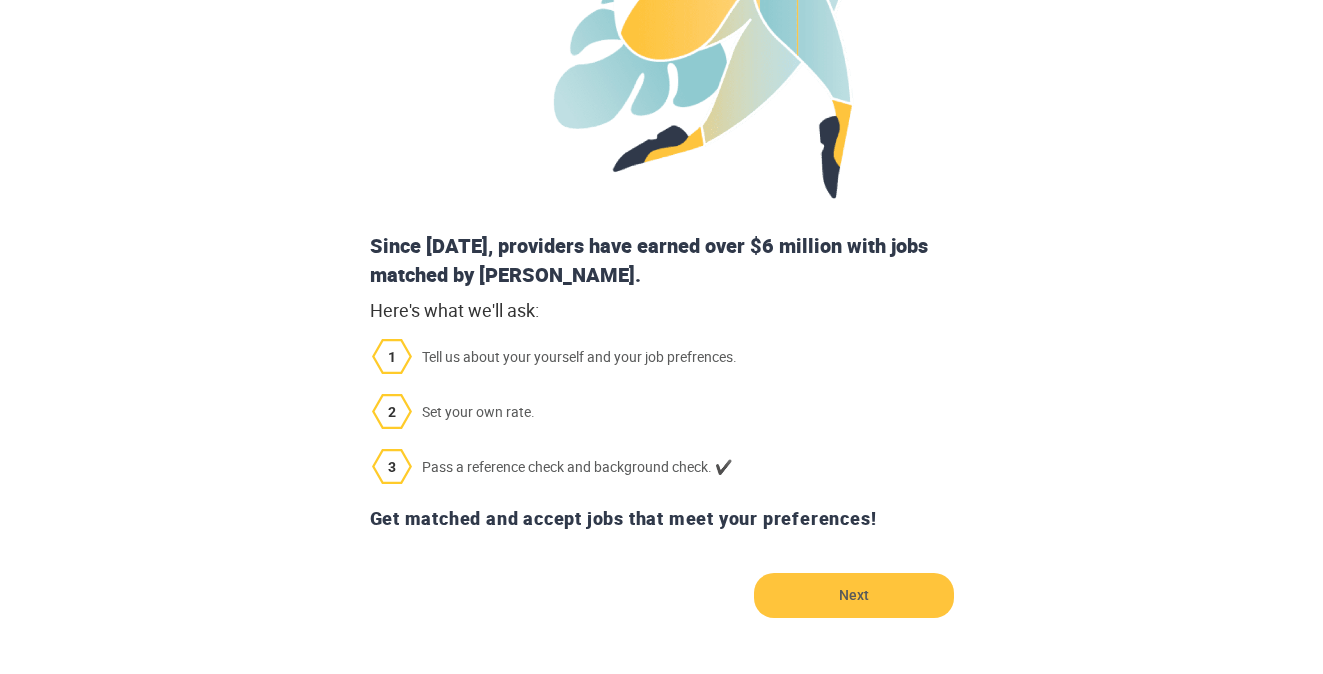 scroll, scrollTop: 516, scrollLeft: 0, axis: vertical 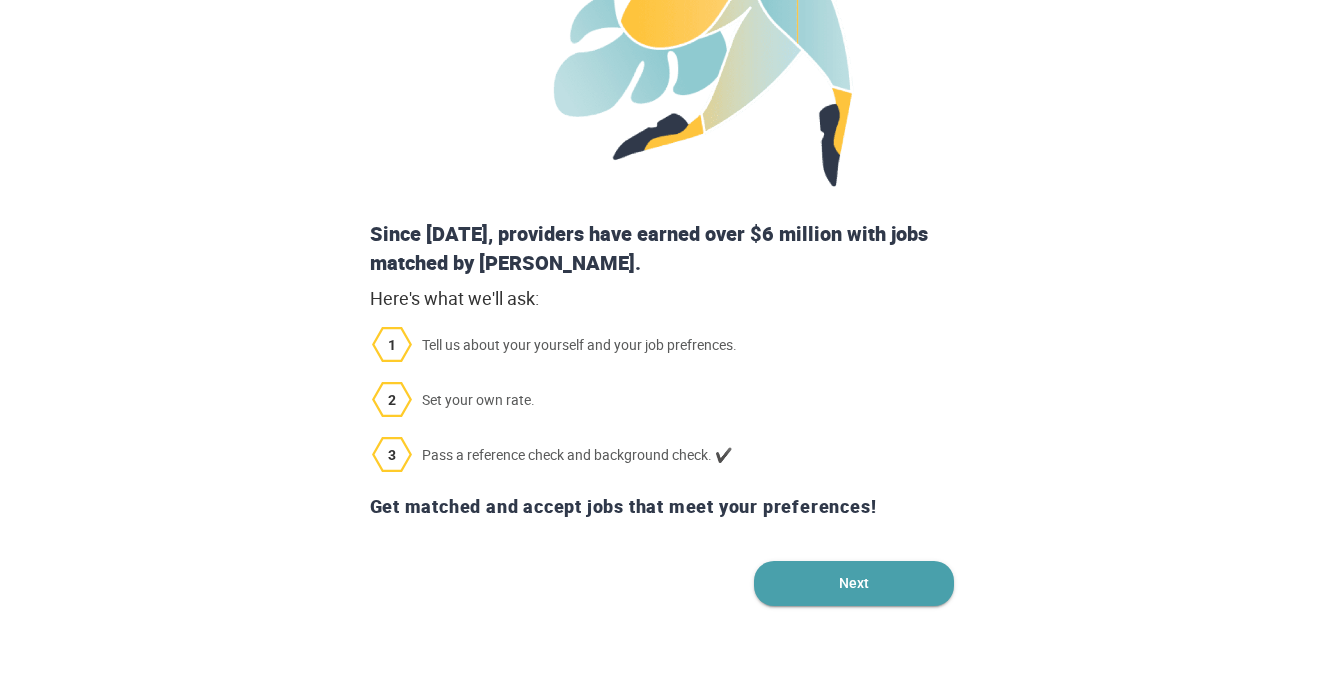 click on "Next" at bounding box center [854, 583] 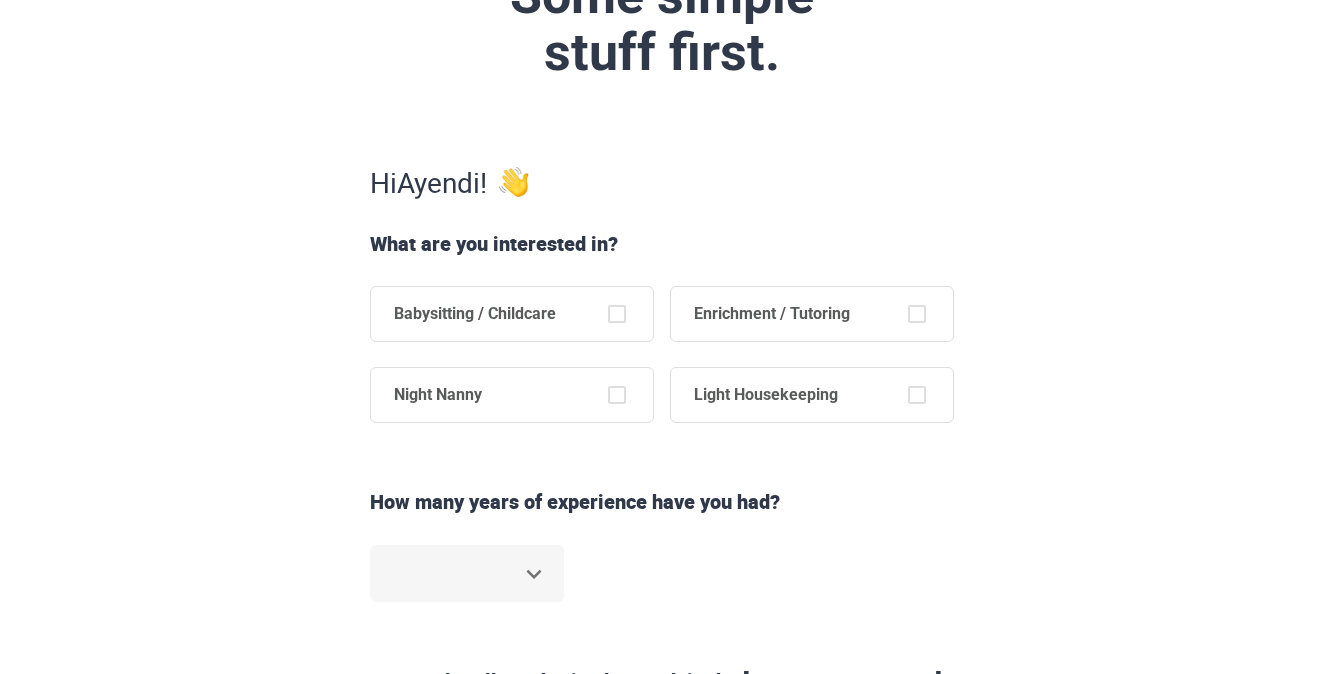 scroll, scrollTop: 222, scrollLeft: 0, axis: vertical 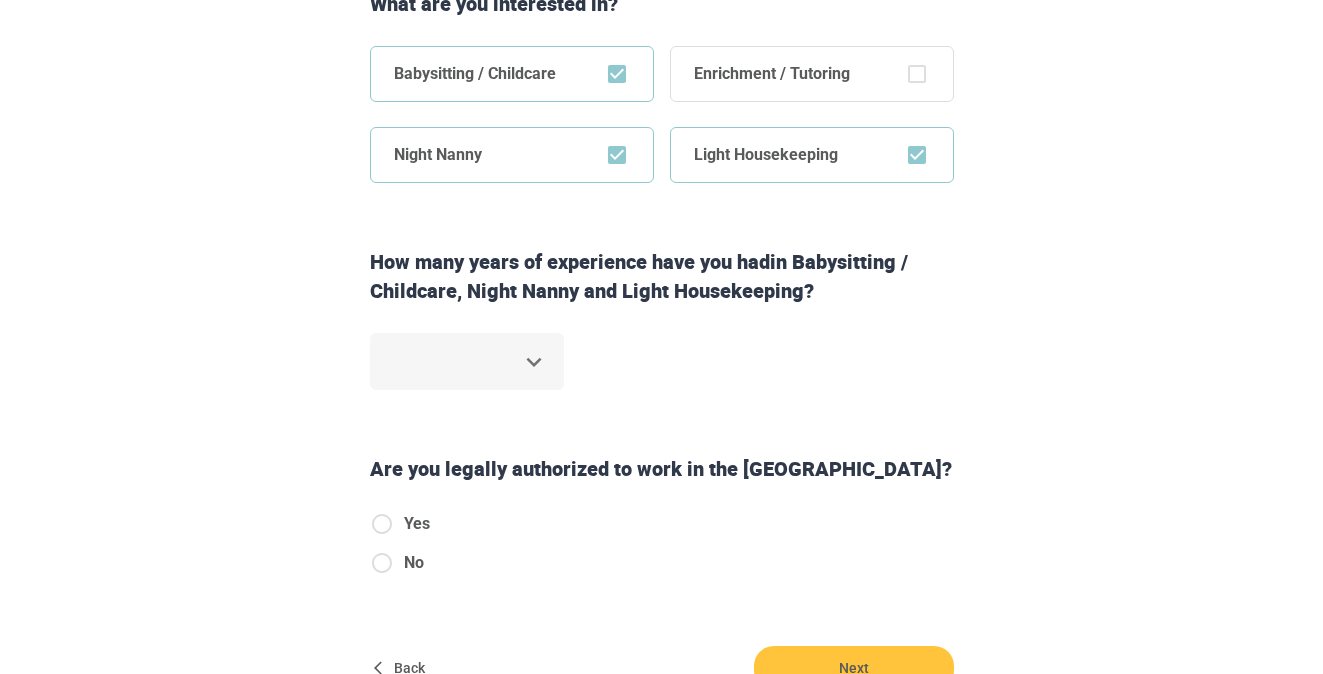 click on "Step  1   of   6 Some simple  stuff first. Hi  [PERSON_NAME] ! What are you interested in? Babysitting / Childcare Enrichment / Tutoring Night Nanny Light Housekeeping How many years of experience have you had  in Babysitting / Childcare, Night Nanny and Light Housekeeping ? ​ Are you legally authorized to work in the [GEOGRAPHIC_DATA]? Yes No Back Next Copyright  2025 [EMAIL_ADDRESS][DOMAIN_NAME] [PHONE_NUMBER] Jobs Signup Terms of service Privacy The Sweet Life" at bounding box center (661, -106) 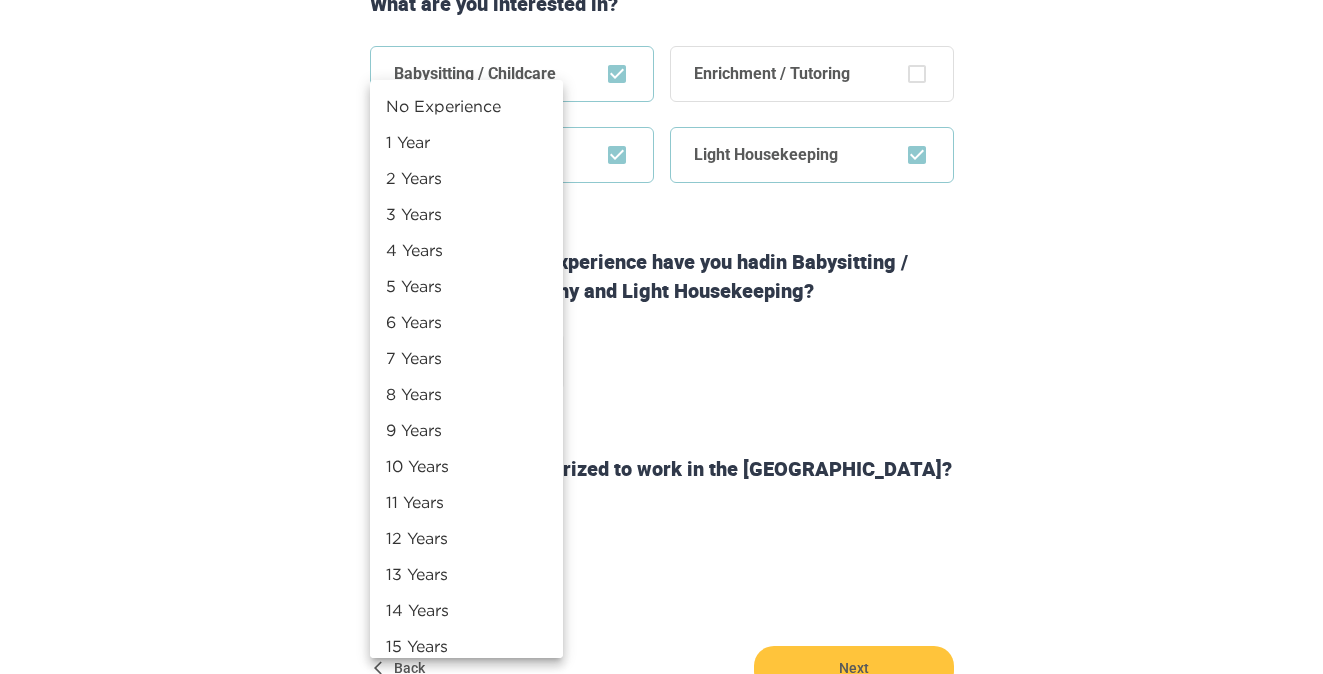 click at bounding box center [661, 337] 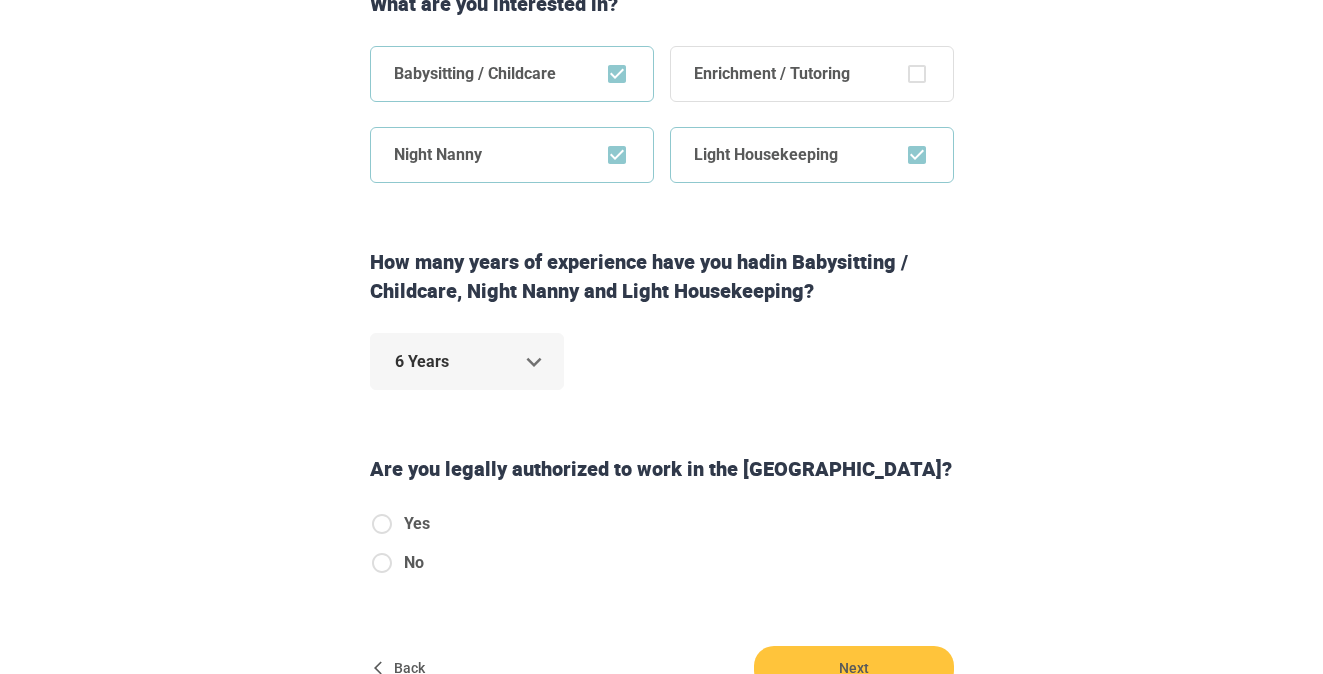 click on "Step  1   of   6 Some simple  stuff first. Hi  [PERSON_NAME] ! What are you interested in? Babysitting / Childcare Enrichment / Tutoring Night Nanny Light Housekeeping How many years of experience have you had  in Babysitting / Childcare, Night Nanny and Light Housekeeping ? 6 Years * Are you legally authorized to work in the [GEOGRAPHIC_DATA]? Yes No Back Next Copyright  2025 [EMAIL_ADDRESS][DOMAIN_NAME] [PHONE_NUMBER] Jobs Signup Terms of service Privacy The Sweet Life" at bounding box center [661, -106] 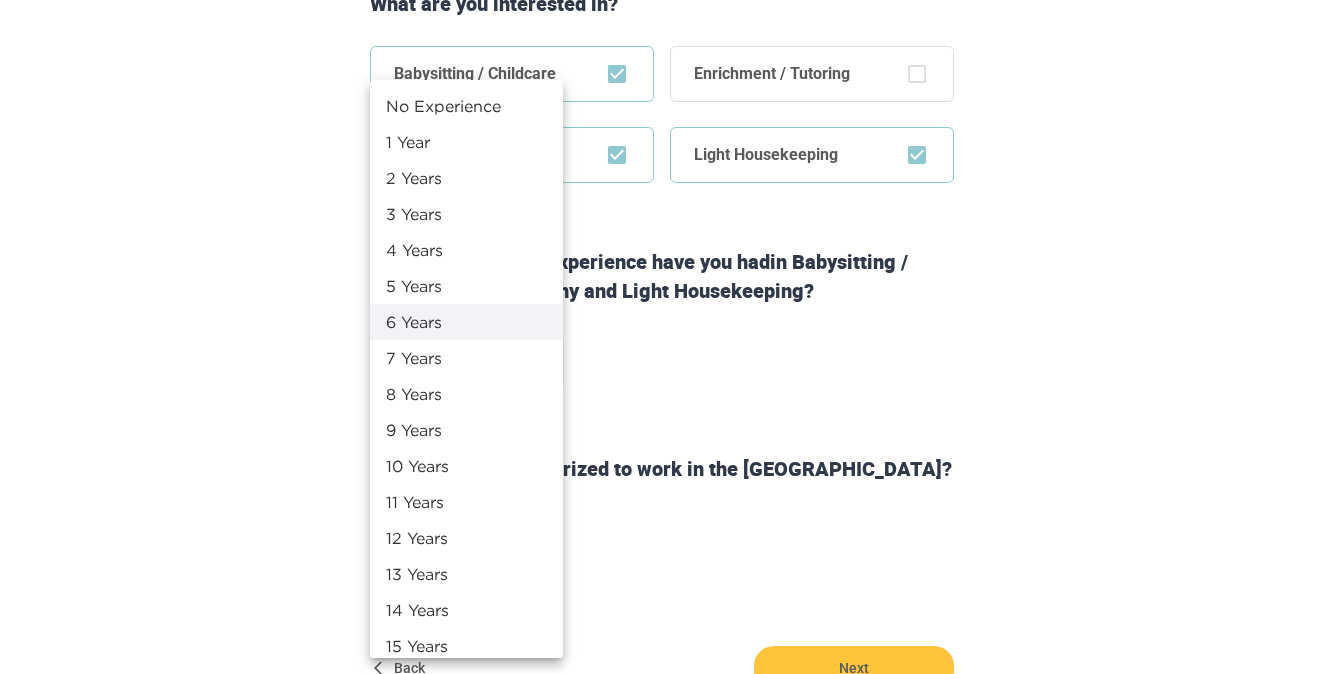 click on "7 Years" at bounding box center [466, 358] 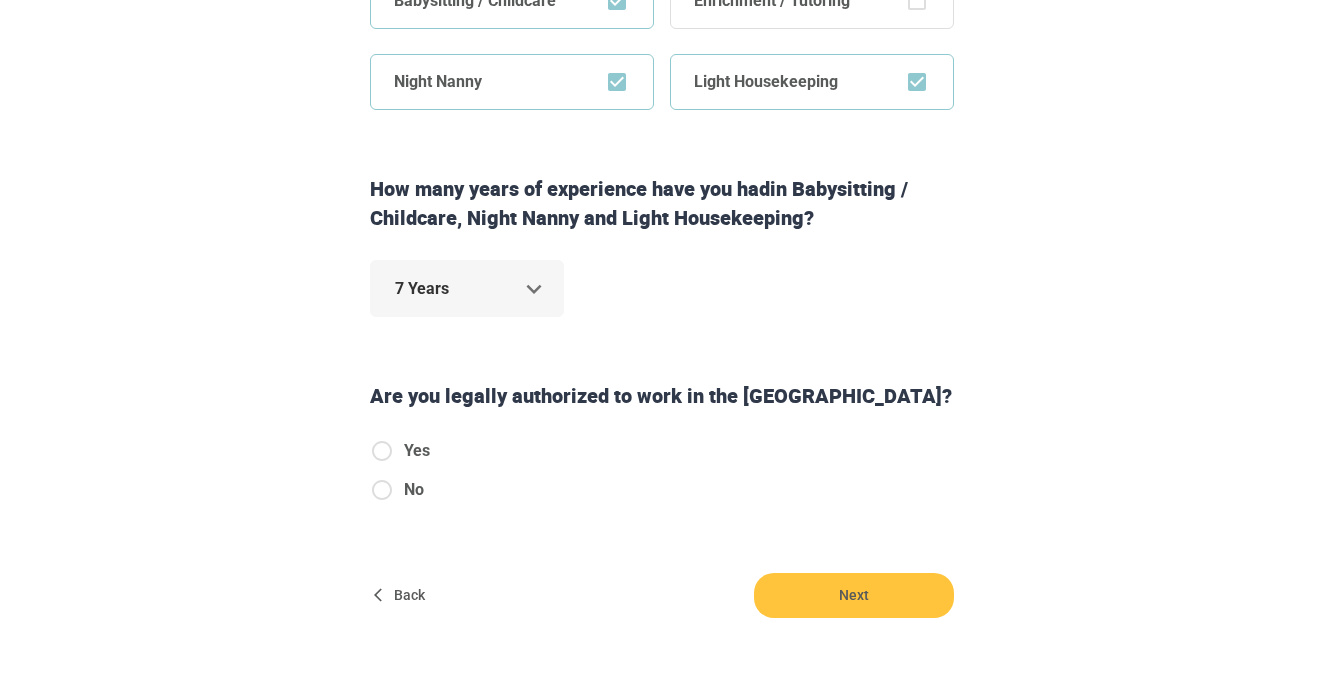 scroll, scrollTop: 622, scrollLeft: 0, axis: vertical 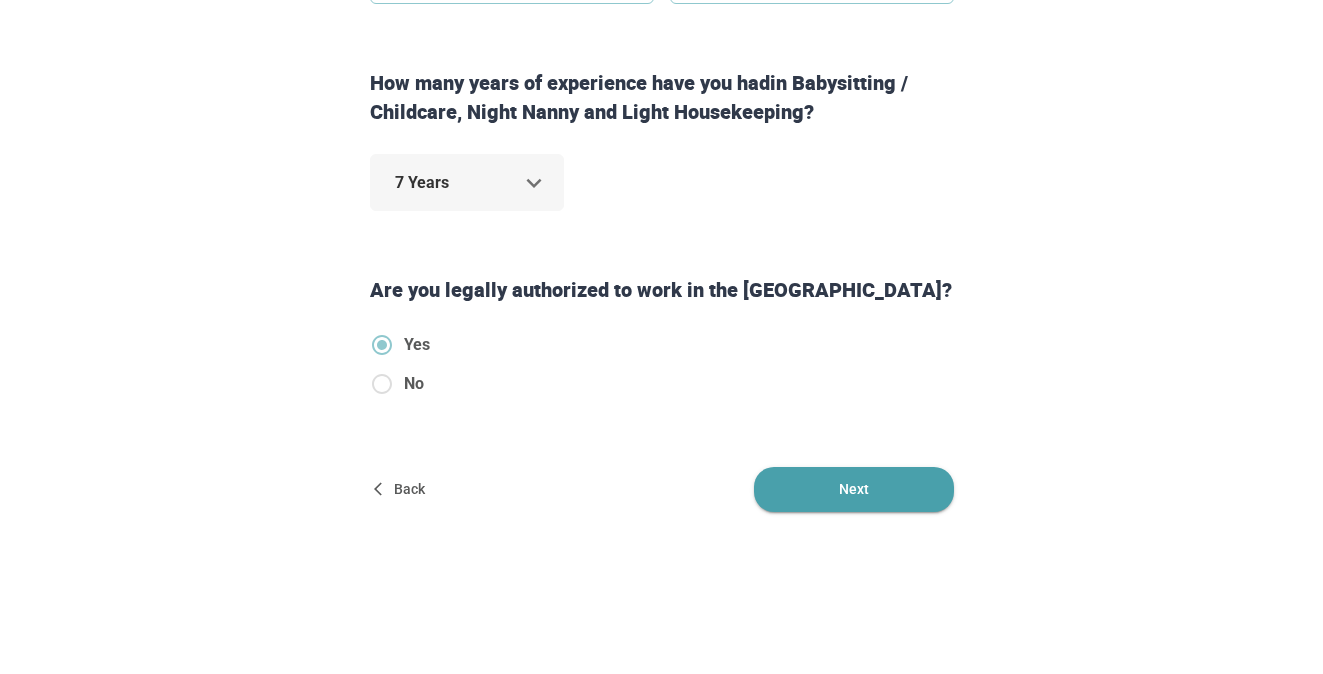 click on "Next" at bounding box center (854, 489) 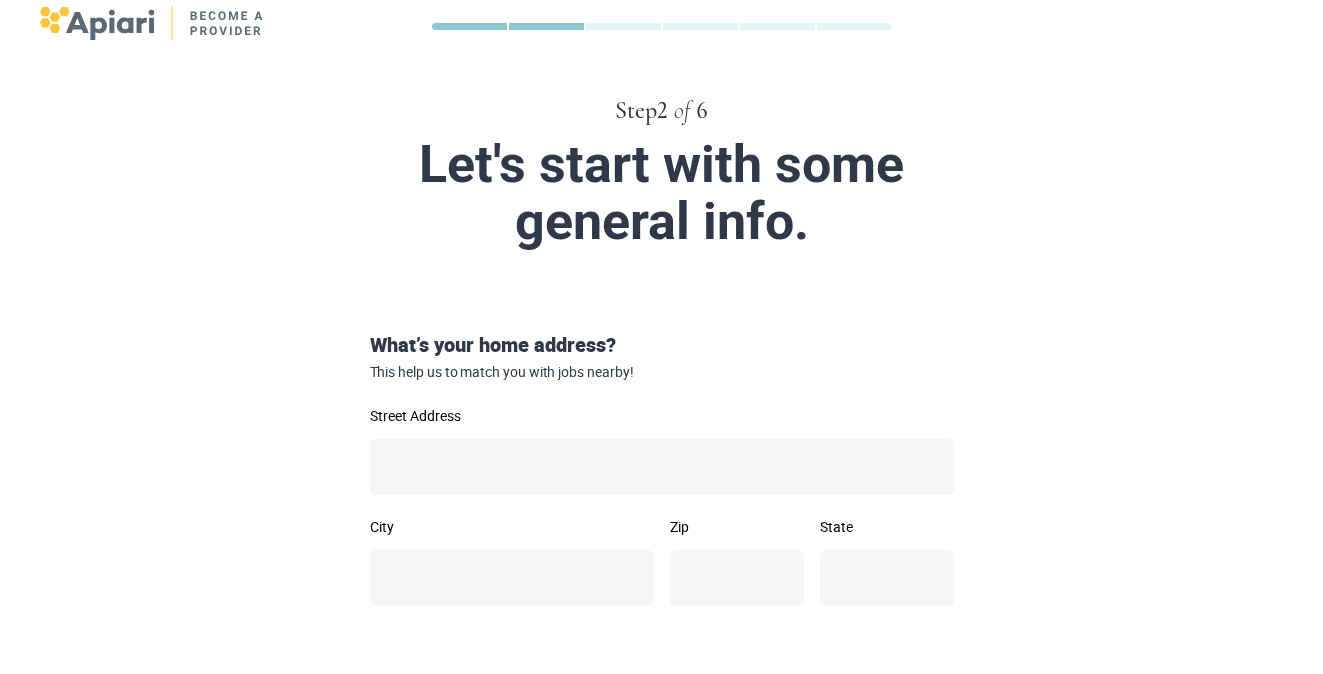 scroll, scrollTop: 58, scrollLeft: 0, axis: vertical 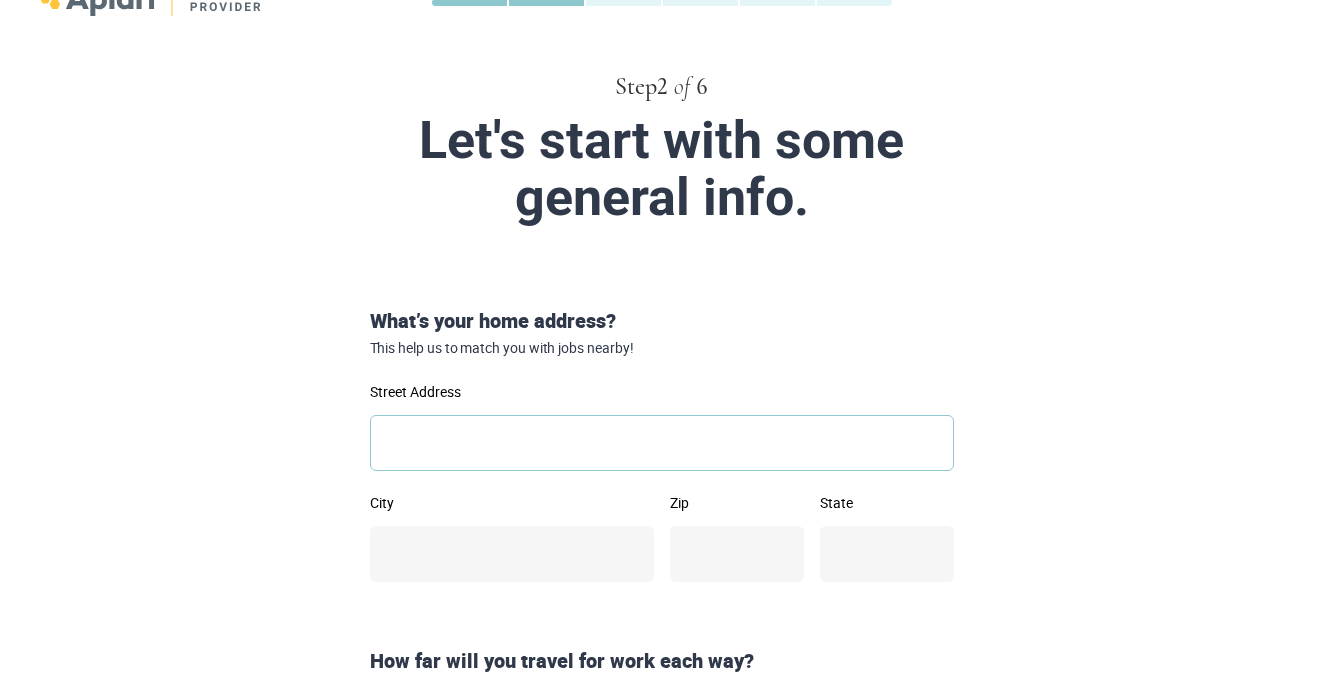 click on "Street Address" at bounding box center [662, 443] 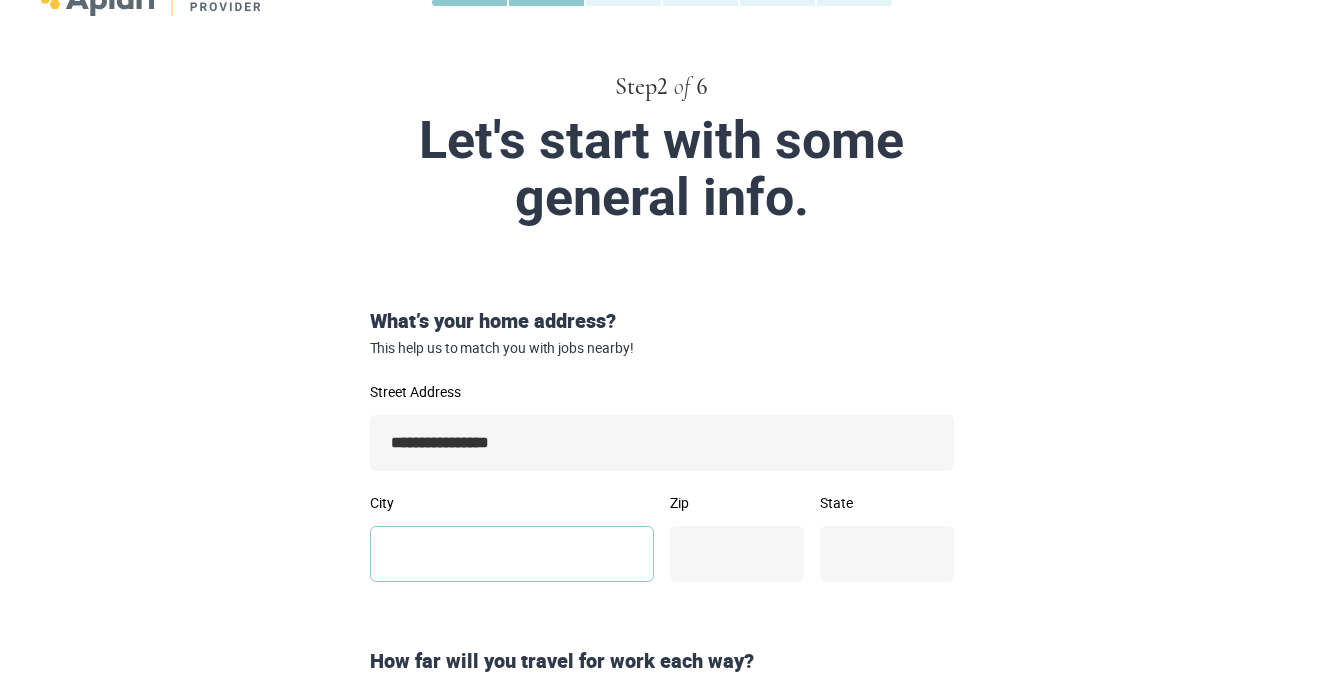 type on "********" 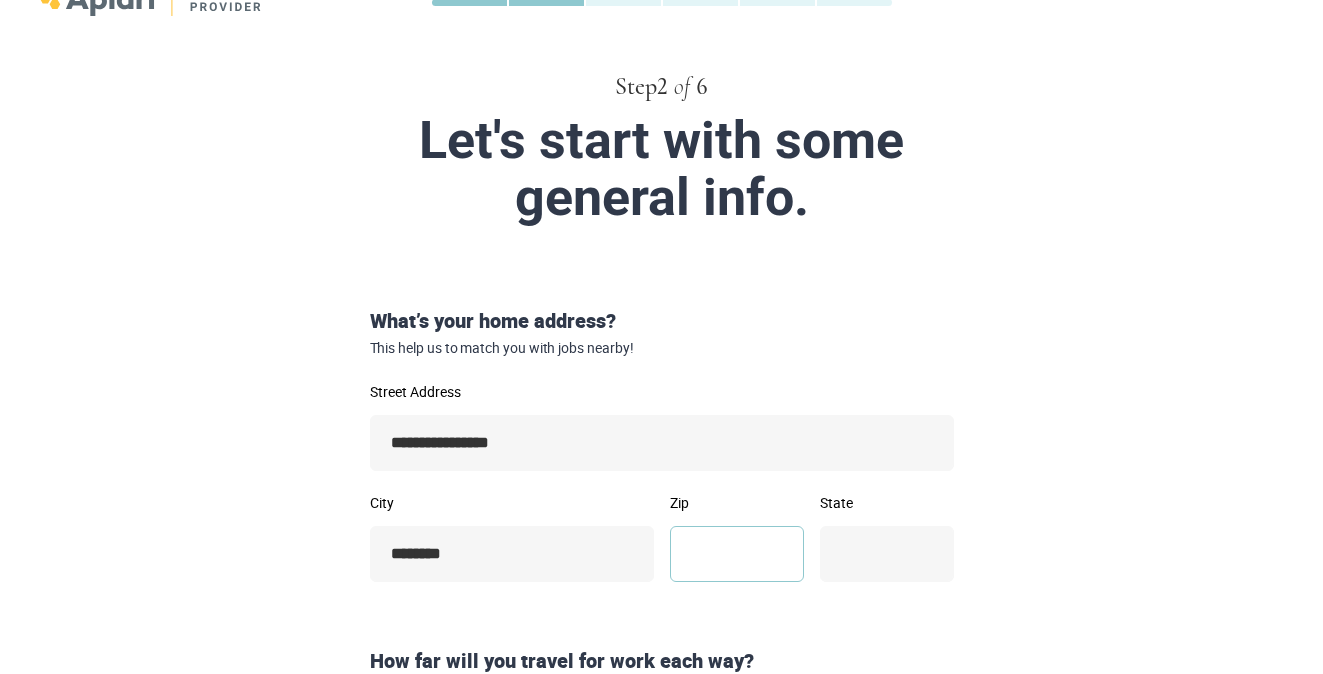 type on "*****" 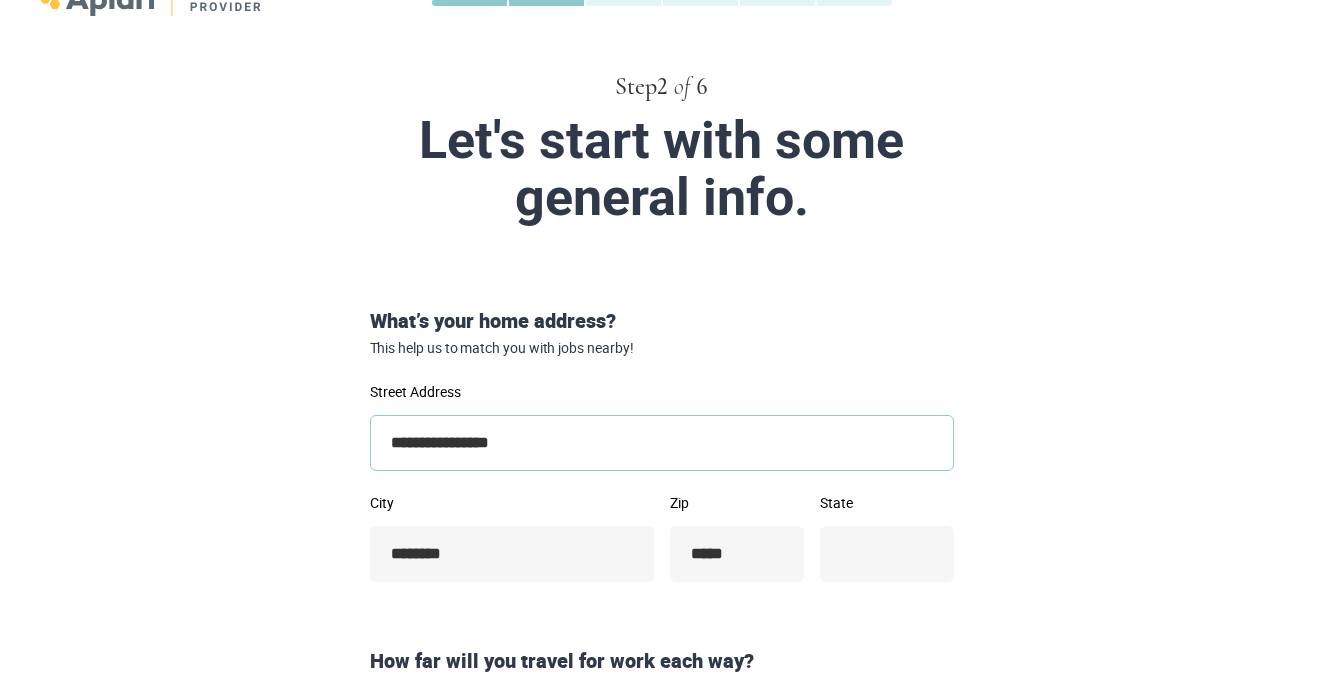 type on "**" 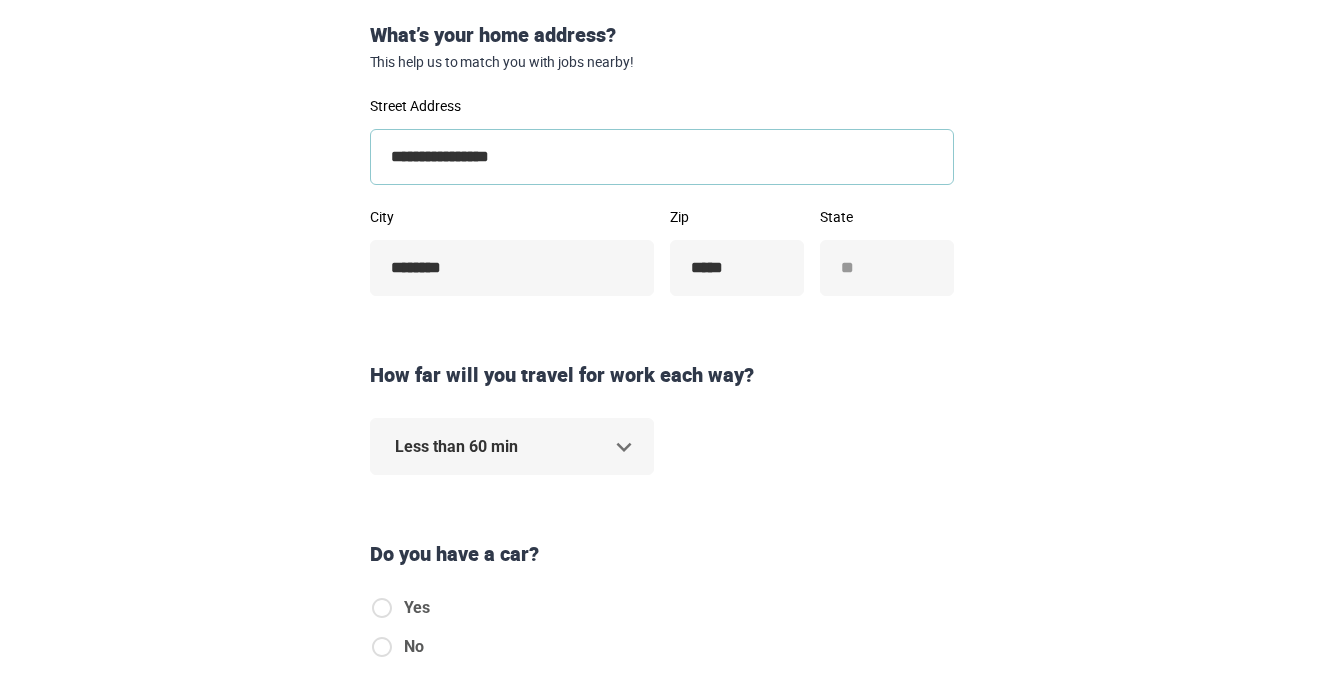 scroll, scrollTop: 386, scrollLeft: 0, axis: vertical 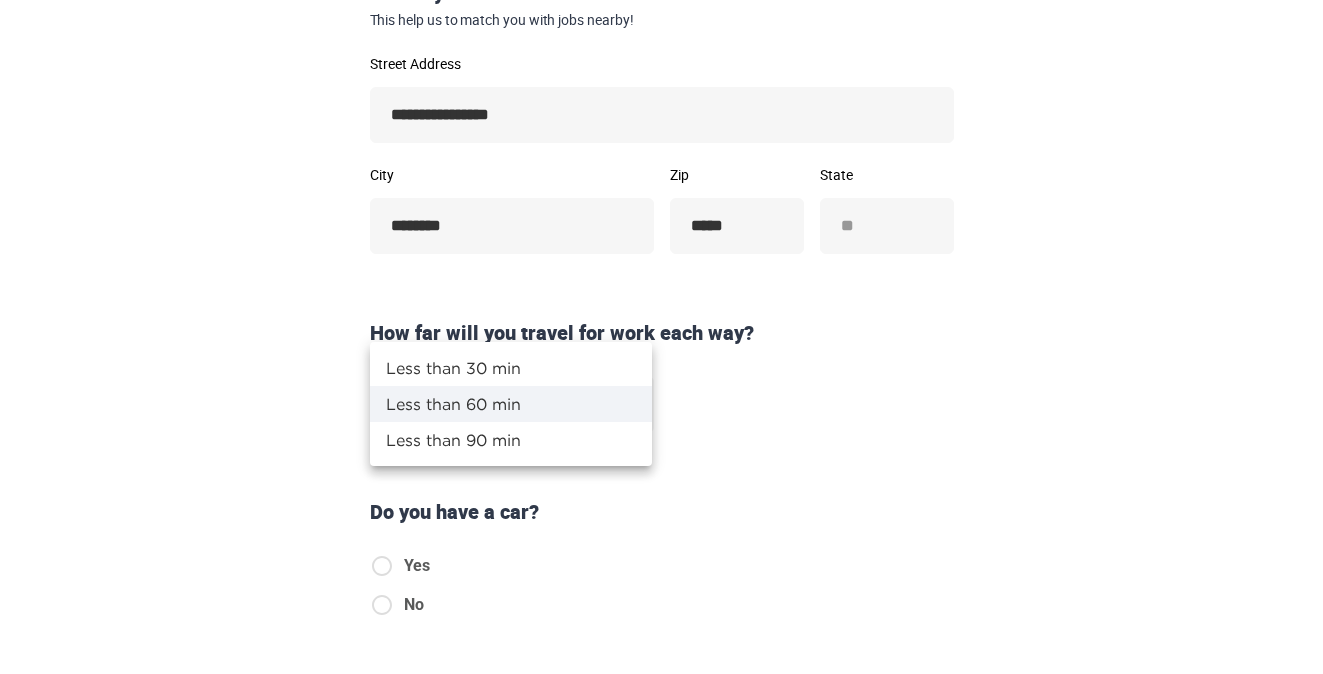 click on "**********" at bounding box center (661, -49) 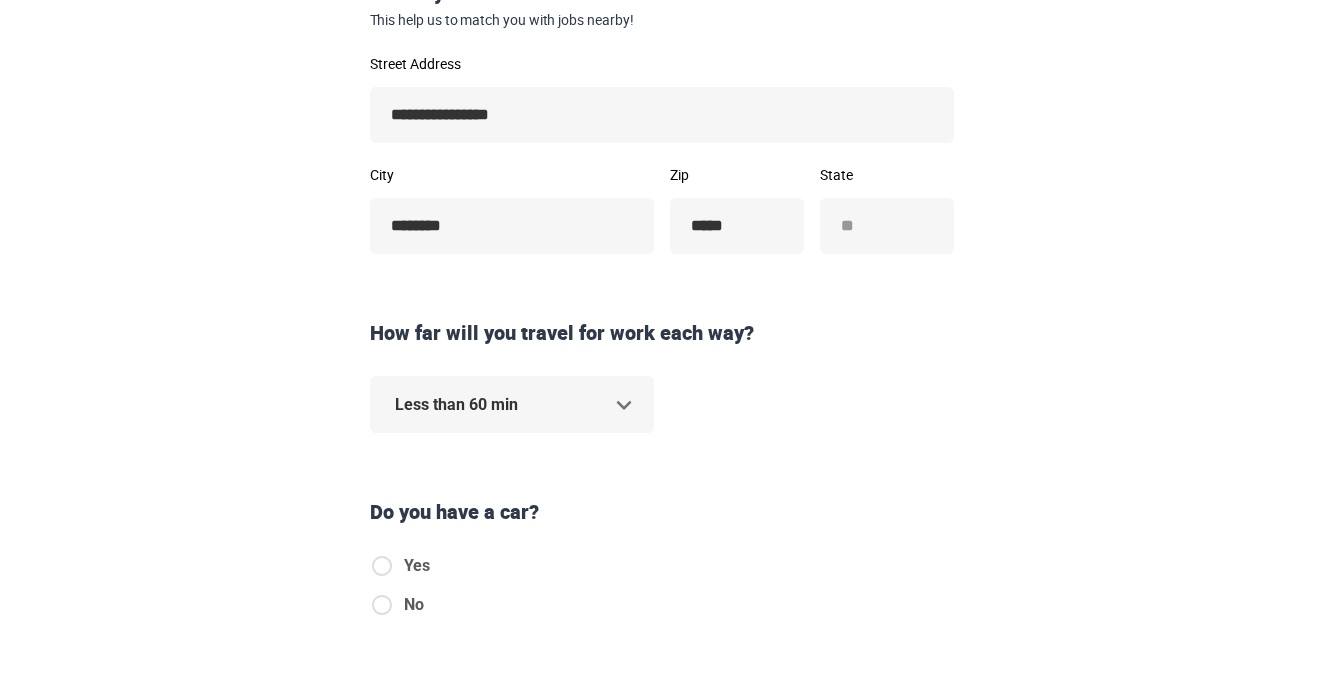 scroll, scrollTop: 401, scrollLeft: 0, axis: vertical 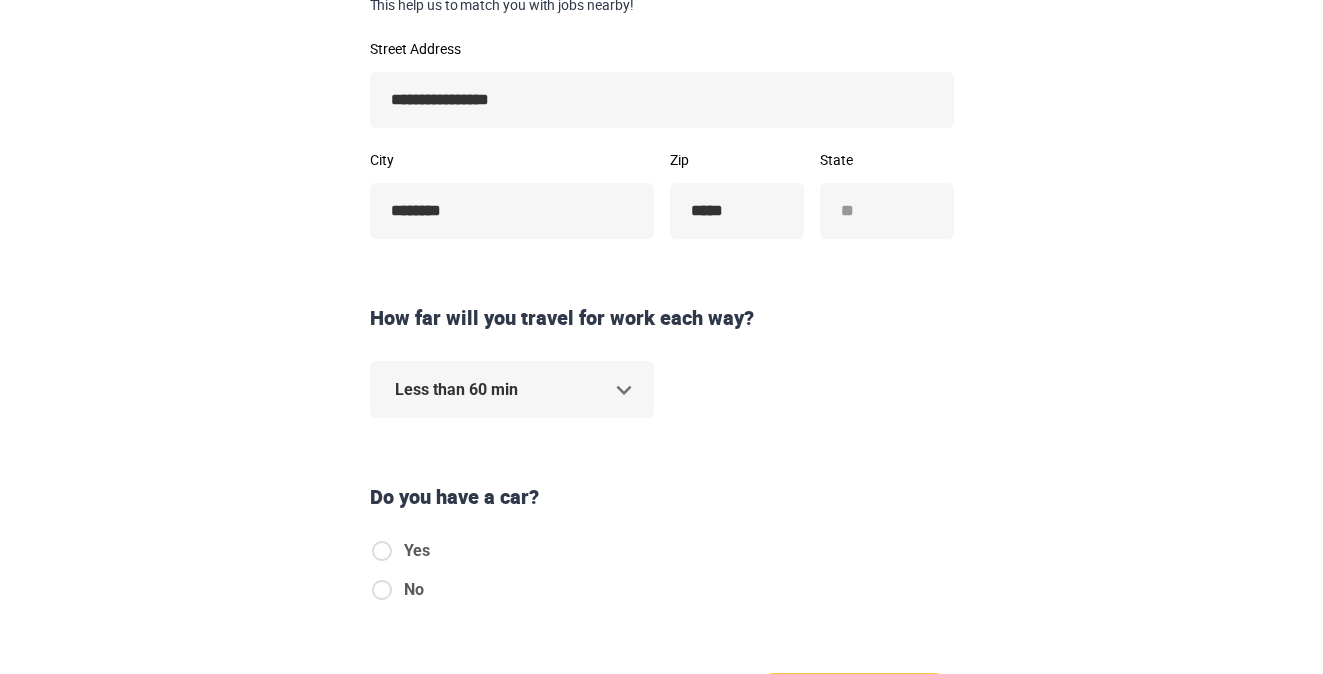 click on "**********" at bounding box center [661, -64] 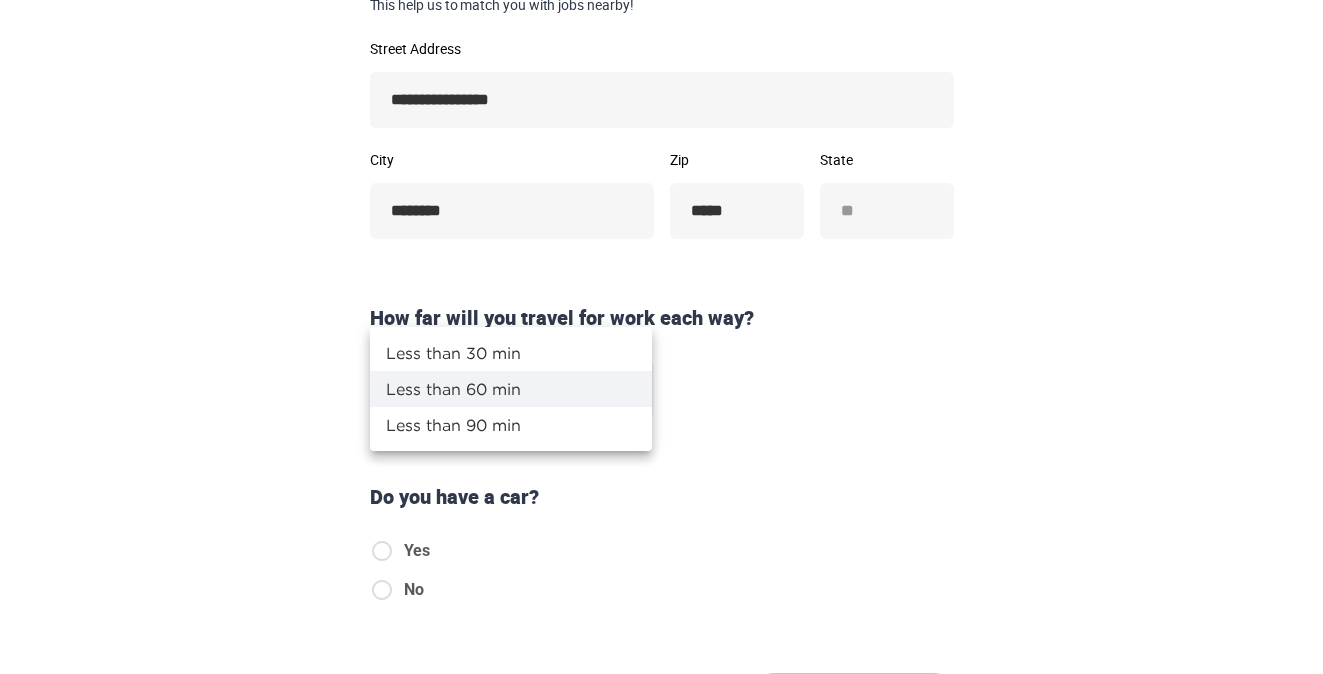 click on "Less than 90 min" at bounding box center [511, 425] 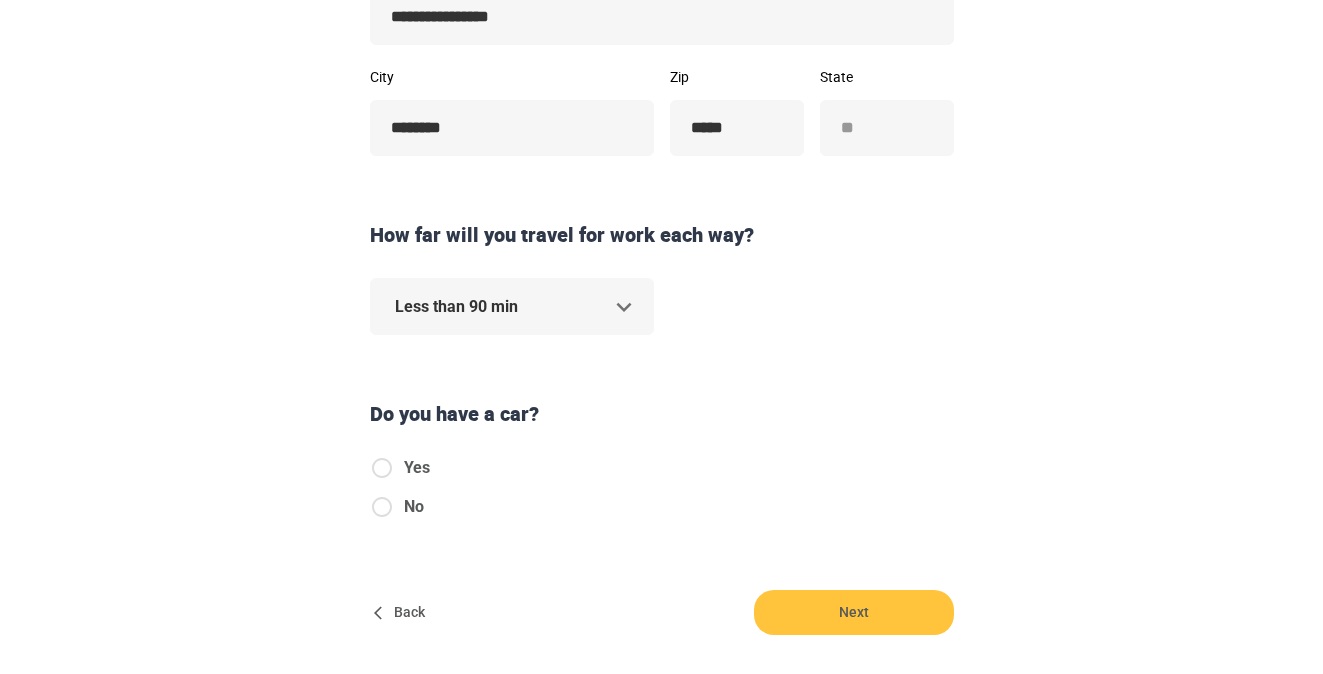 scroll, scrollTop: 500, scrollLeft: 0, axis: vertical 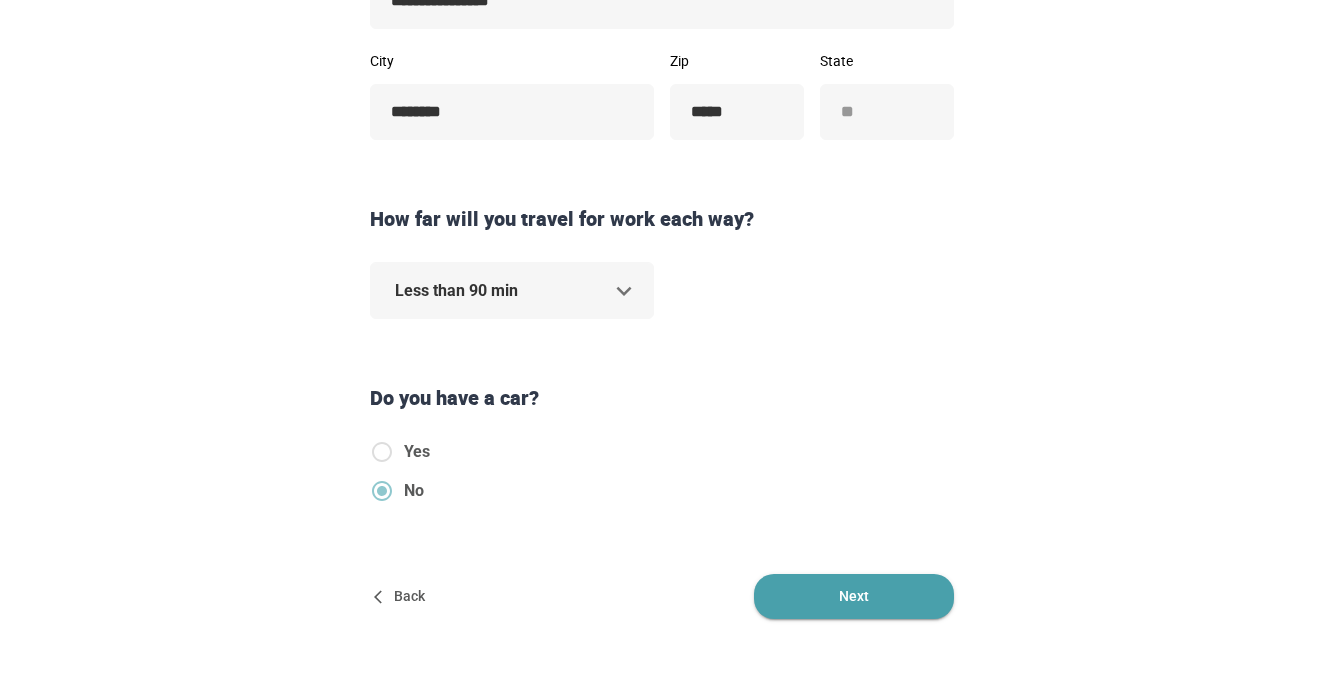 click on "Next" at bounding box center [854, 596] 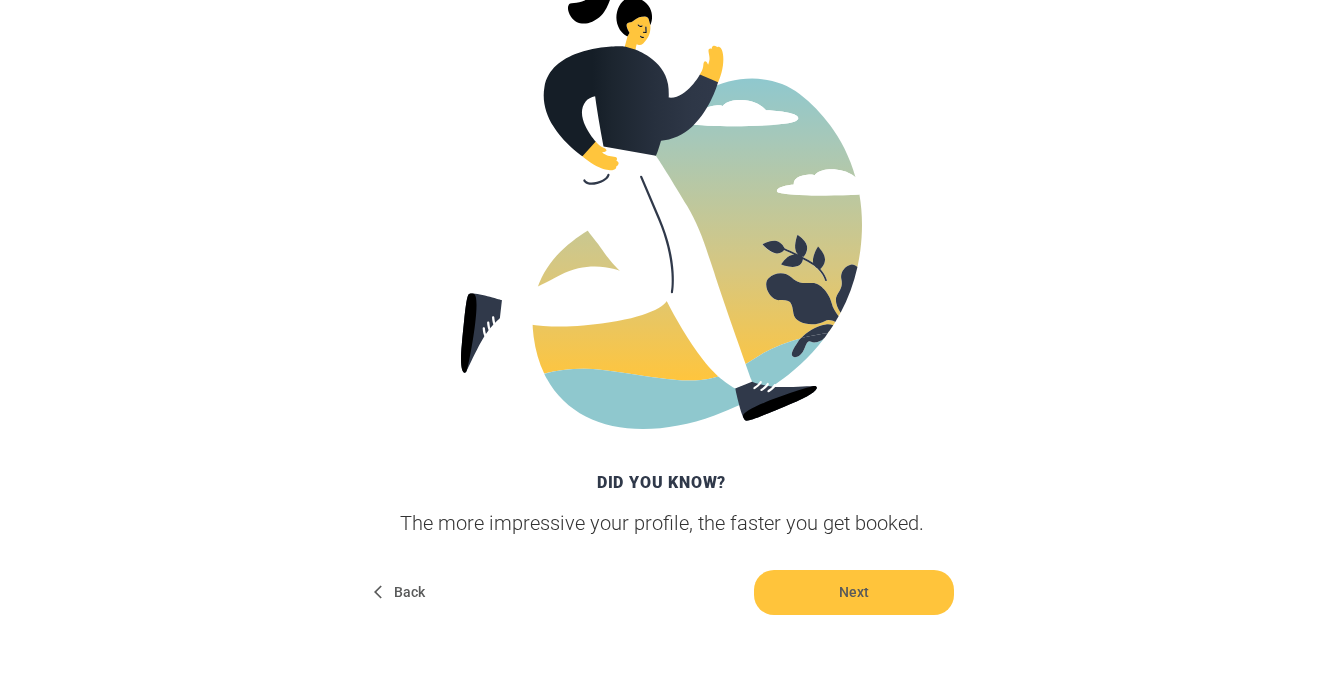 scroll, scrollTop: 486, scrollLeft: 0, axis: vertical 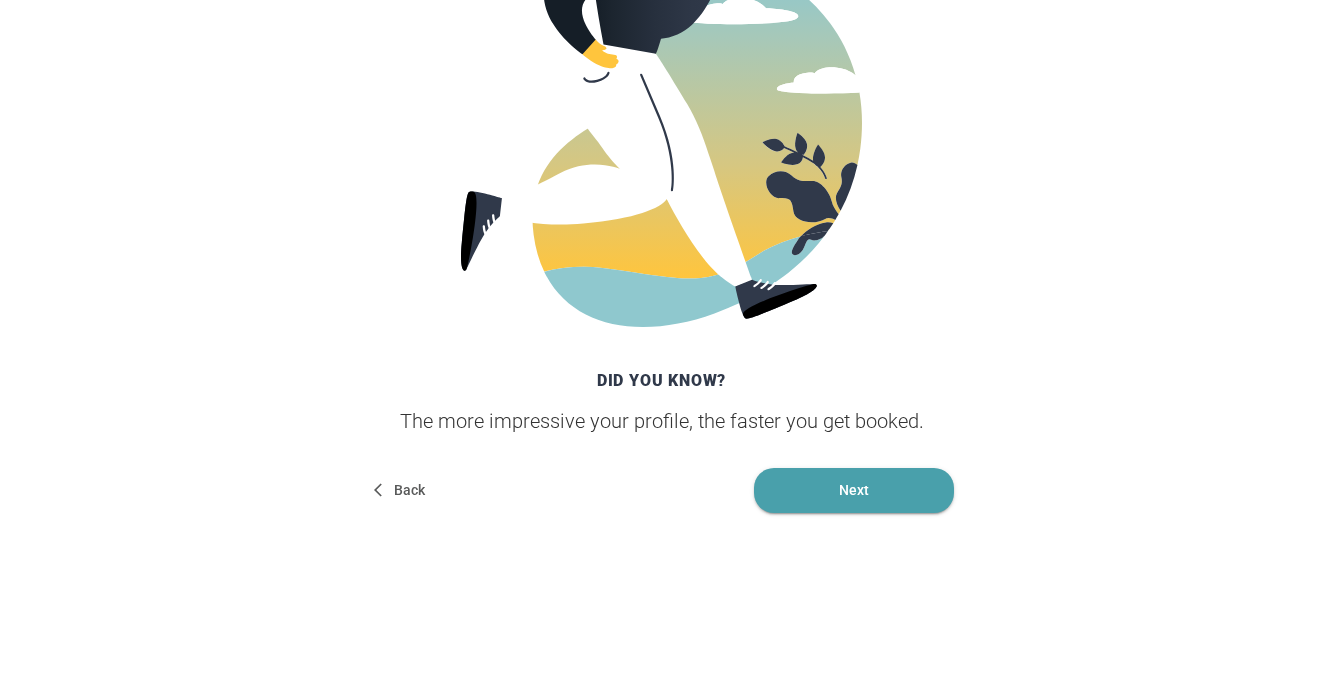 click on "Next" at bounding box center [854, 490] 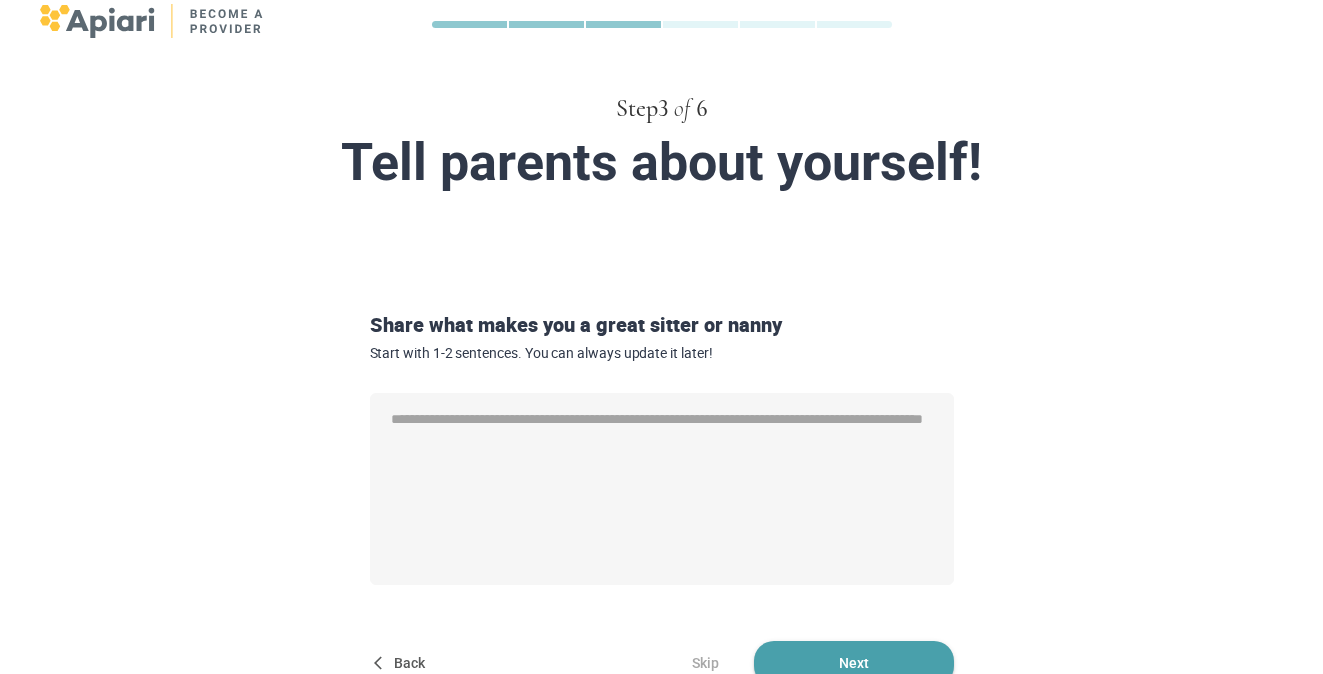 scroll, scrollTop: 50, scrollLeft: 0, axis: vertical 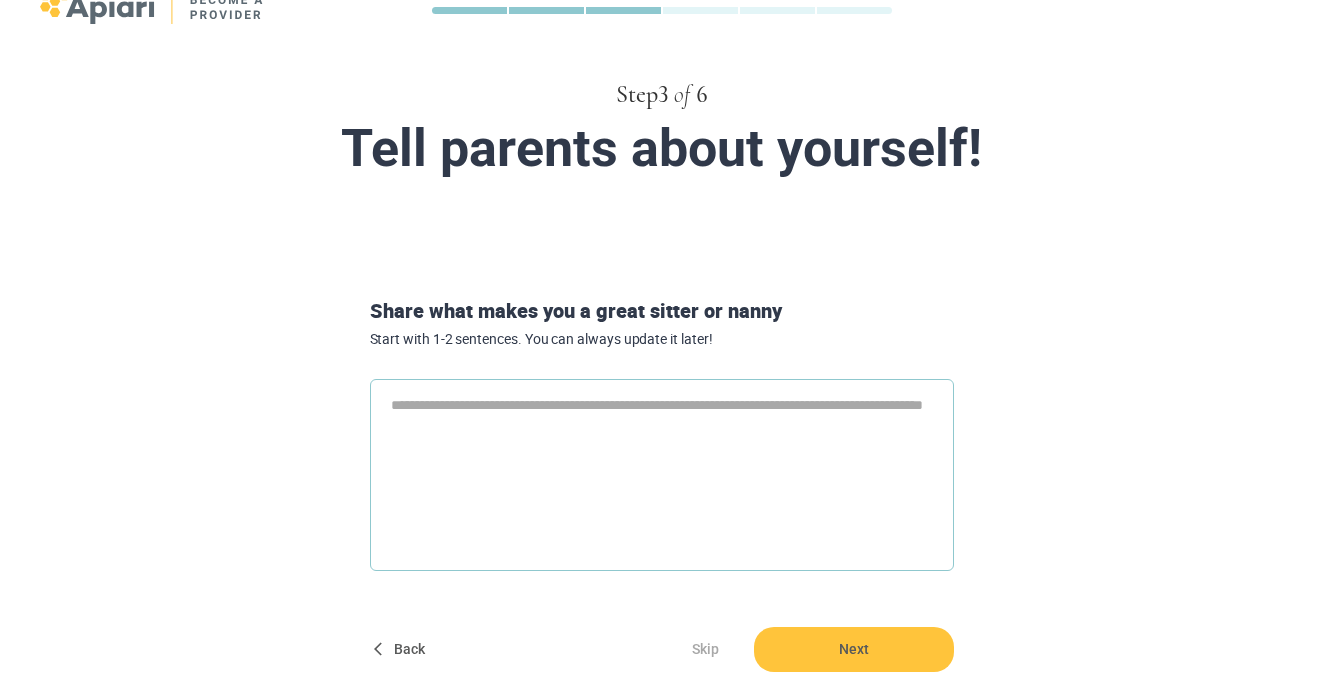 click at bounding box center [662, 475] 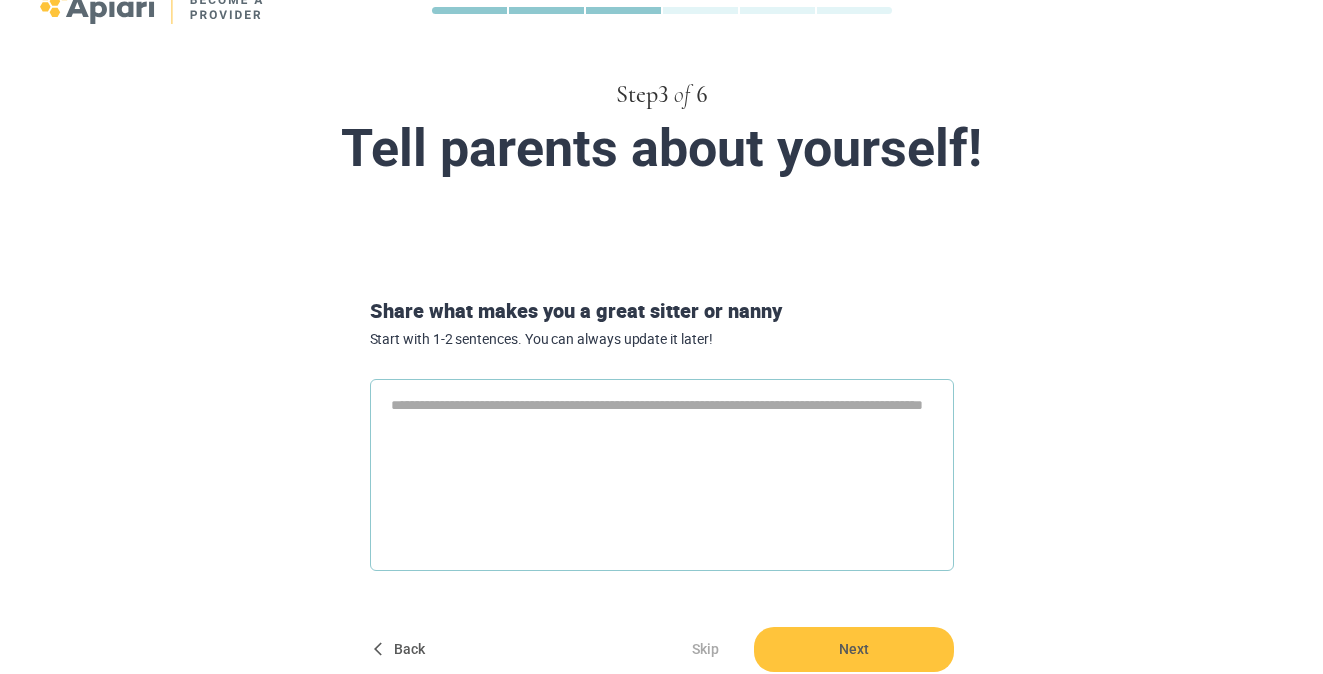 paste on "**********" 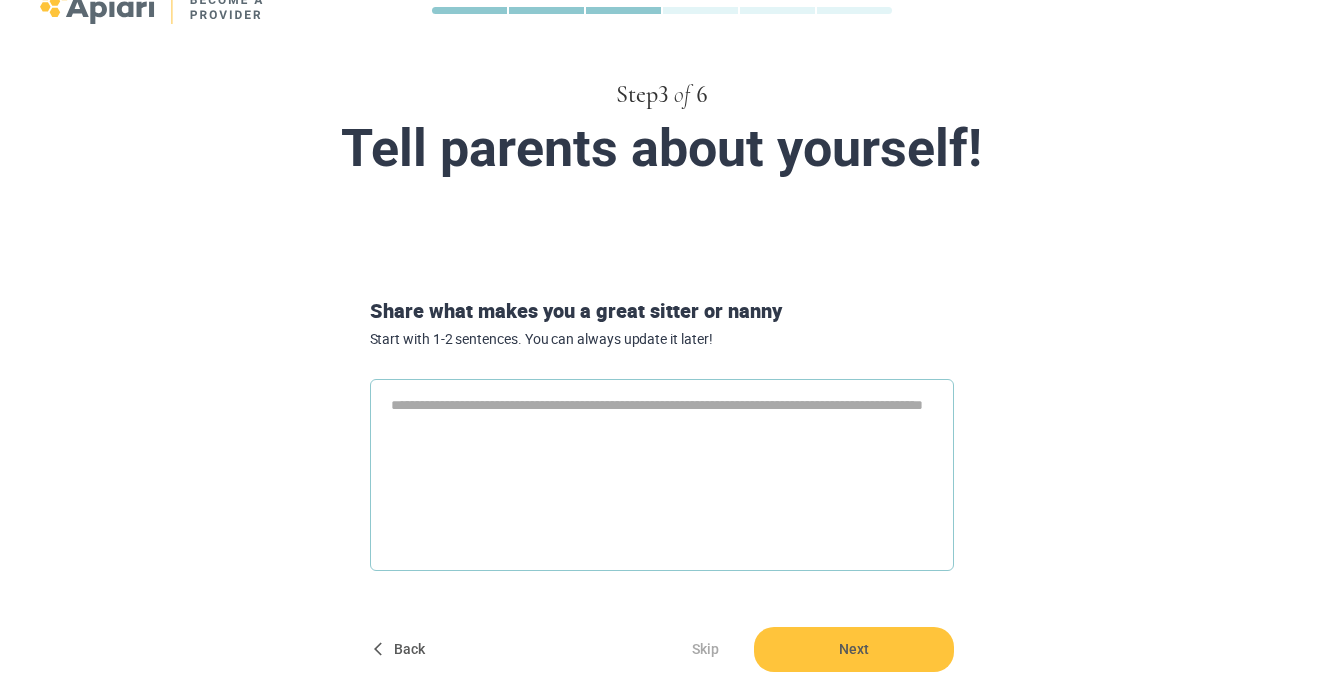 type on "**********" 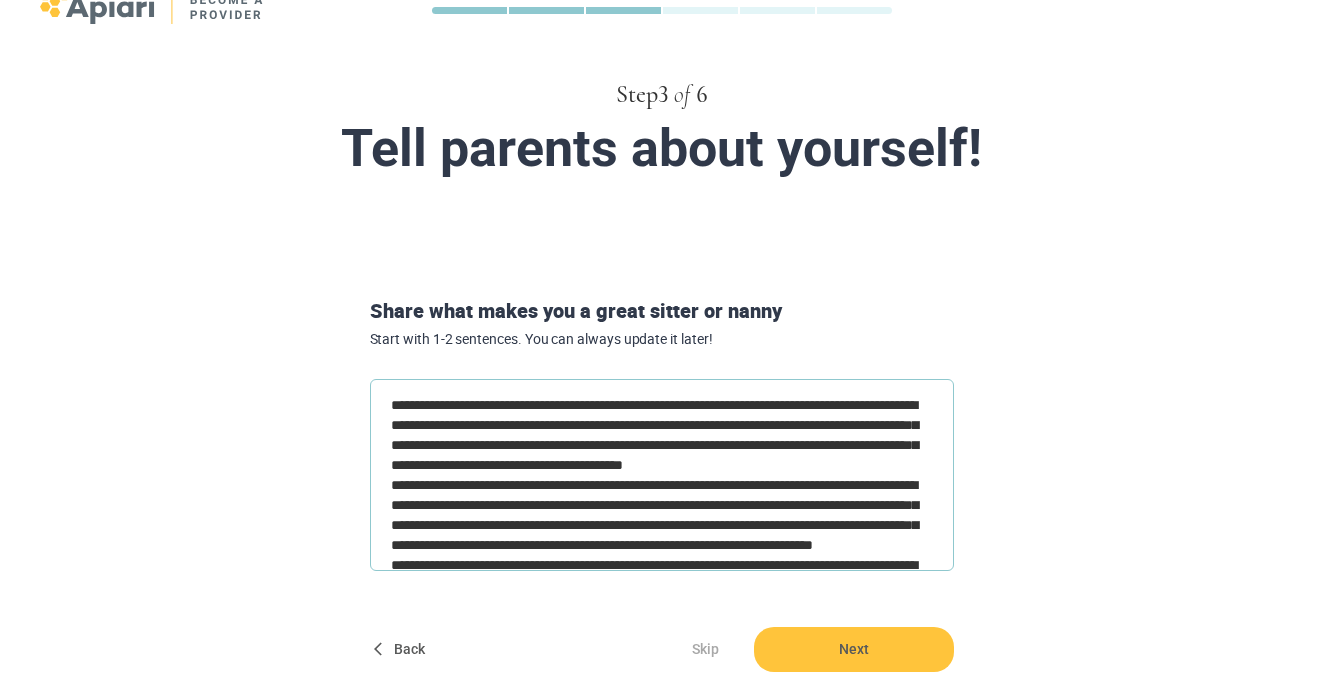 scroll, scrollTop: 123, scrollLeft: 0, axis: vertical 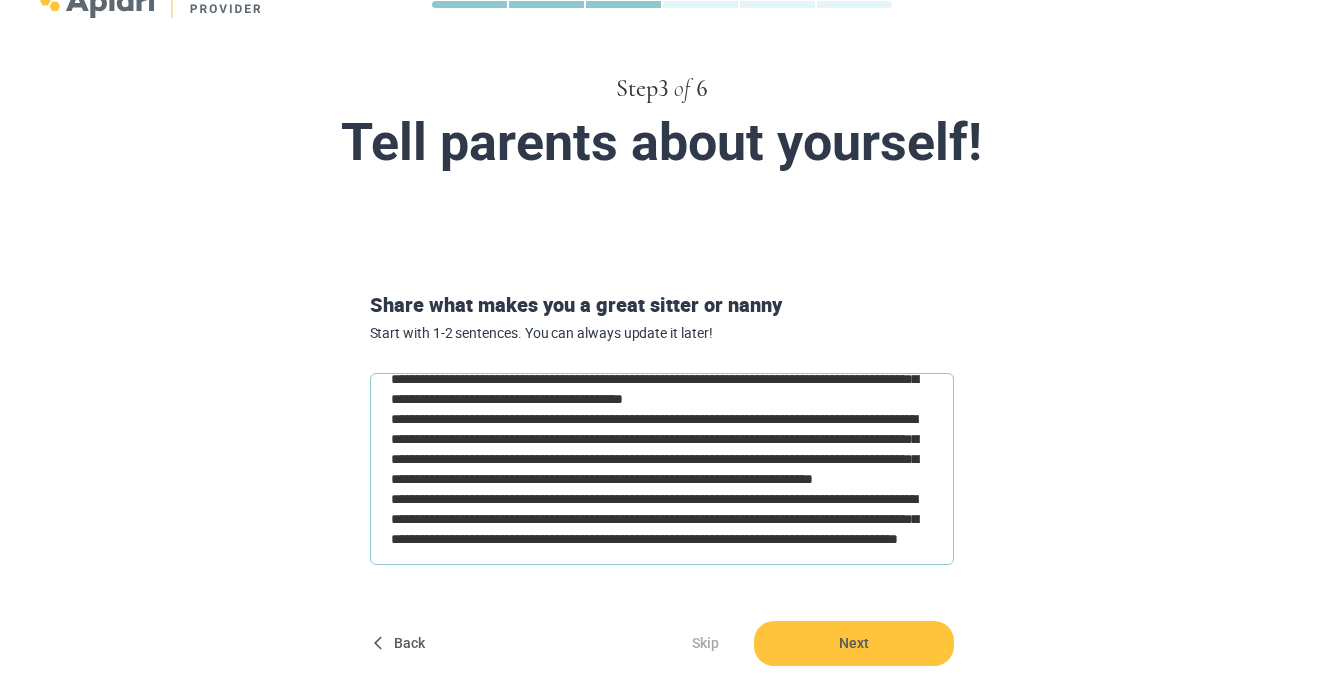 click at bounding box center [662, 469] 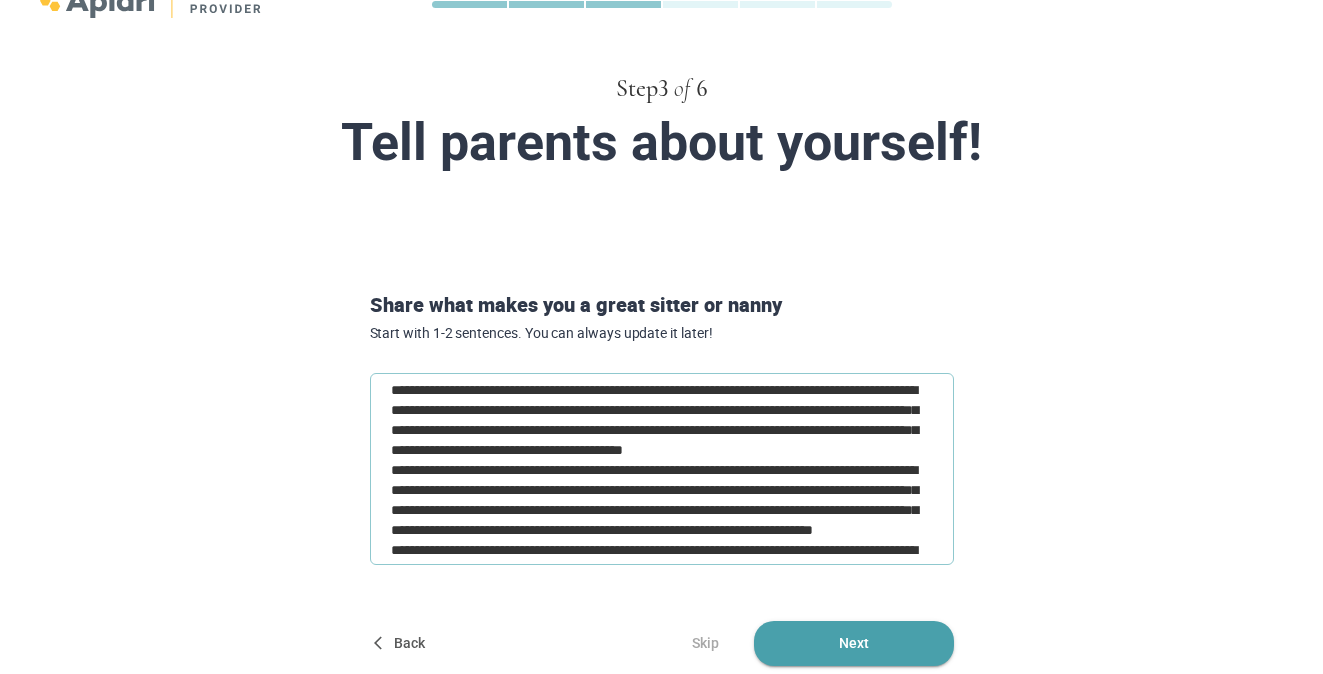 type on "**********" 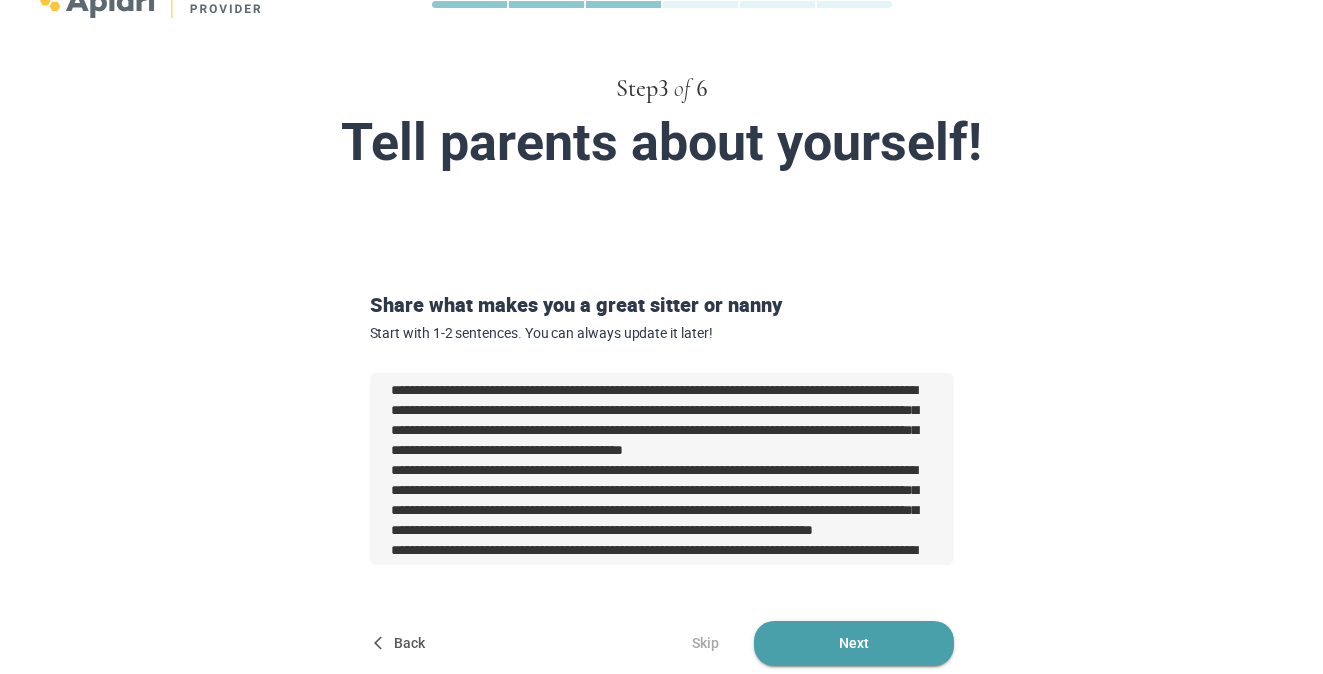 click on "Next" at bounding box center (854, 643) 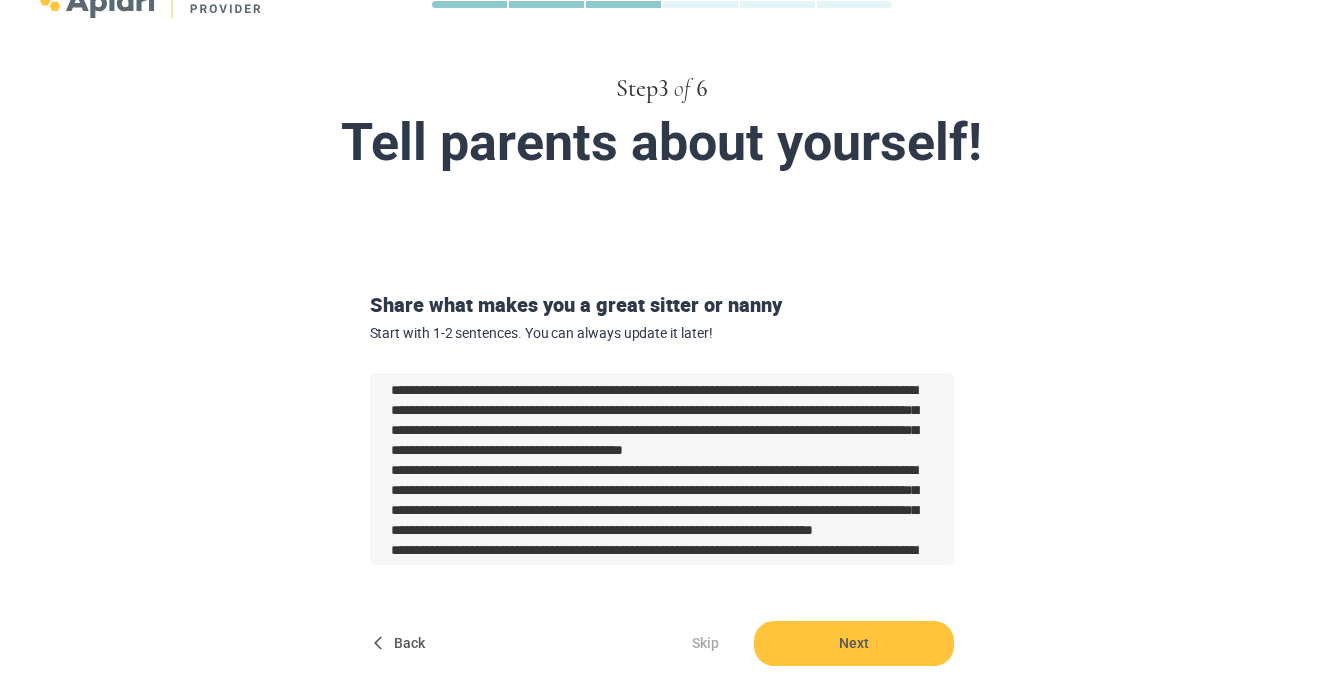 type on "*" 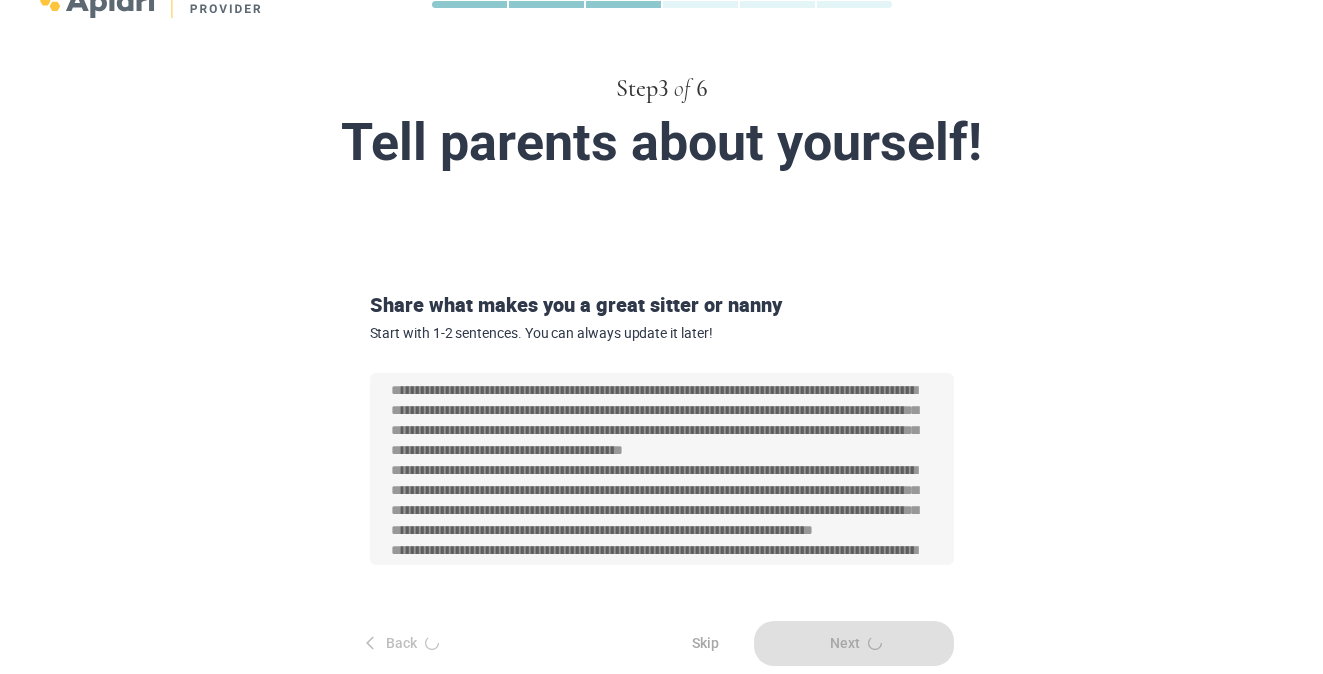 scroll, scrollTop: 0, scrollLeft: 0, axis: both 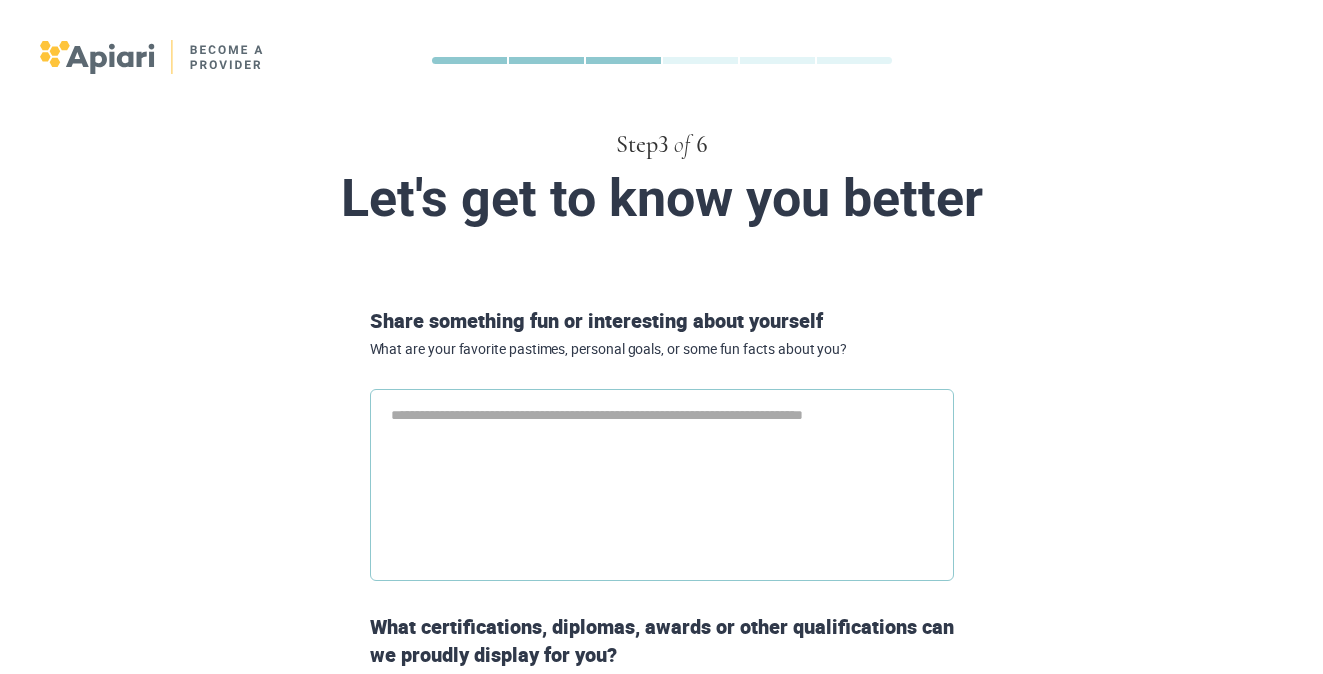 click at bounding box center [662, 485] 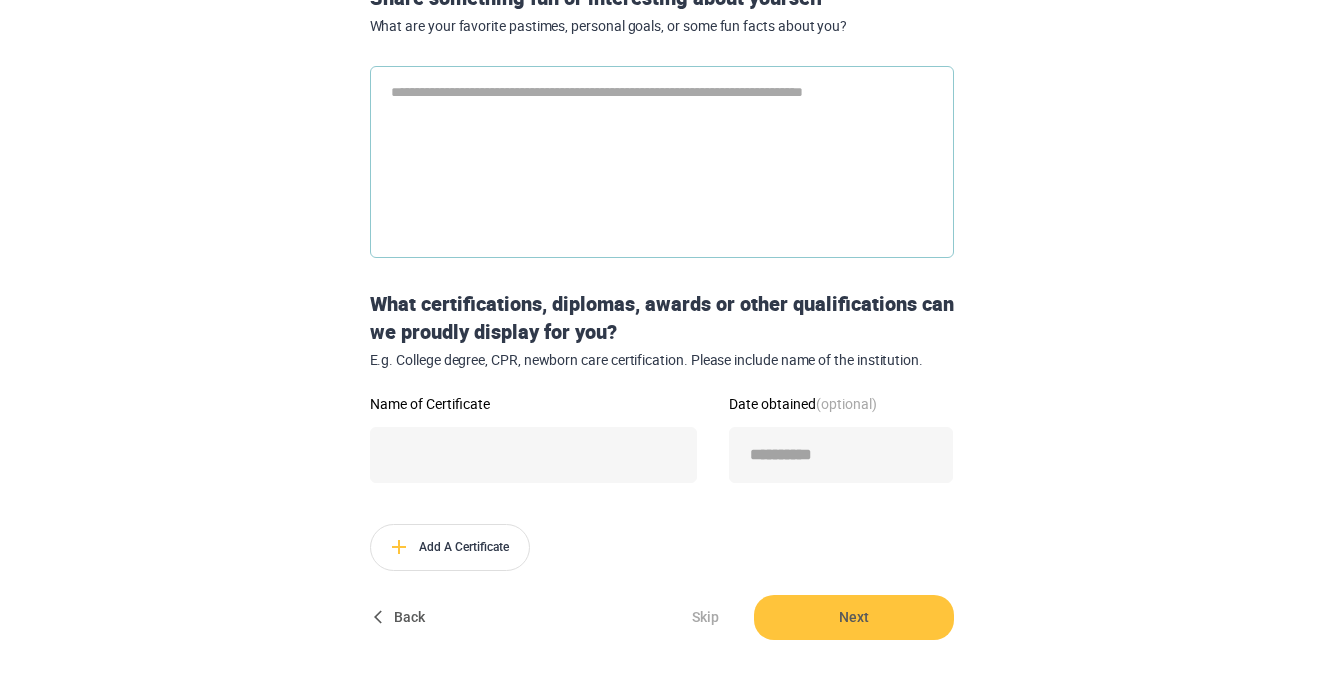 scroll, scrollTop: 450, scrollLeft: 0, axis: vertical 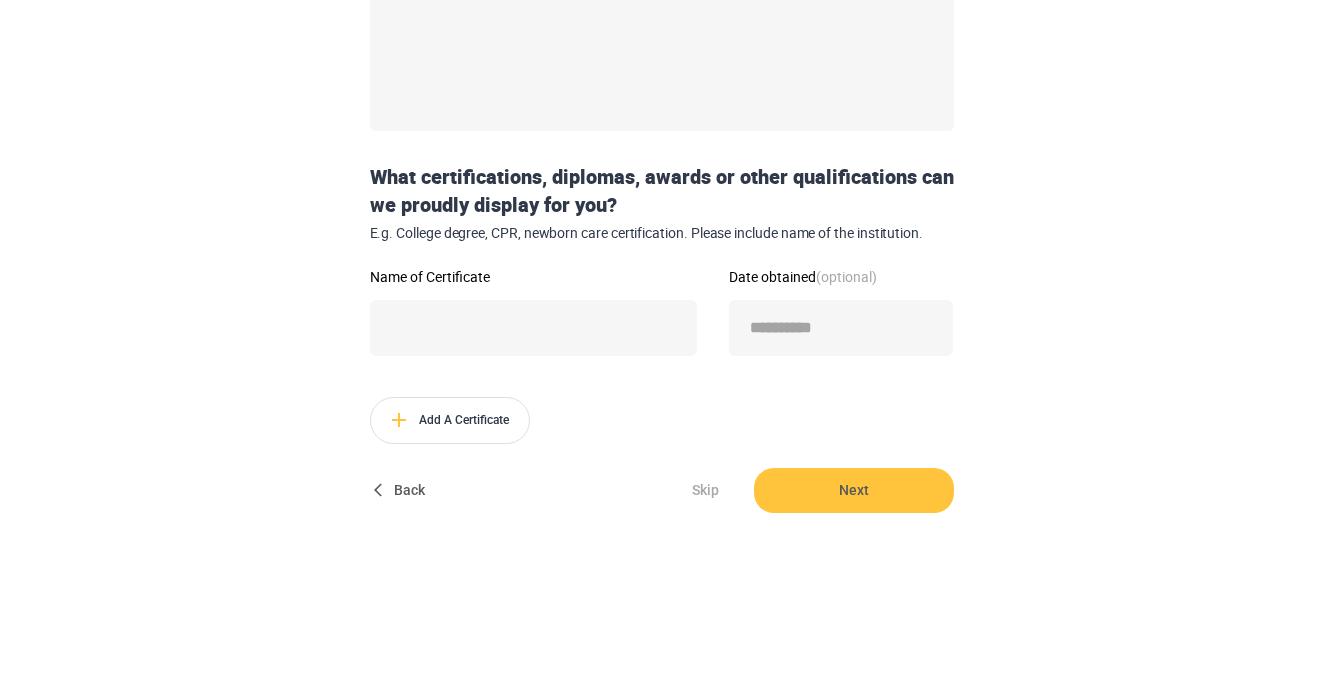 type on "*" 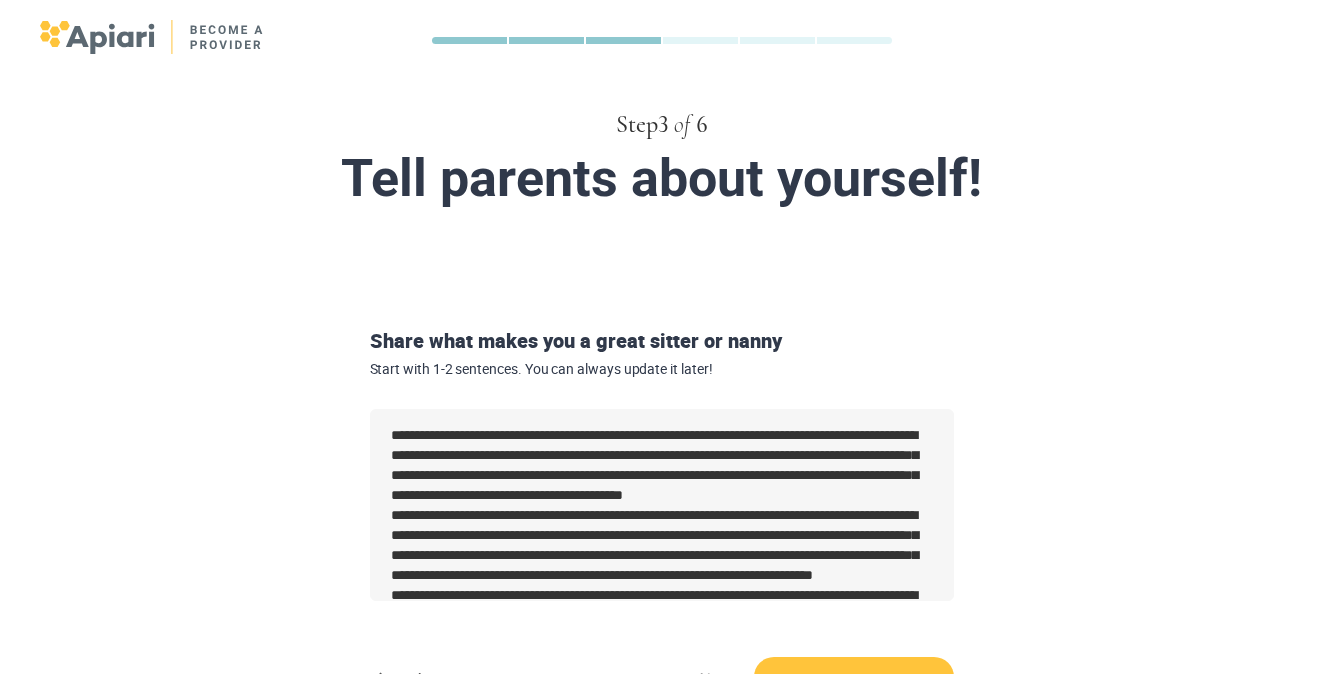 scroll, scrollTop: 22, scrollLeft: 0, axis: vertical 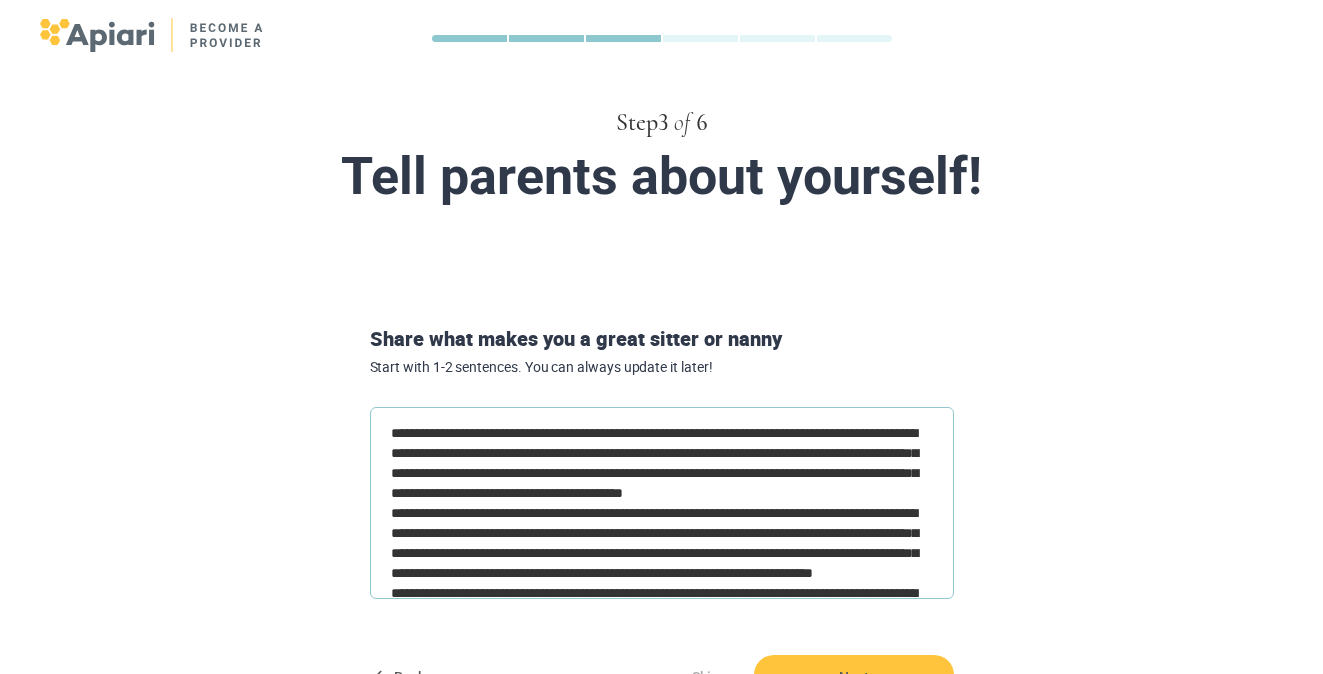 type on "*" 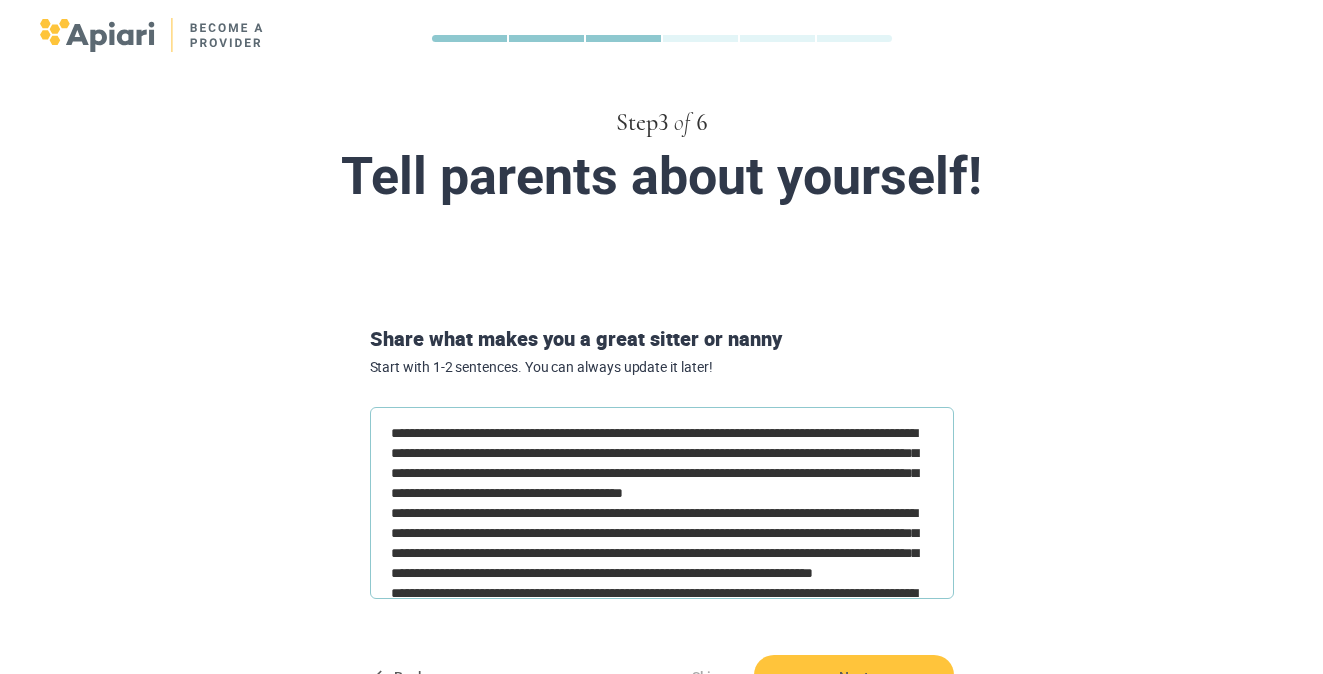 drag, startPoint x: 480, startPoint y: 511, endPoint x: 373, endPoint y: 432, distance: 133.00375 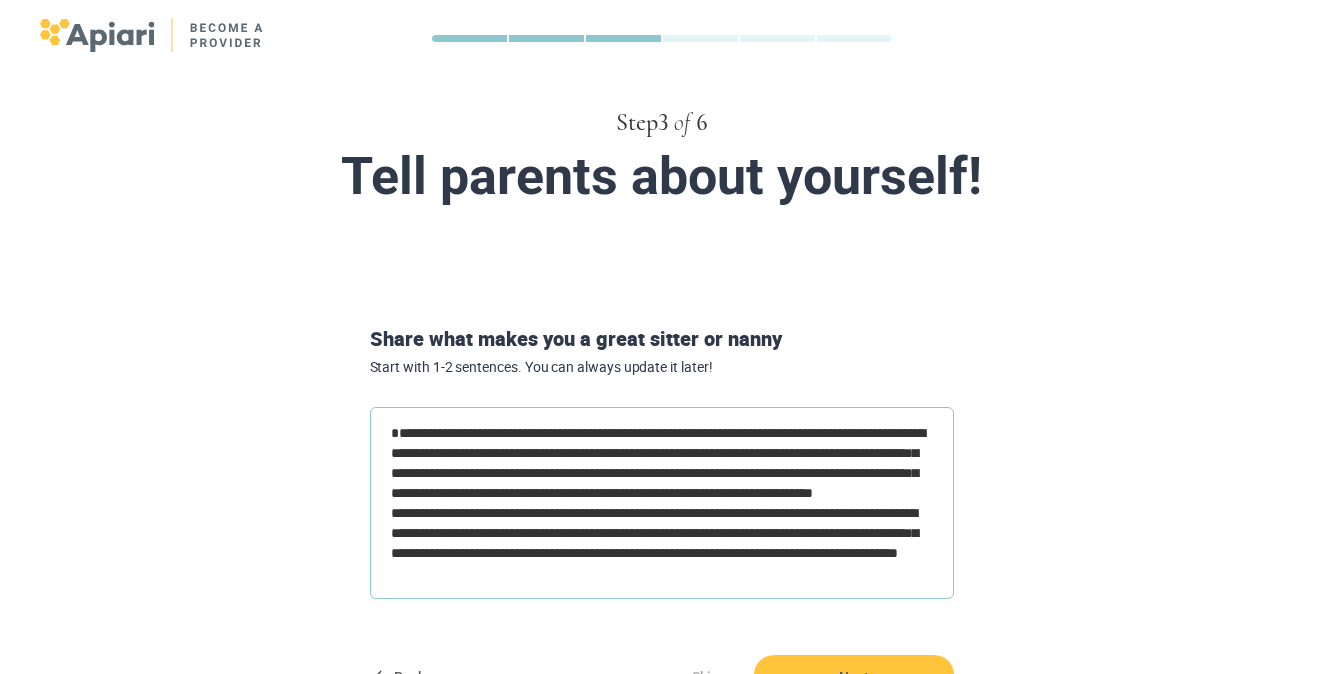 scroll, scrollTop: 156, scrollLeft: 0, axis: vertical 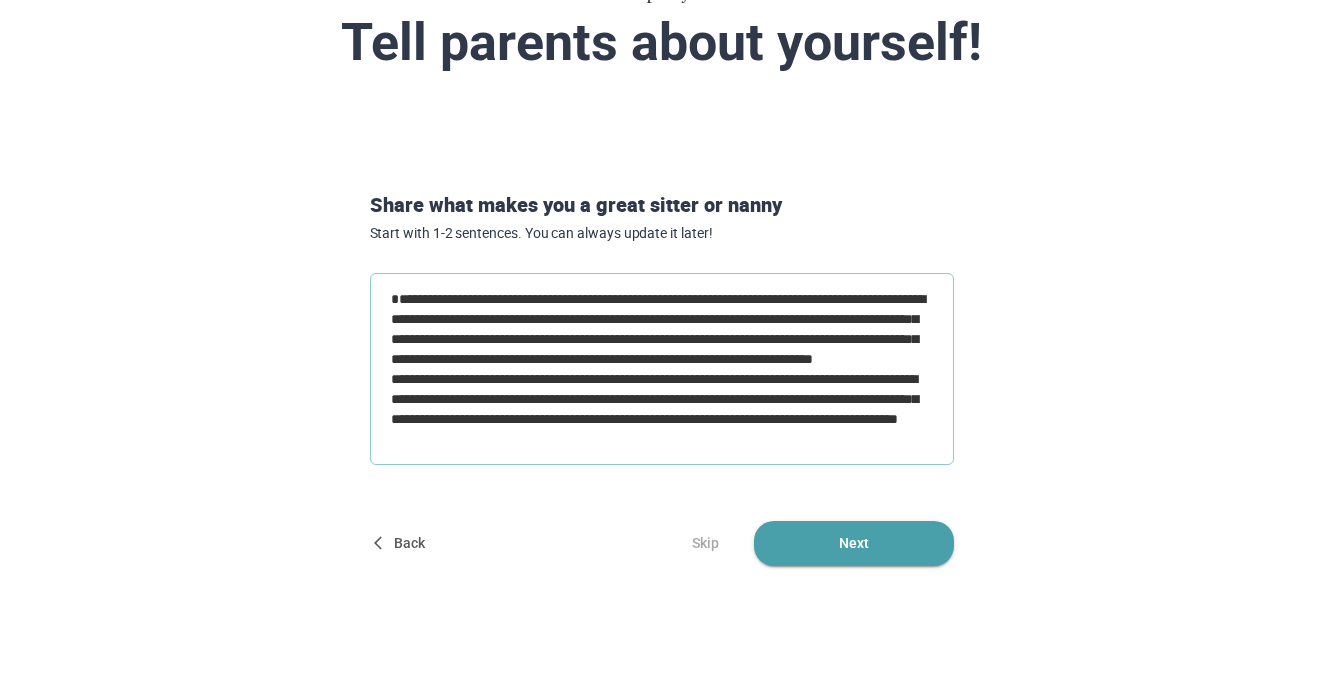 type on "**********" 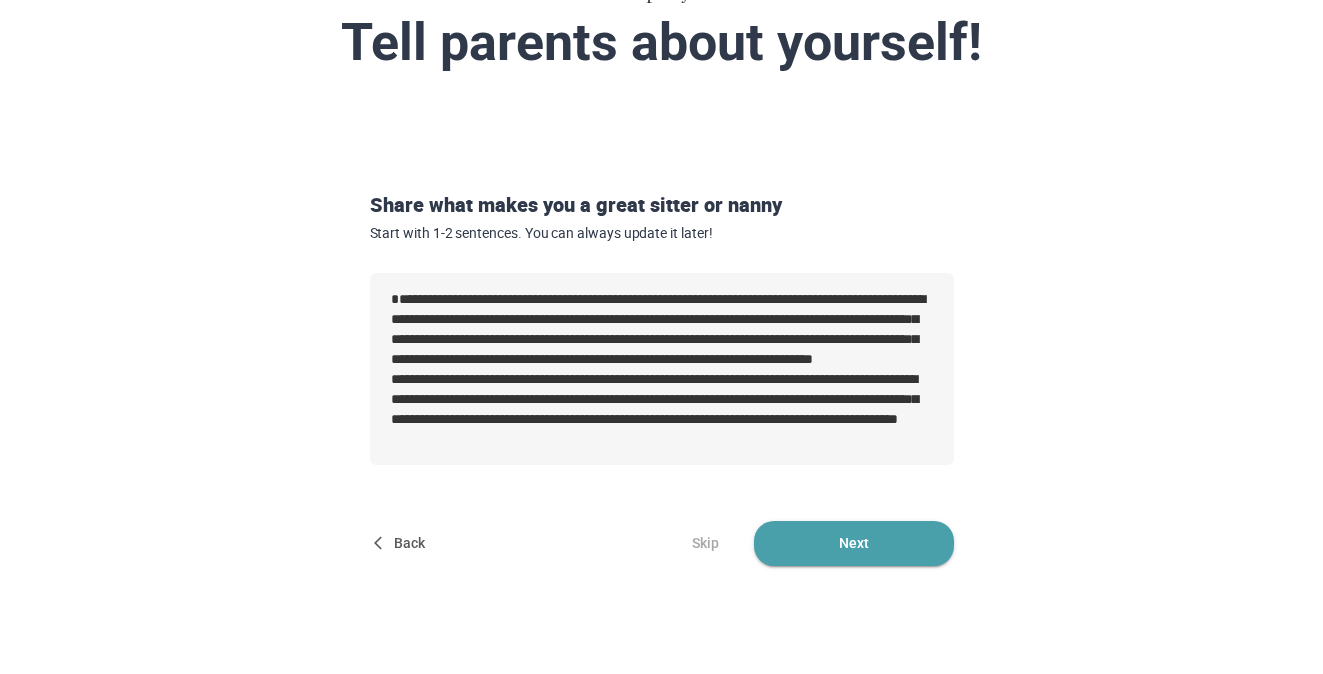 click on "Next" at bounding box center (854, 543) 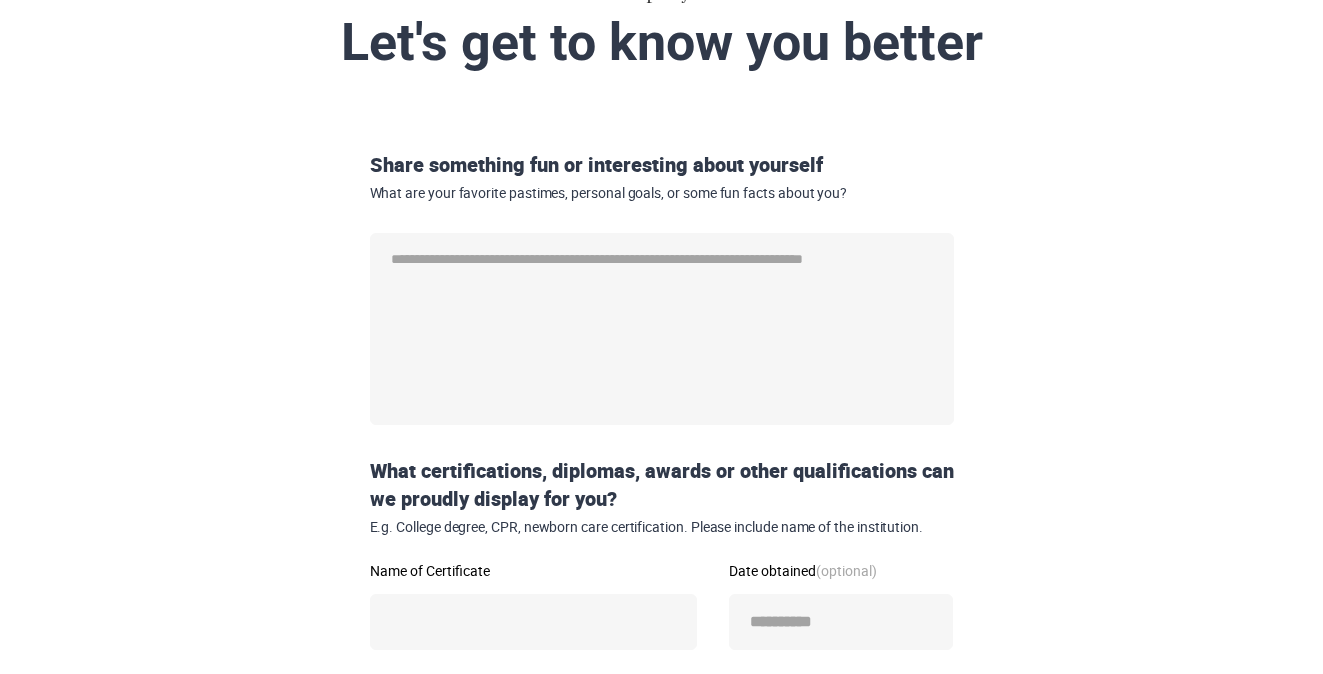 scroll, scrollTop: 0, scrollLeft: 0, axis: both 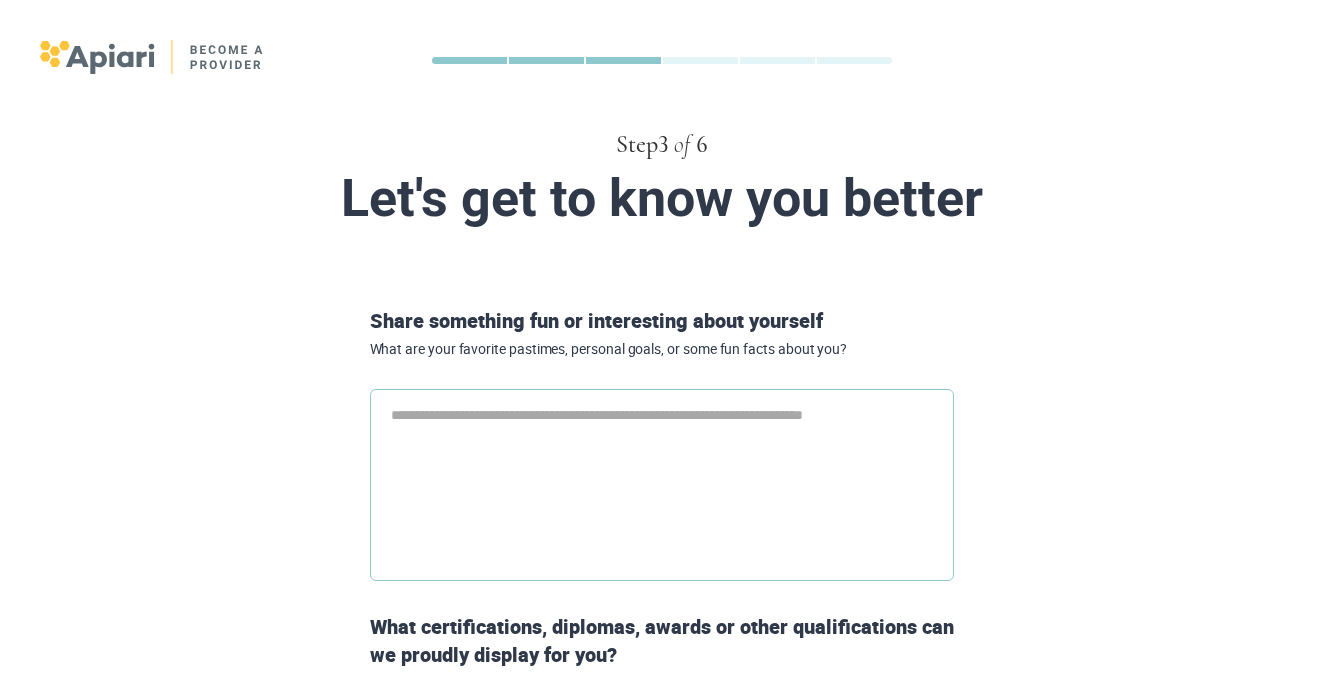 type on "*" 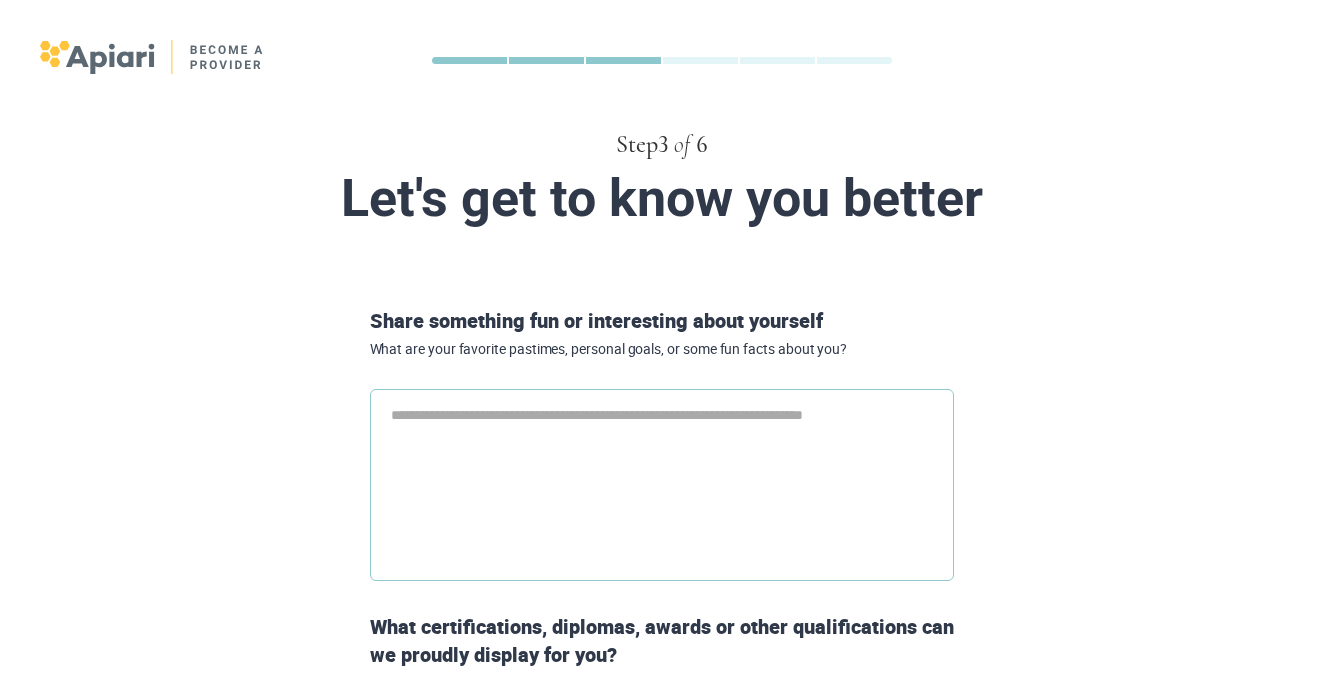 click at bounding box center [662, 485] 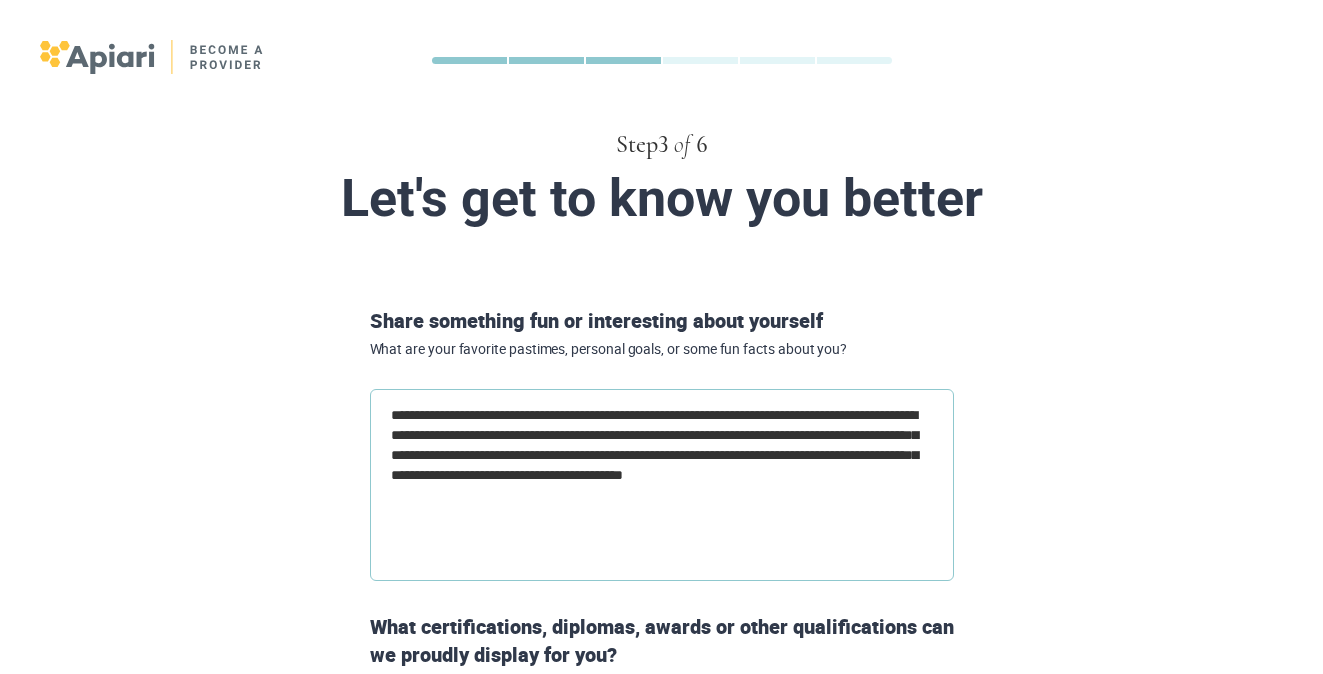 click on "**********" at bounding box center (662, 485) 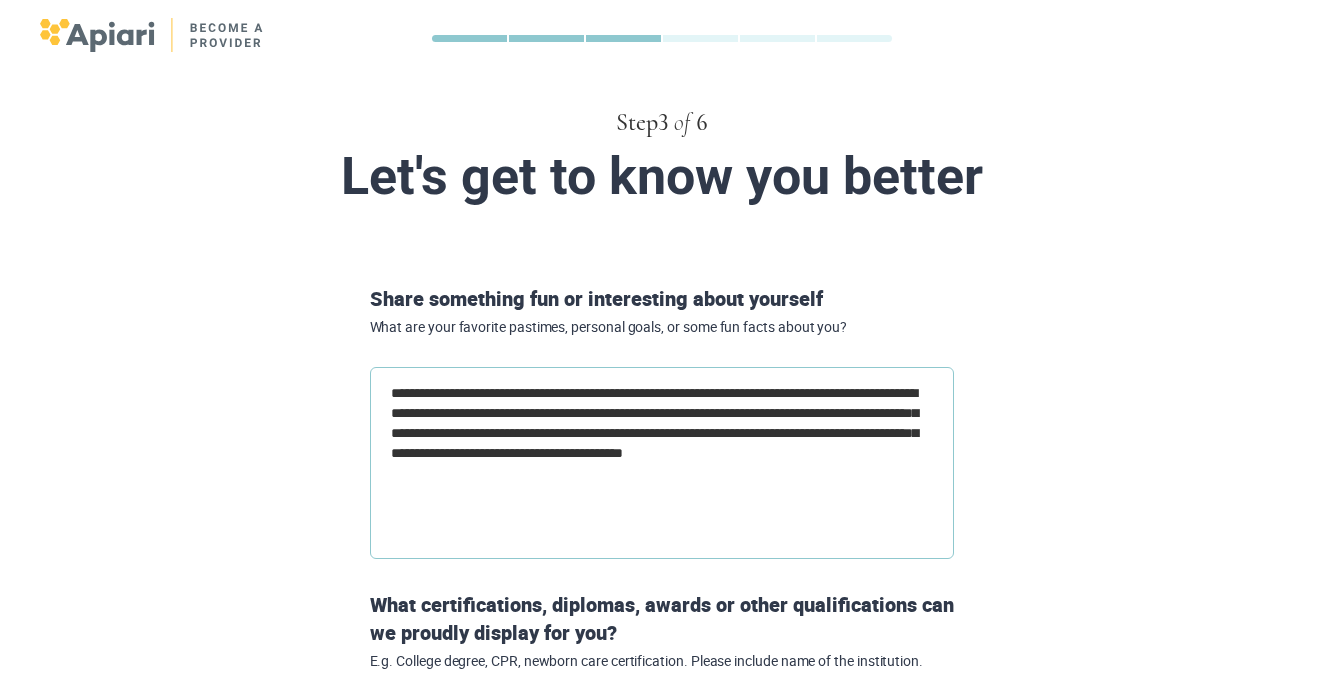 scroll, scrollTop: 18, scrollLeft: 0, axis: vertical 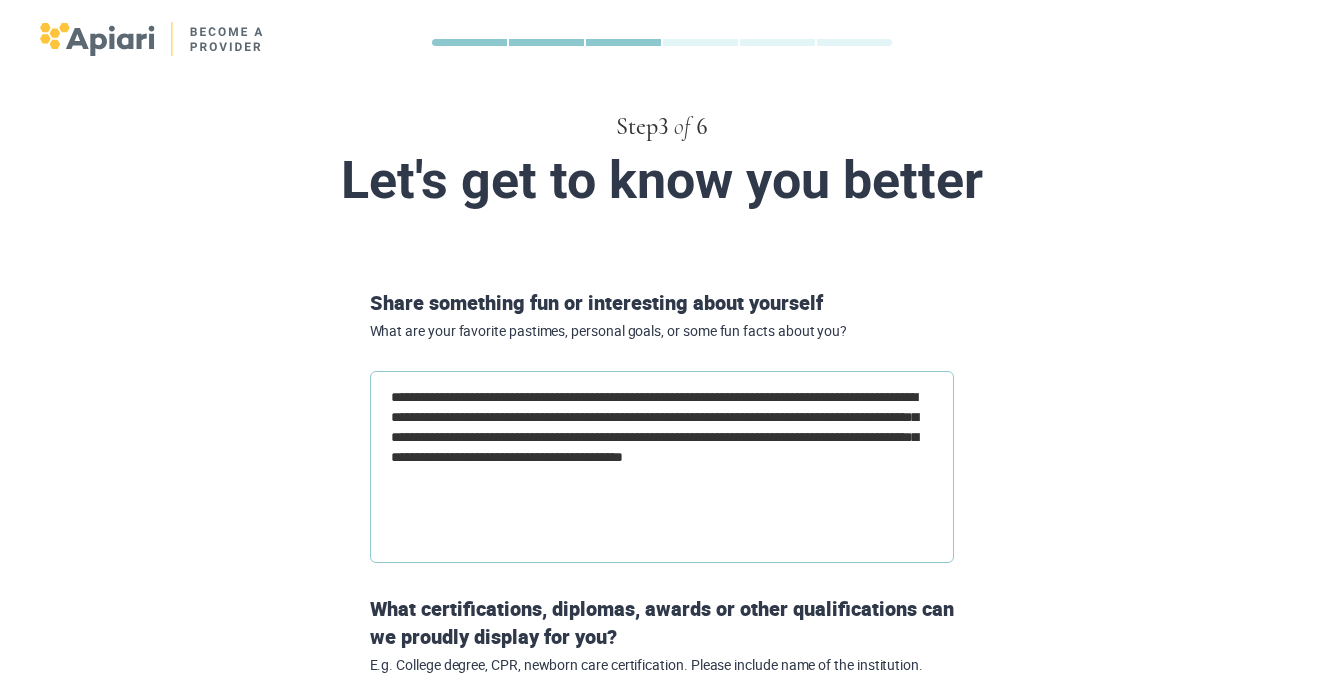 drag, startPoint x: 696, startPoint y: 482, endPoint x: 336, endPoint y: 390, distance: 371.56964 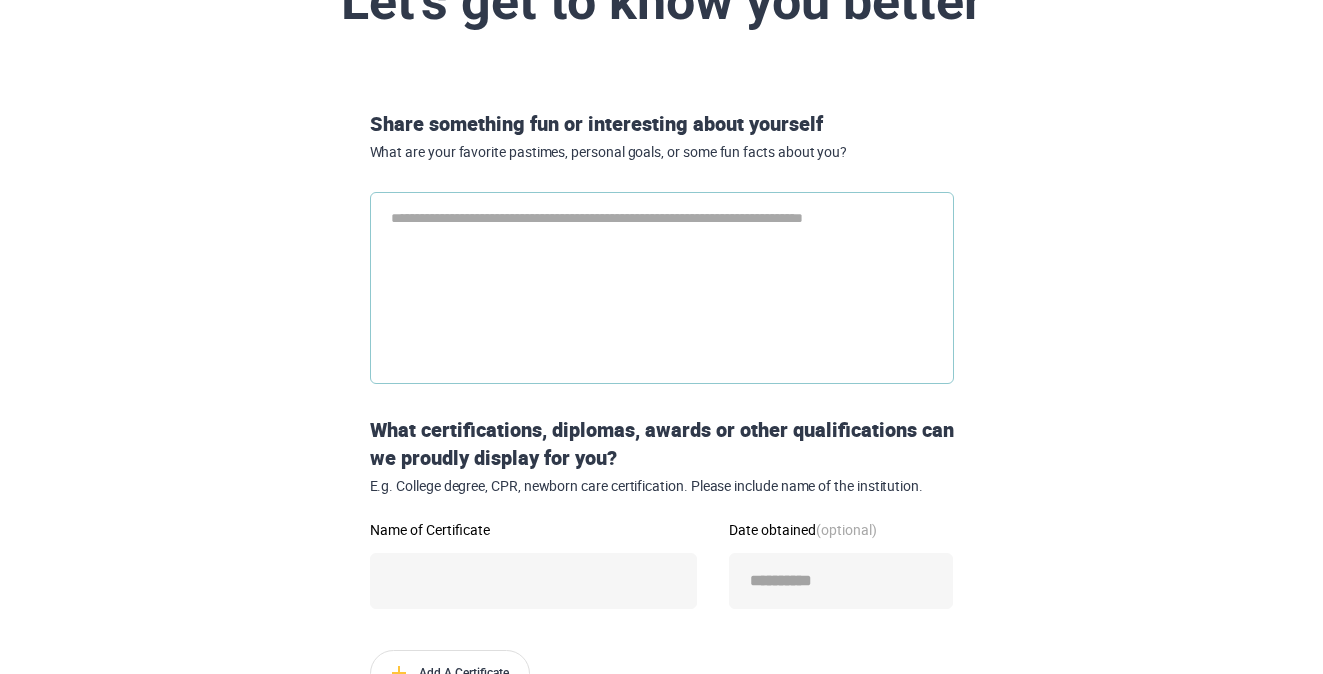 scroll, scrollTop: 315, scrollLeft: 0, axis: vertical 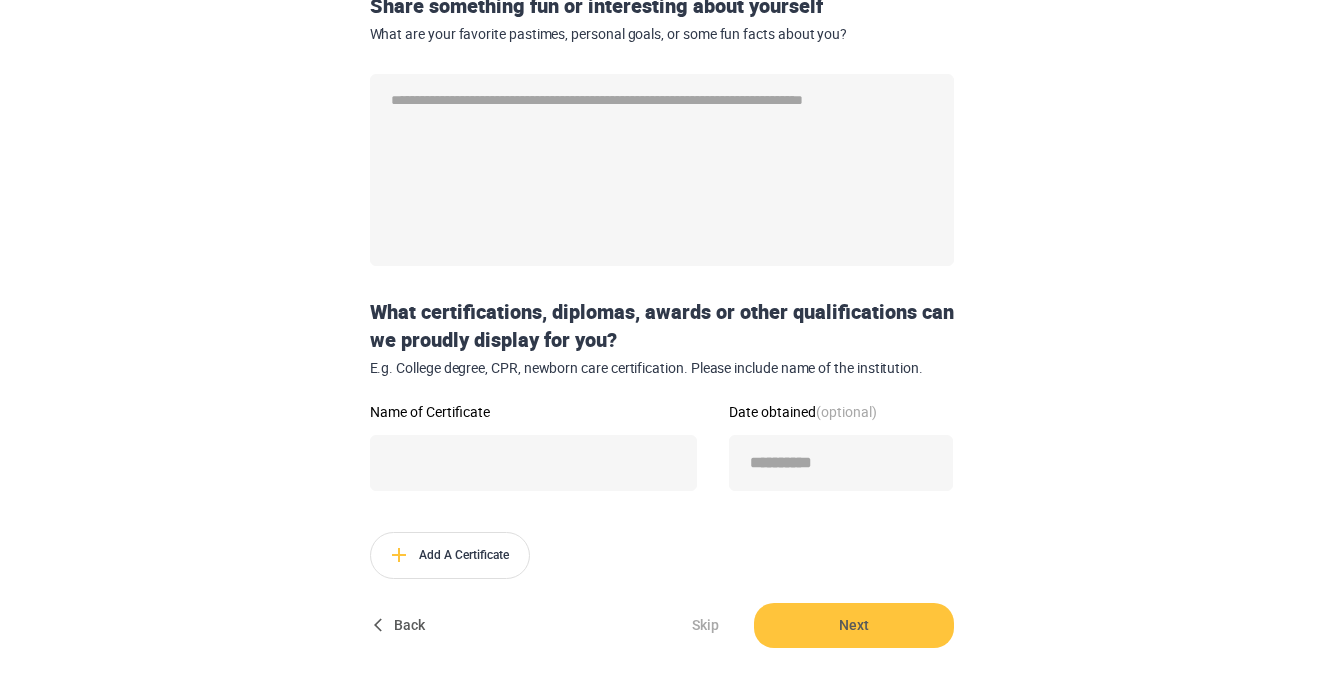 type on "*" 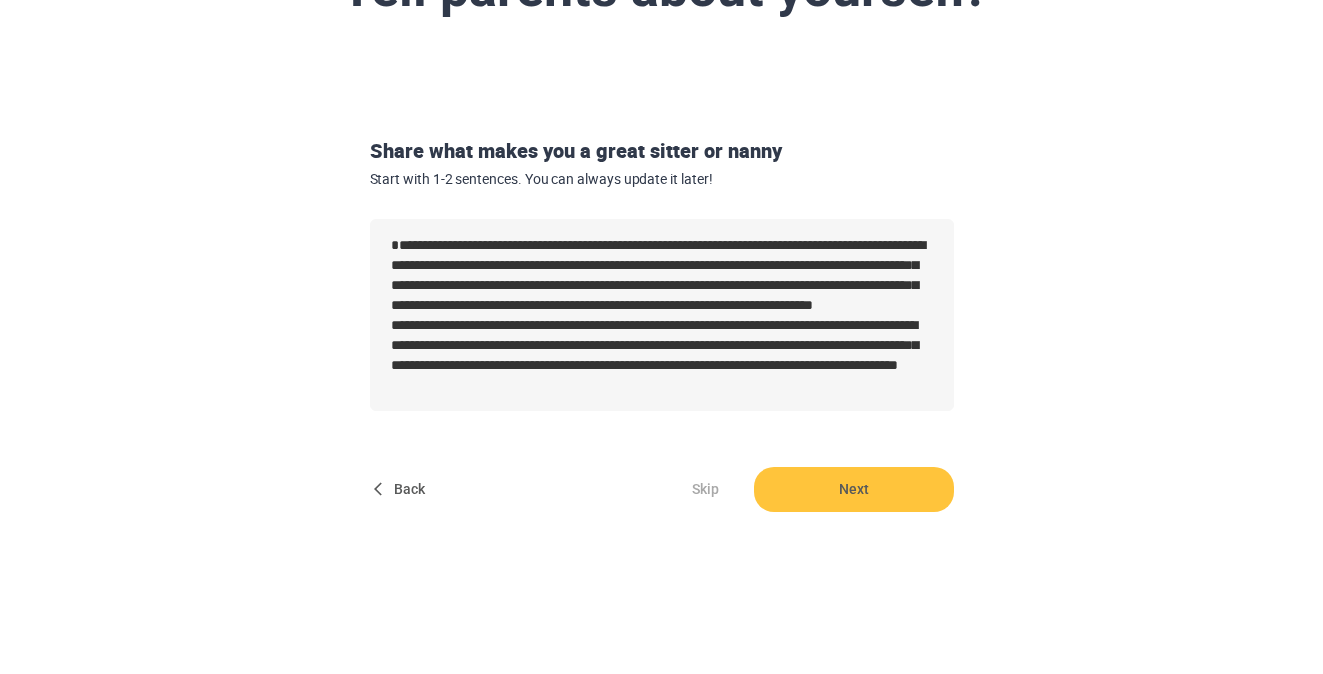 scroll, scrollTop: 0, scrollLeft: 0, axis: both 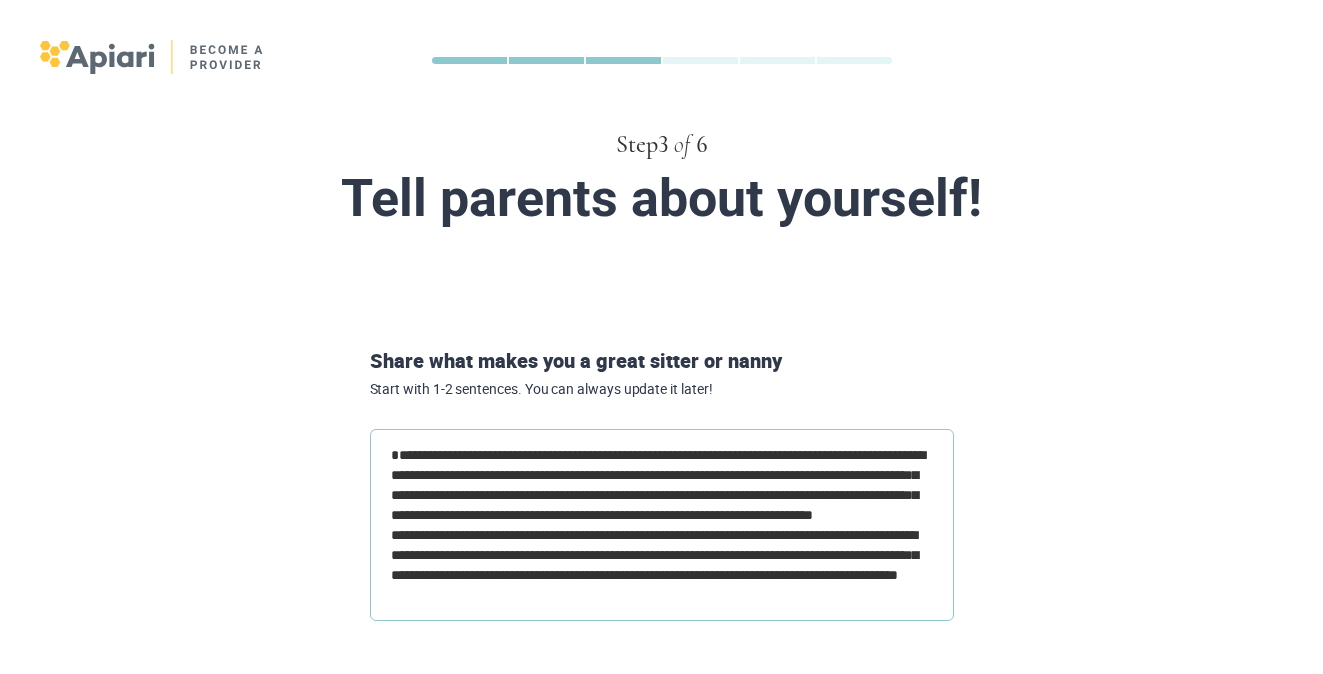 type on "*" 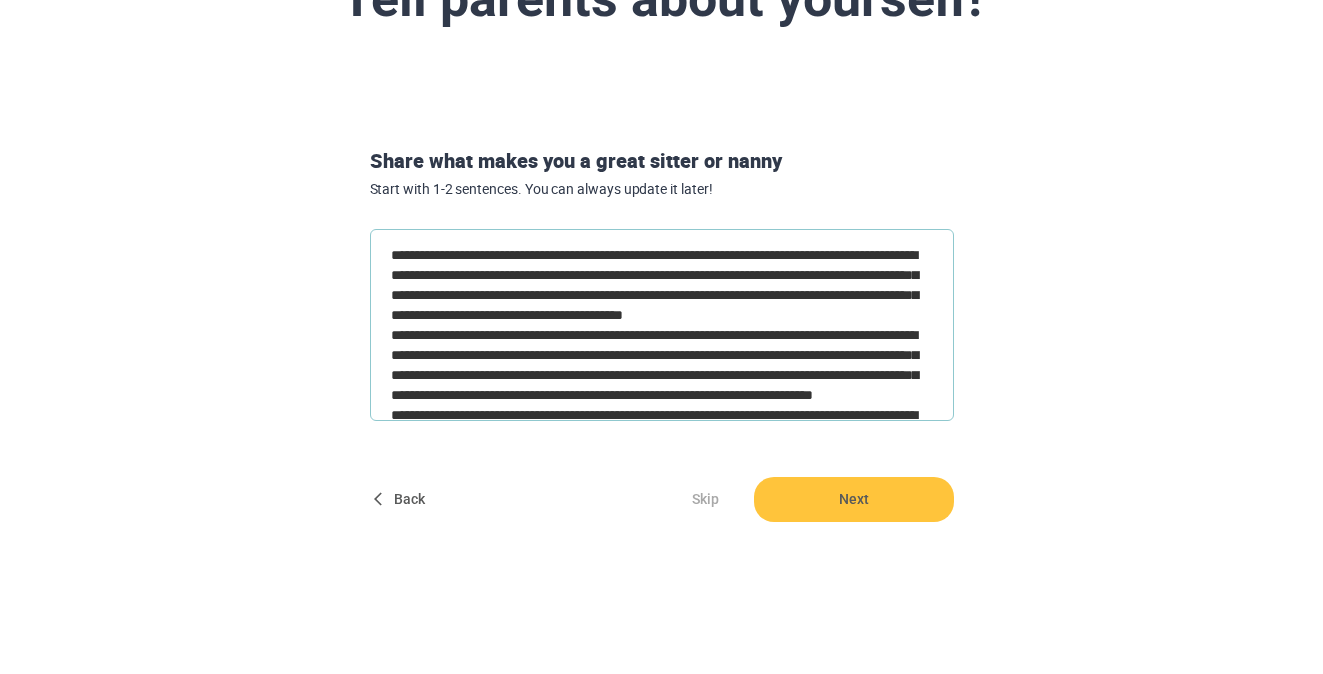 scroll, scrollTop: 210, scrollLeft: 0, axis: vertical 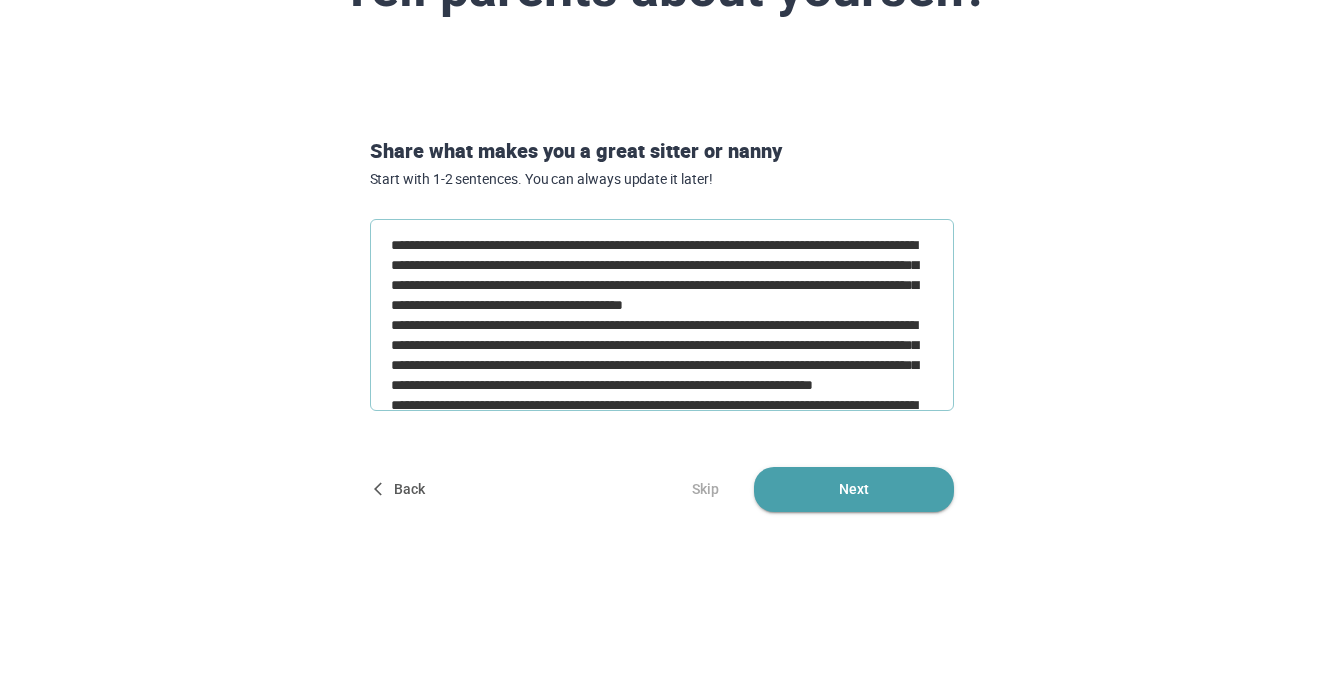 type on "**********" 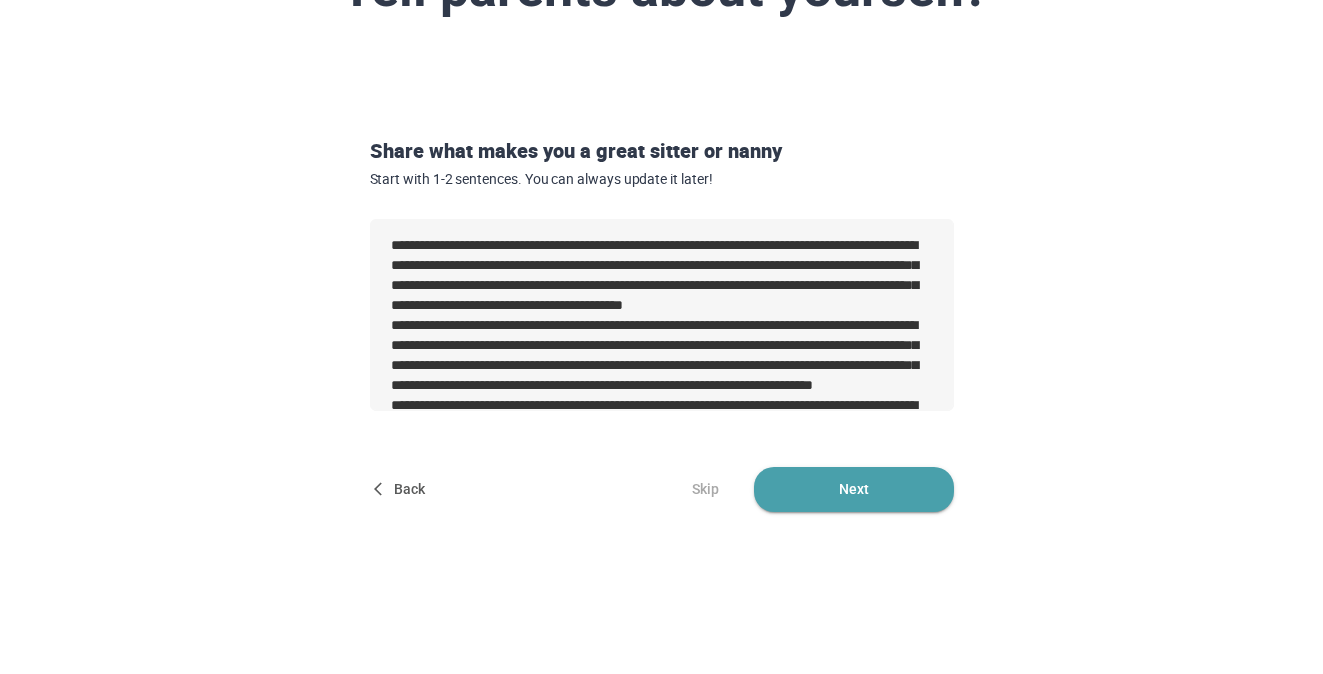 click on "Next" at bounding box center [854, 489] 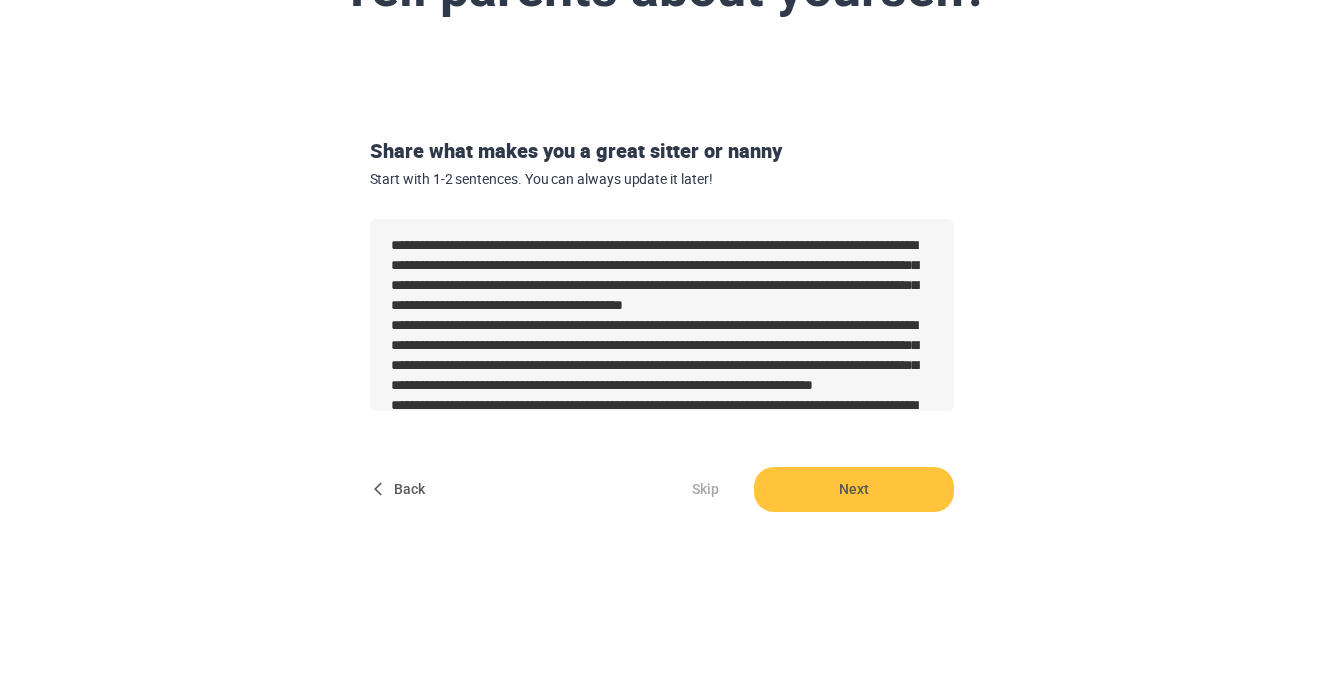 type on "*" 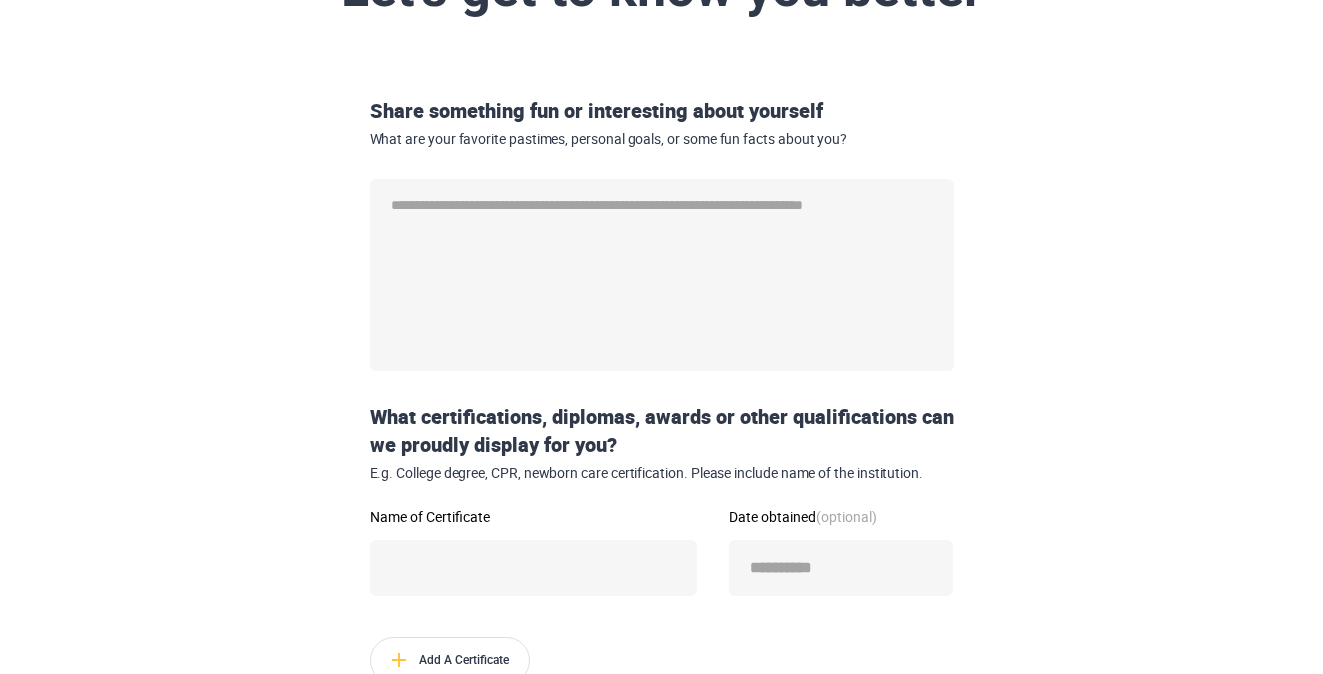 scroll, scrollTop: 0, scrollLeft: 0, axis: both 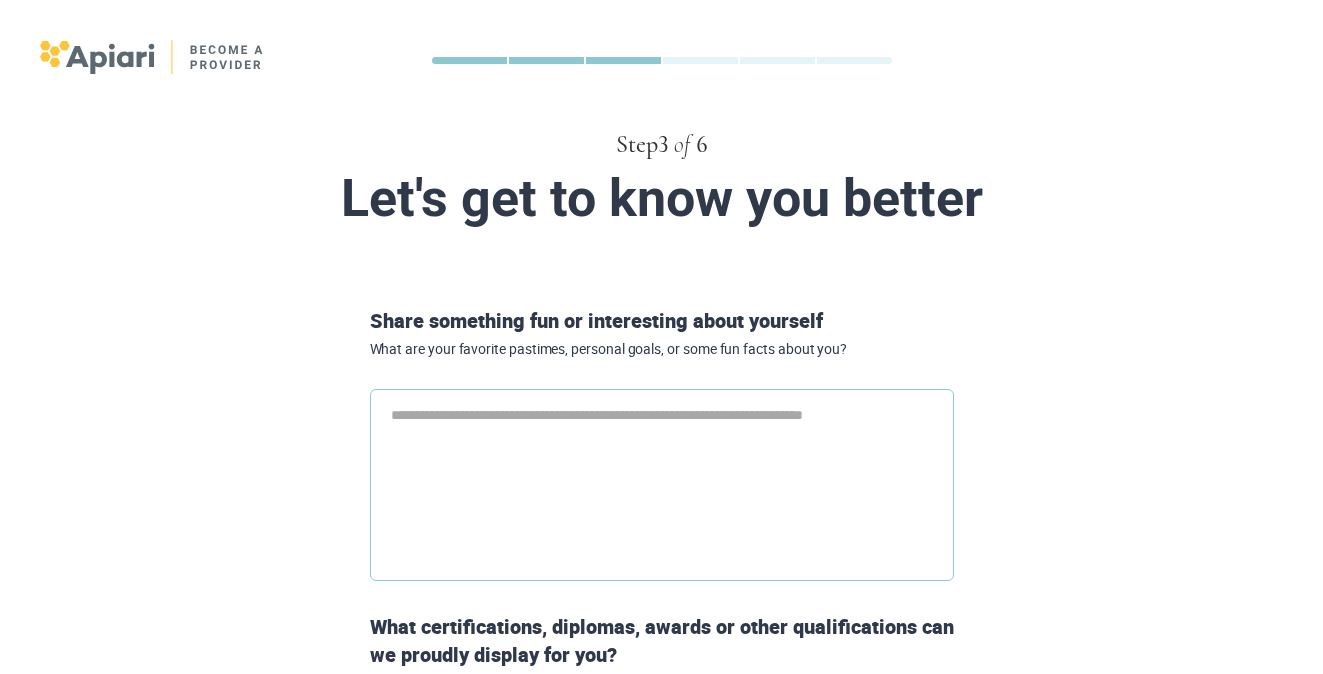 type on "*" 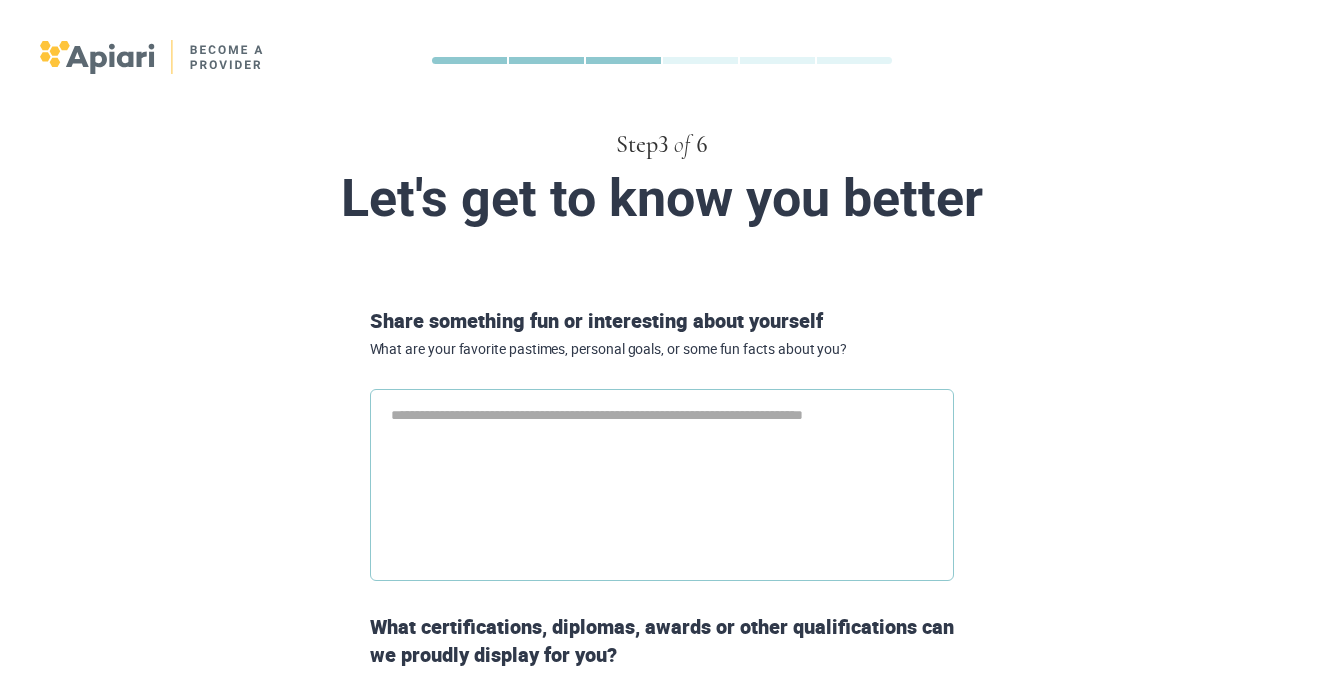 click at bounding box center (662, 485) 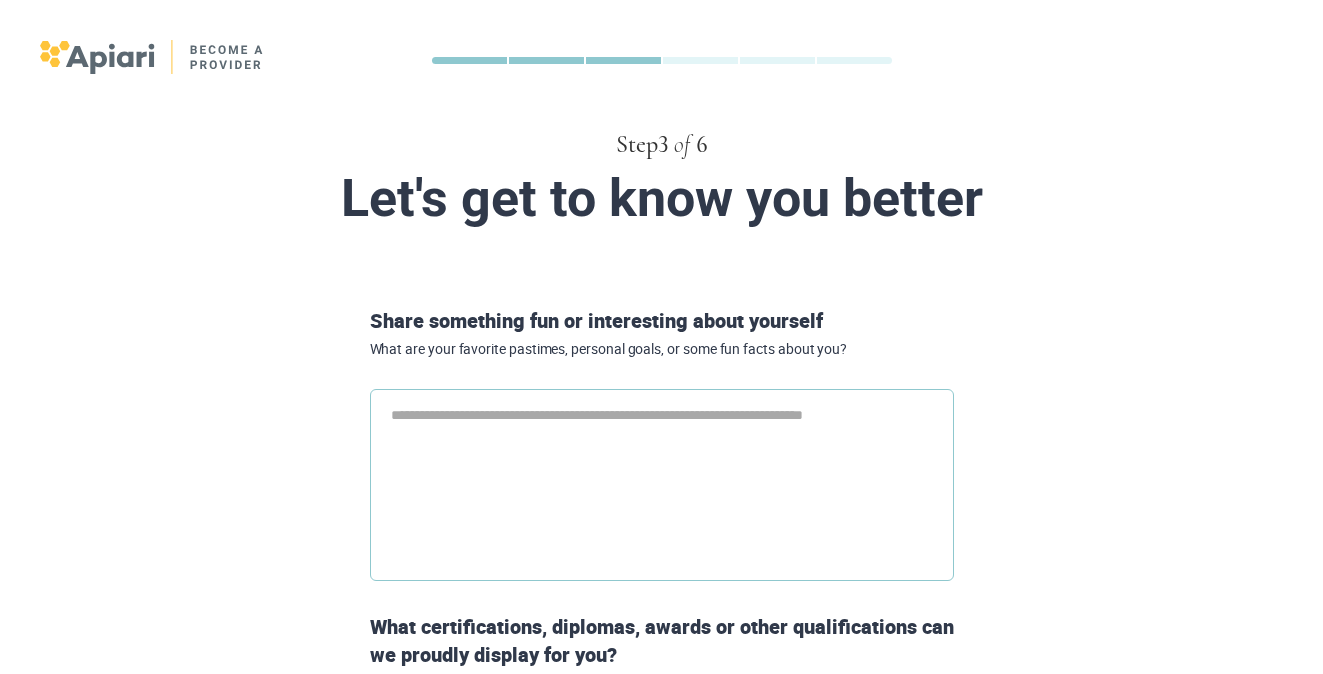 type on "*" 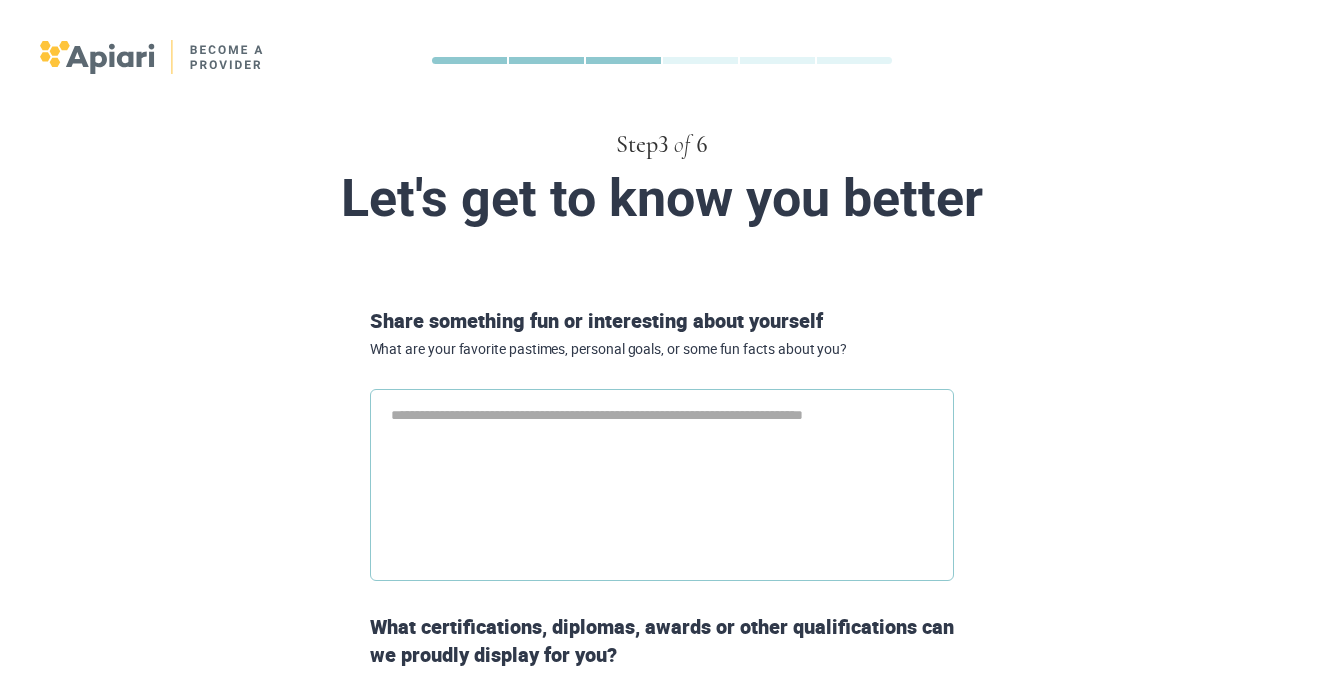 type on "*" 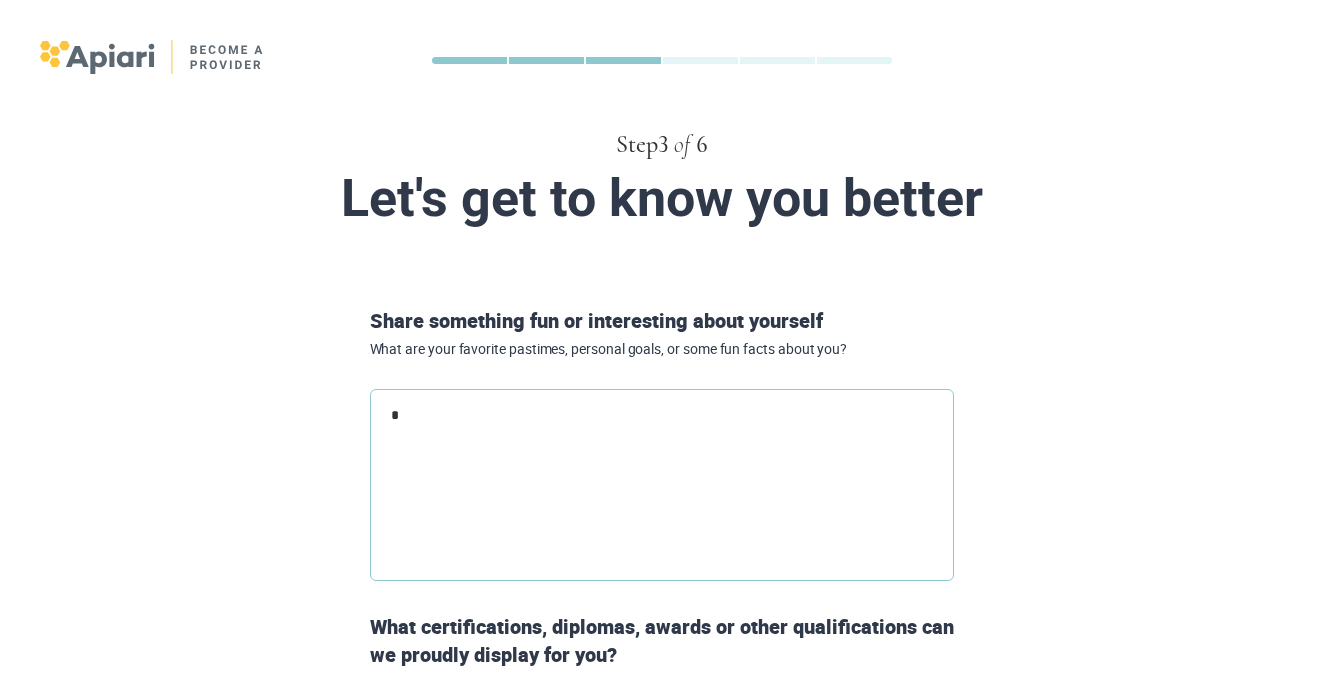 type on "*" 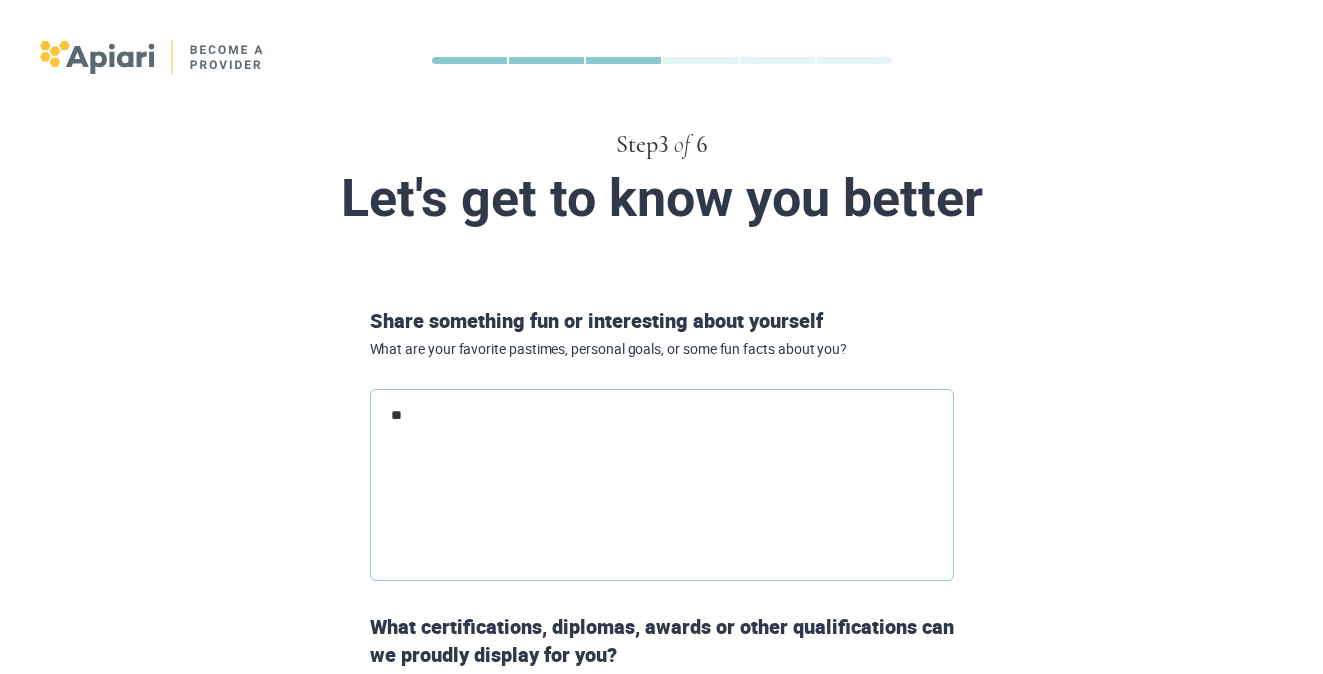 type on "***" 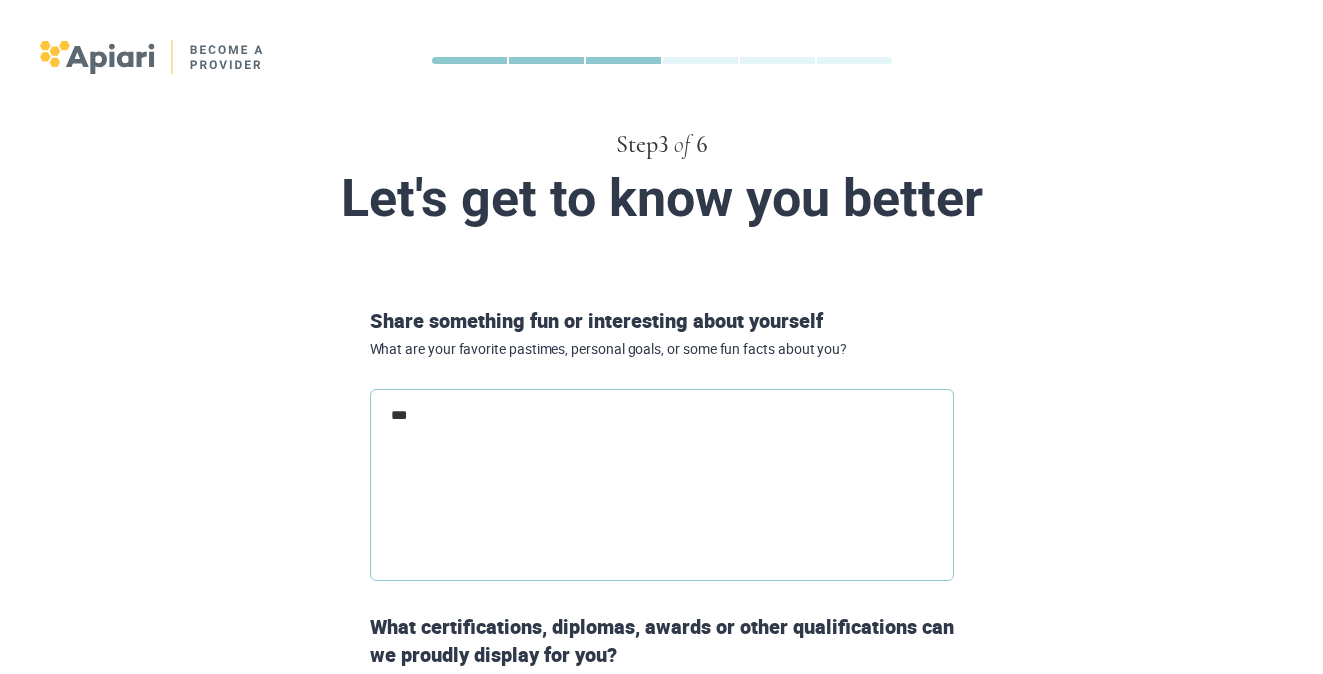type on "****" 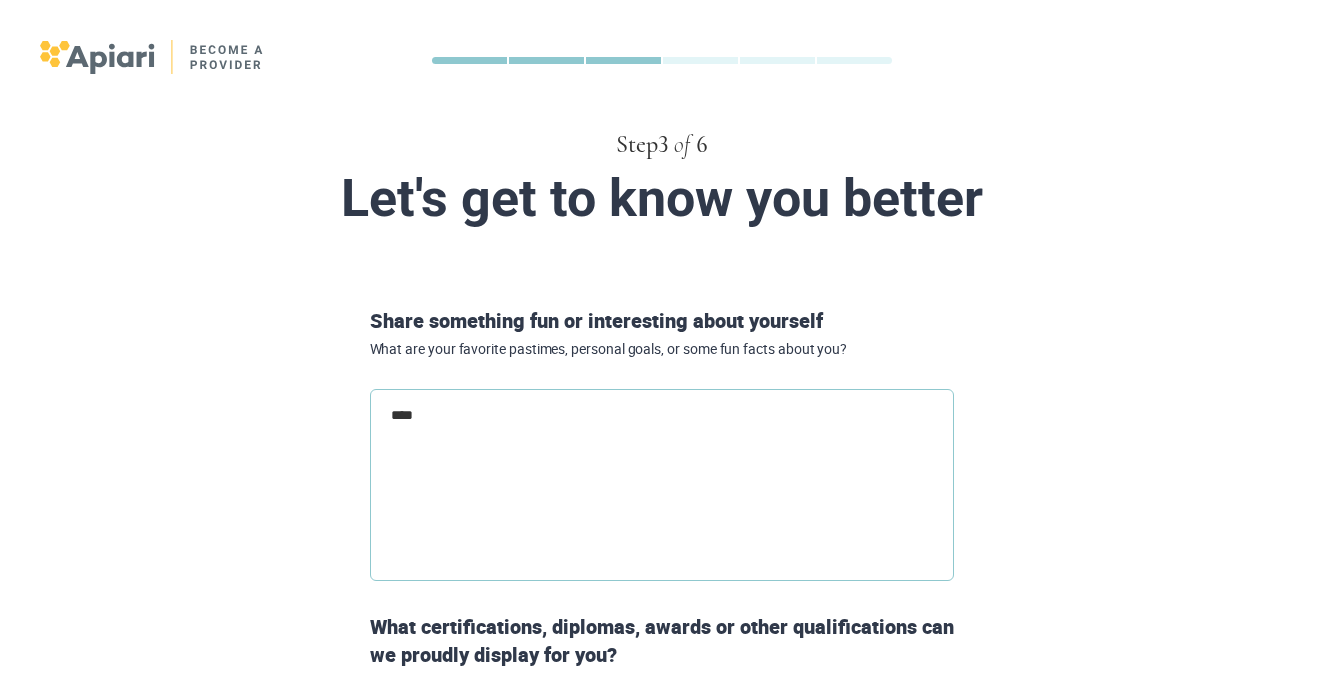 type on "*****" 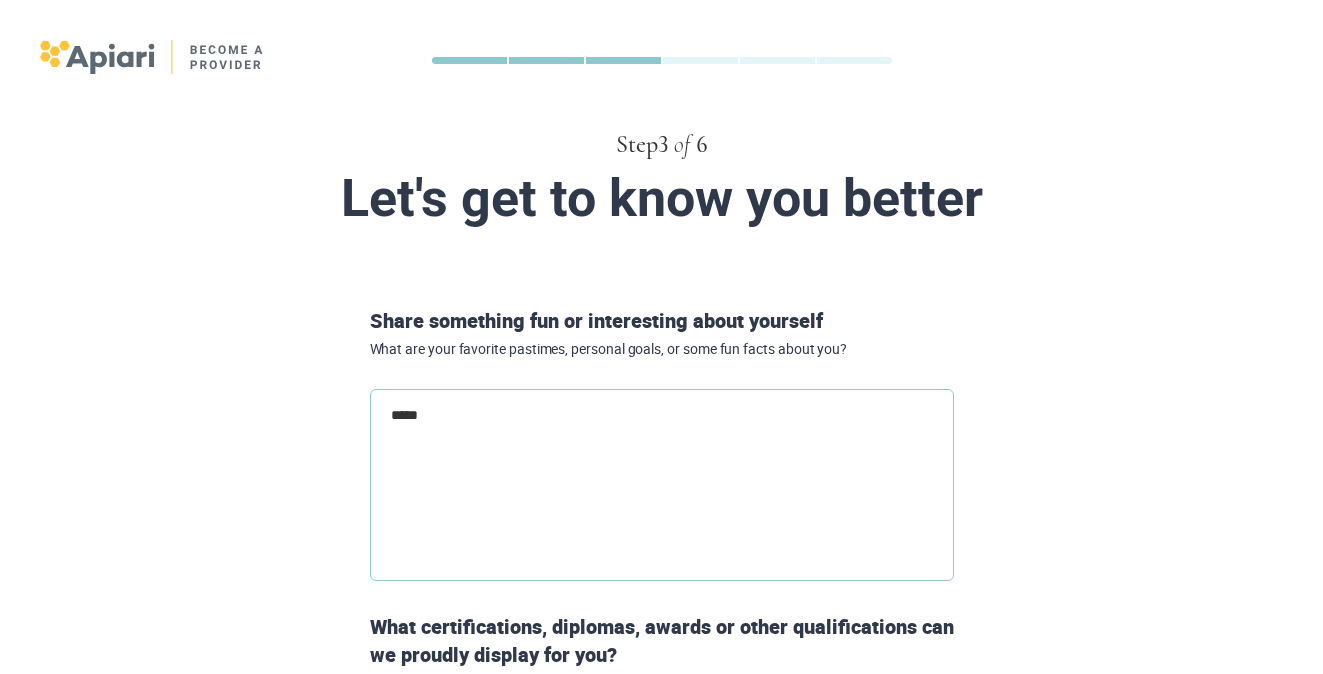 type on "******" 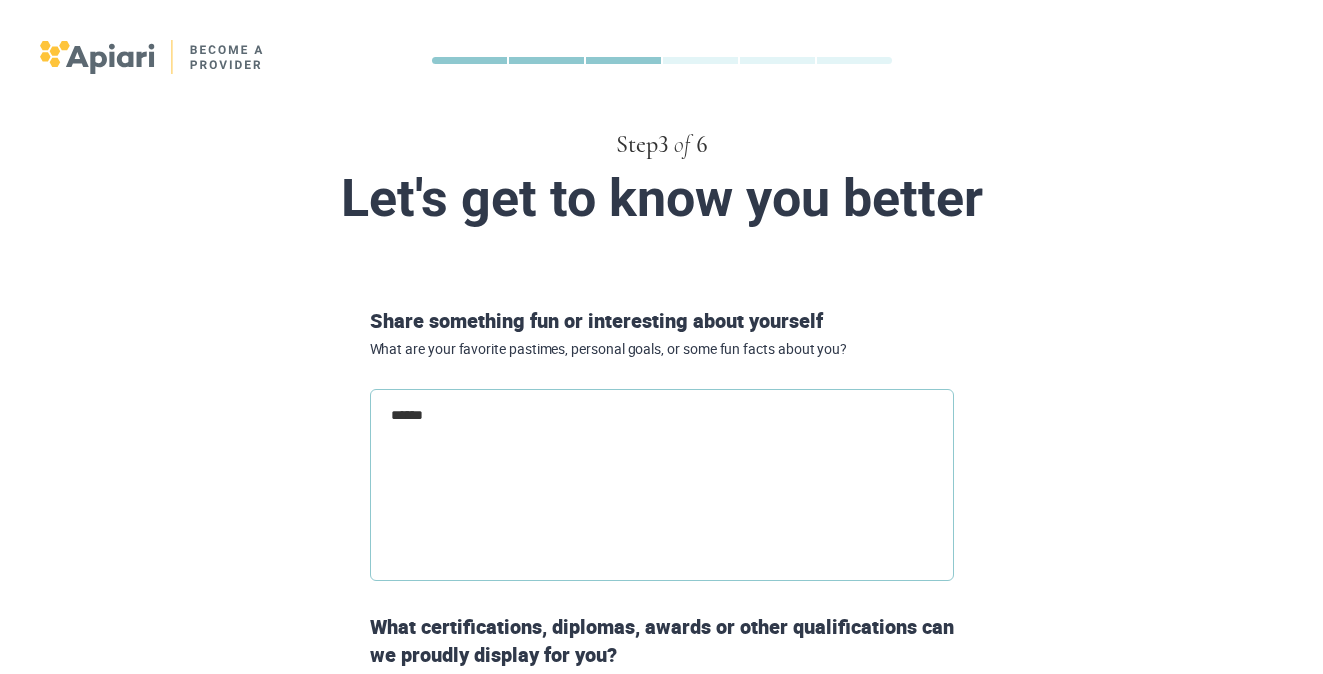type on "******" 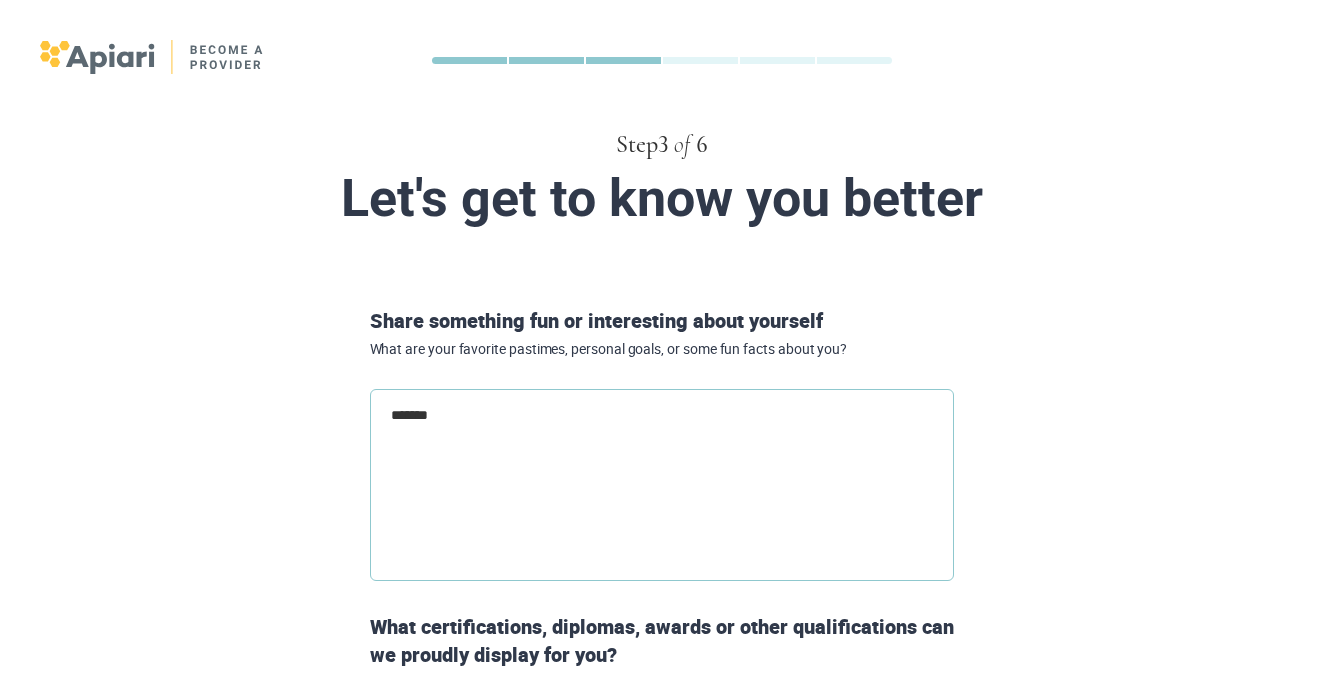 type on "********" 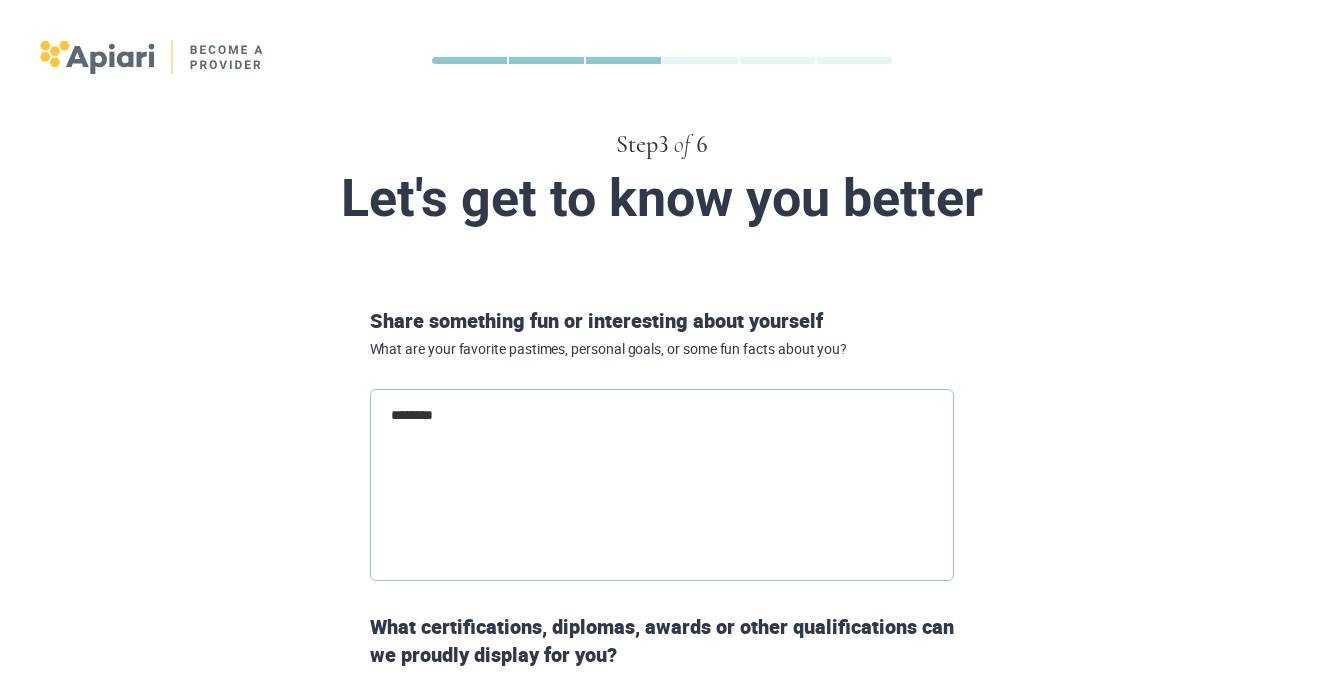 type on "*********" 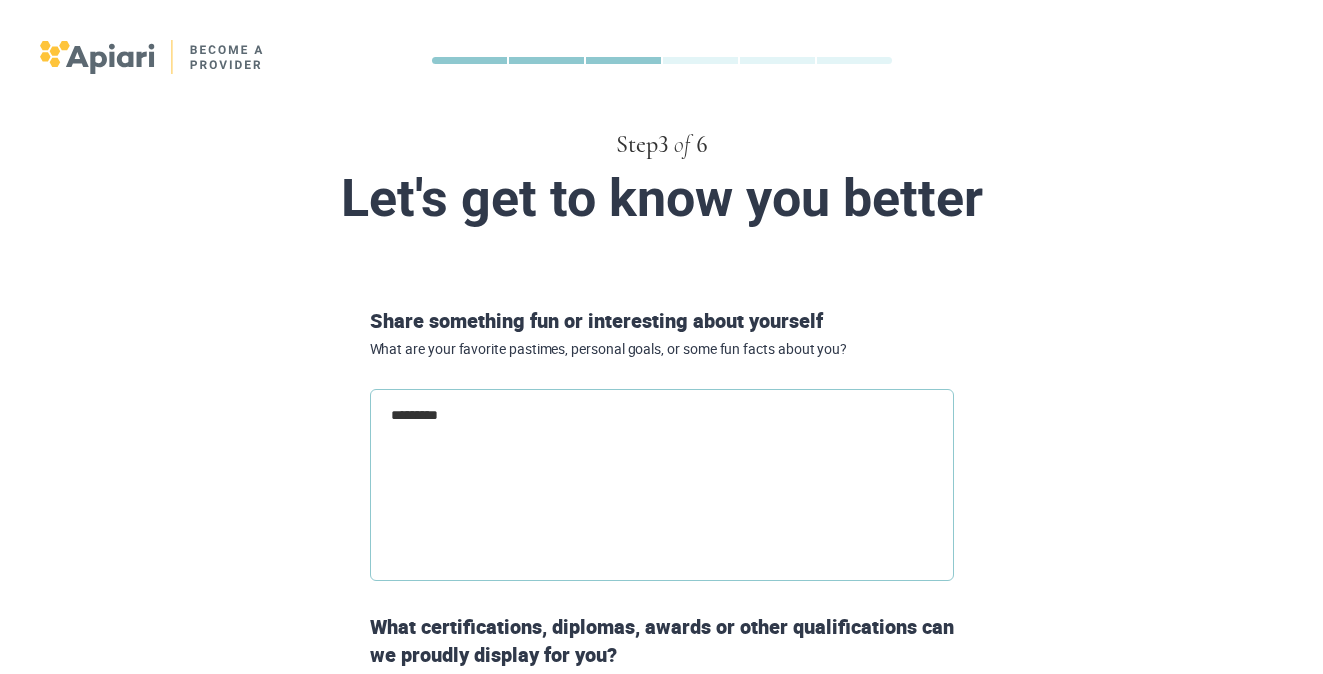 type on "*********" 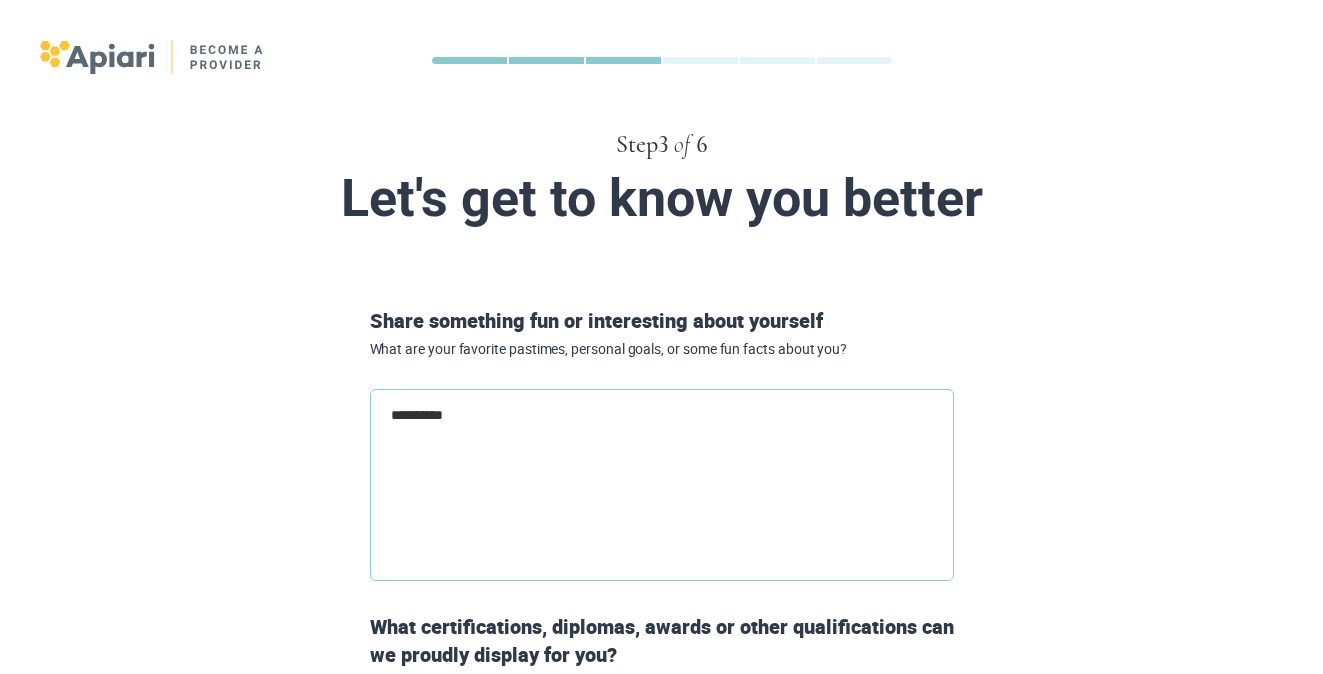 type on "**********" 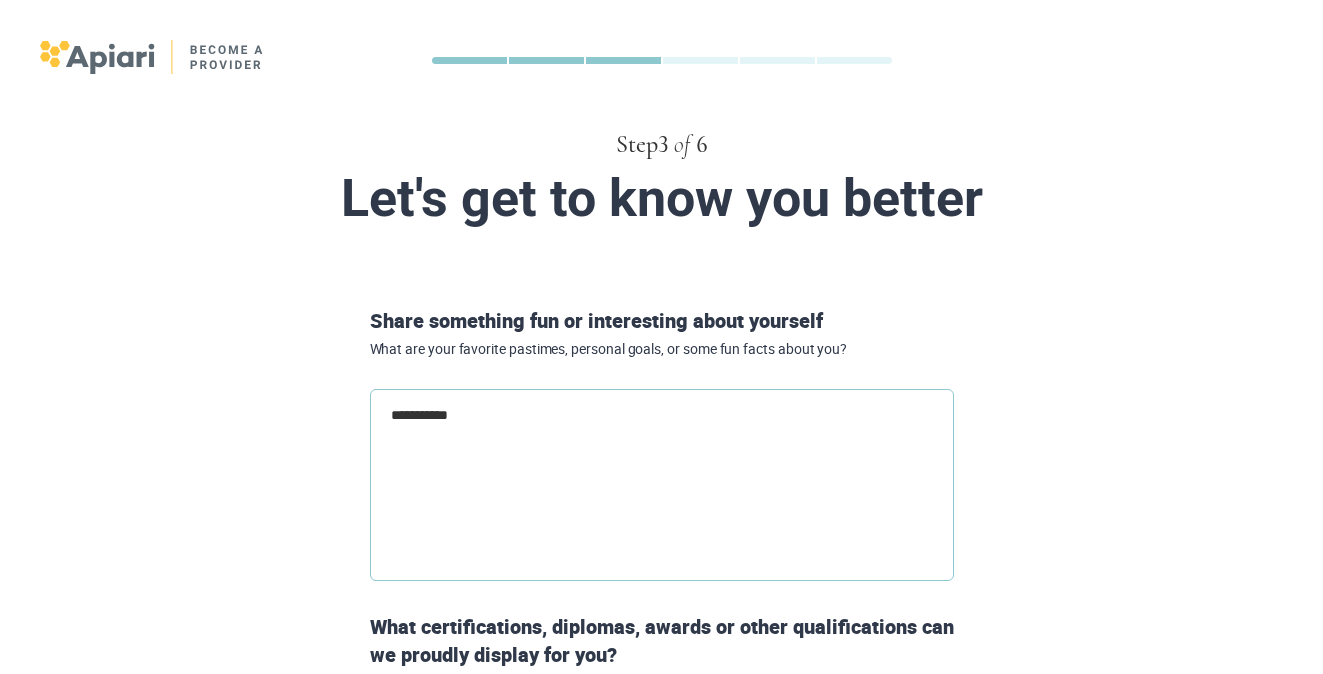 type on "**********" 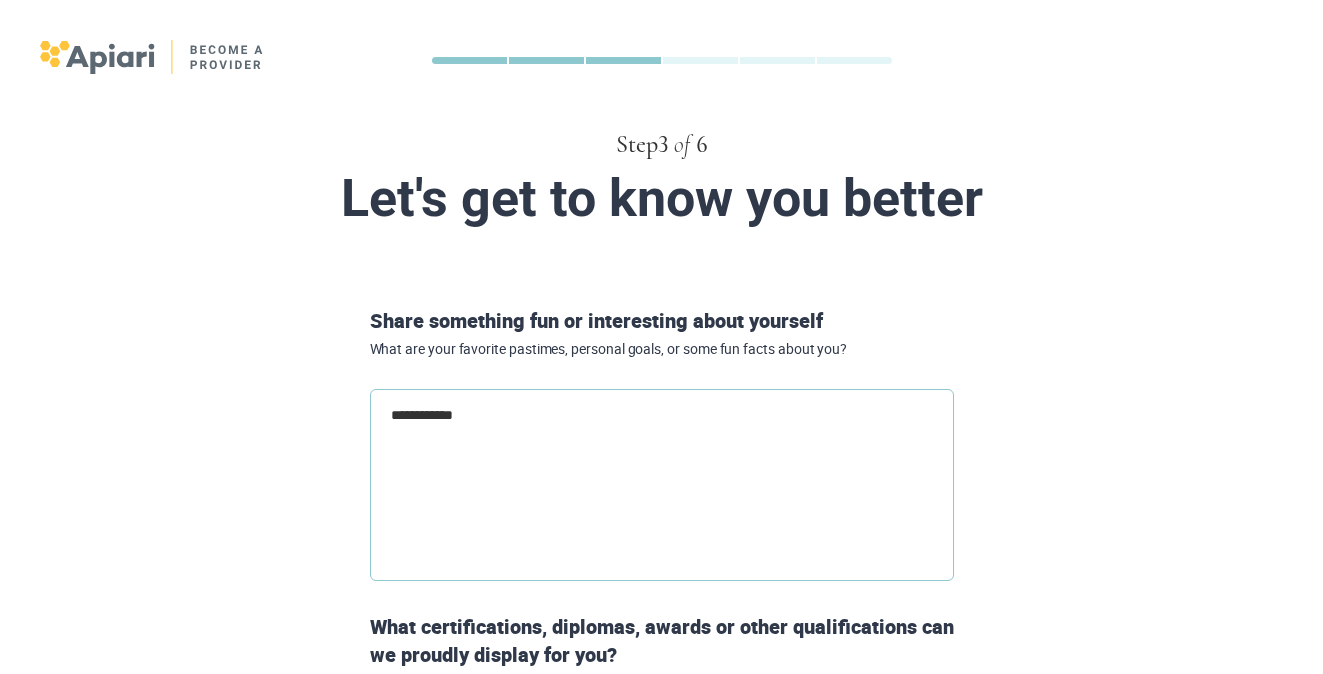 type on "*" 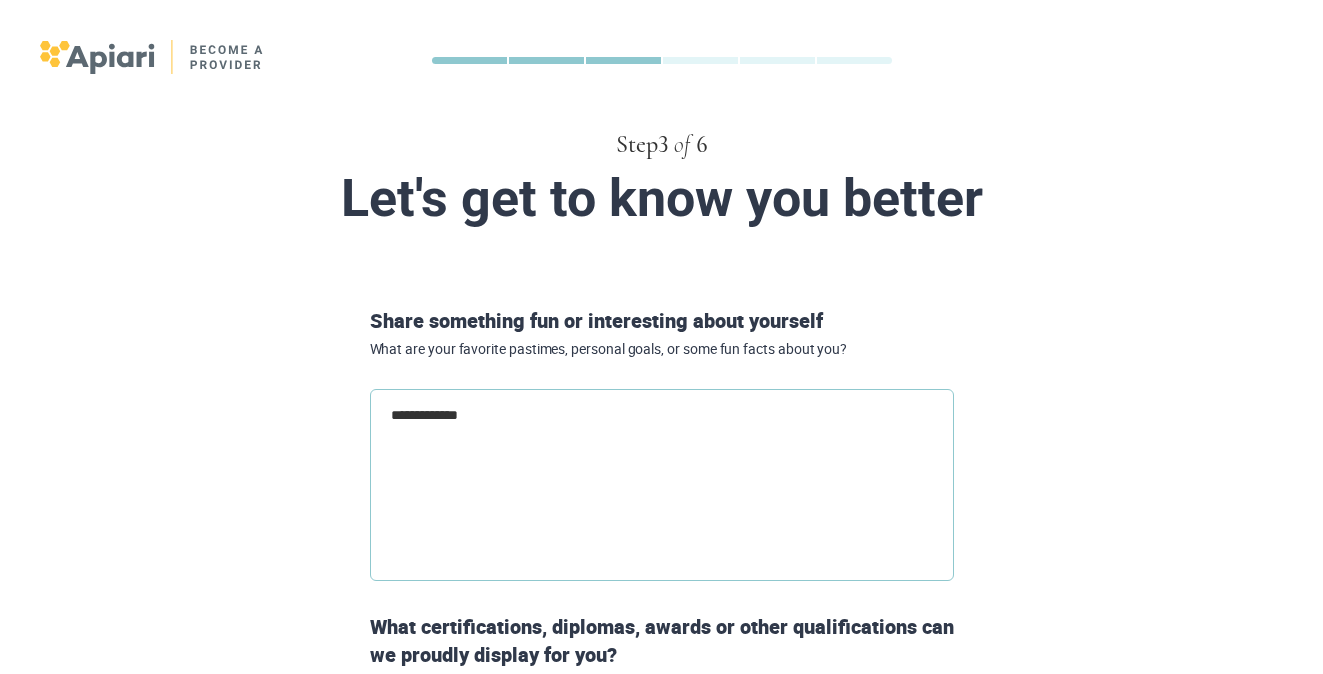 type on "**********" 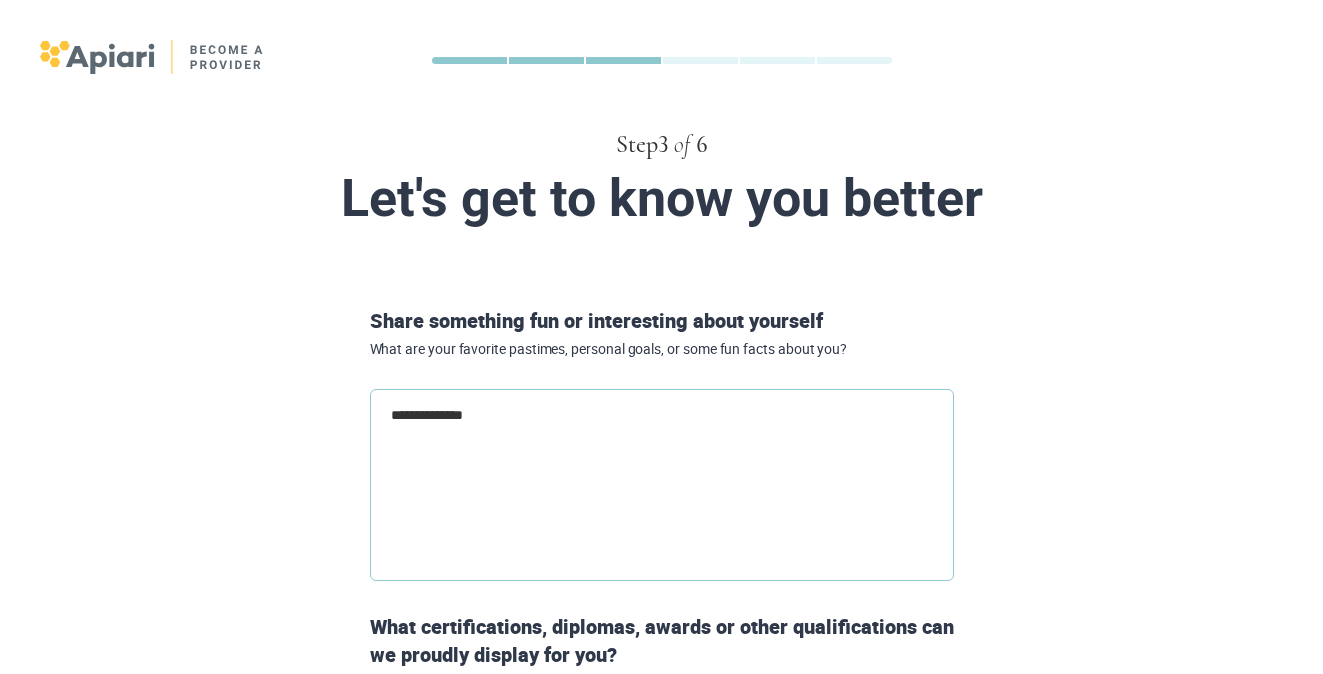 type on "**********" 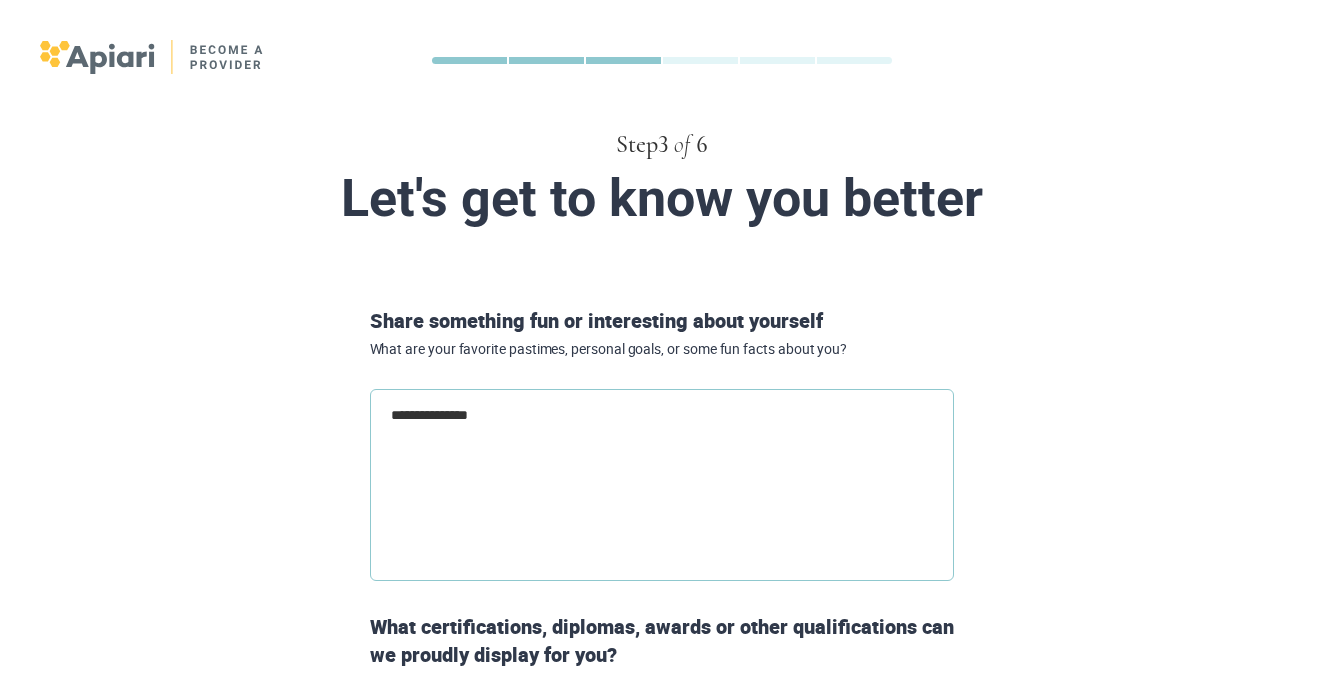 type on "**********" 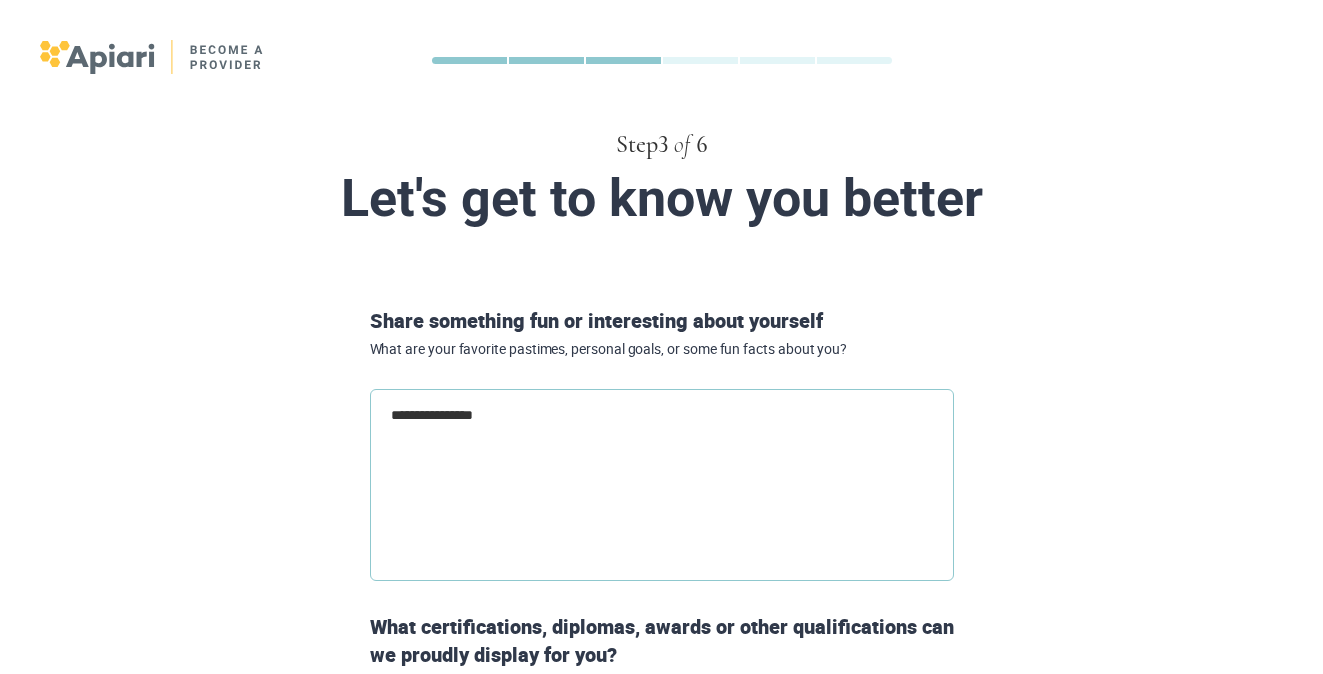 type on "**********" 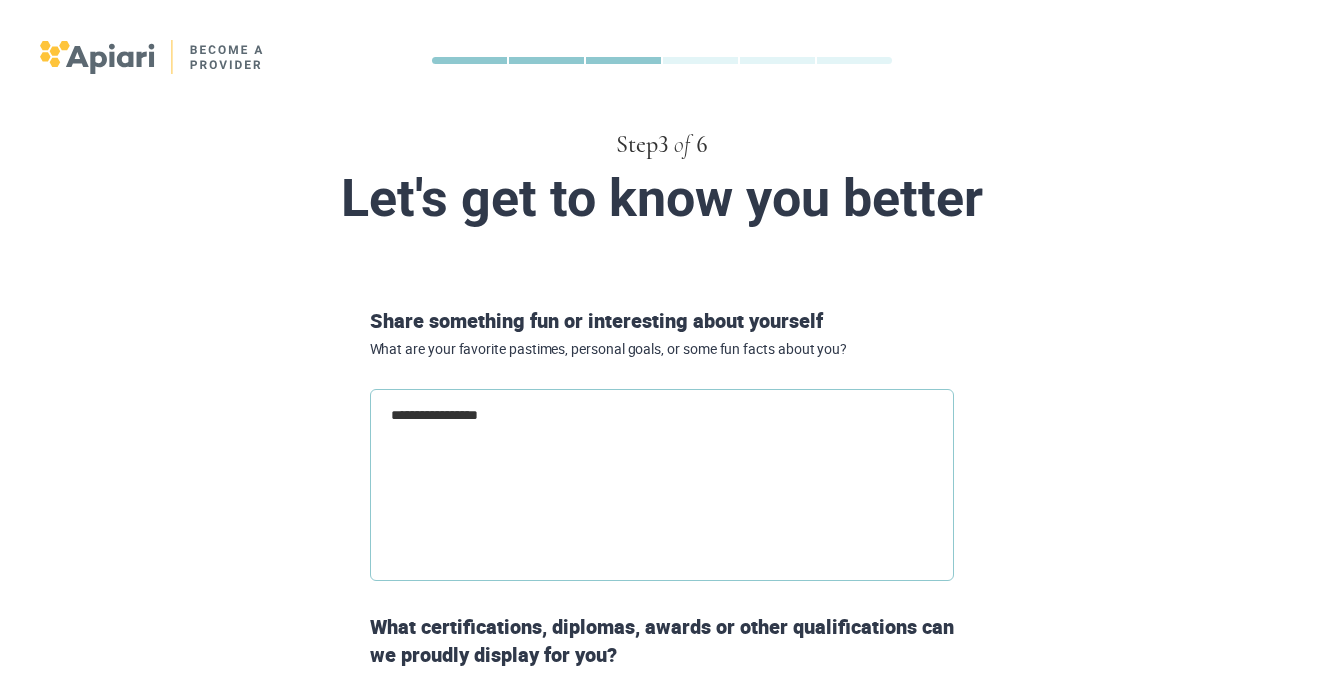 type on "*" 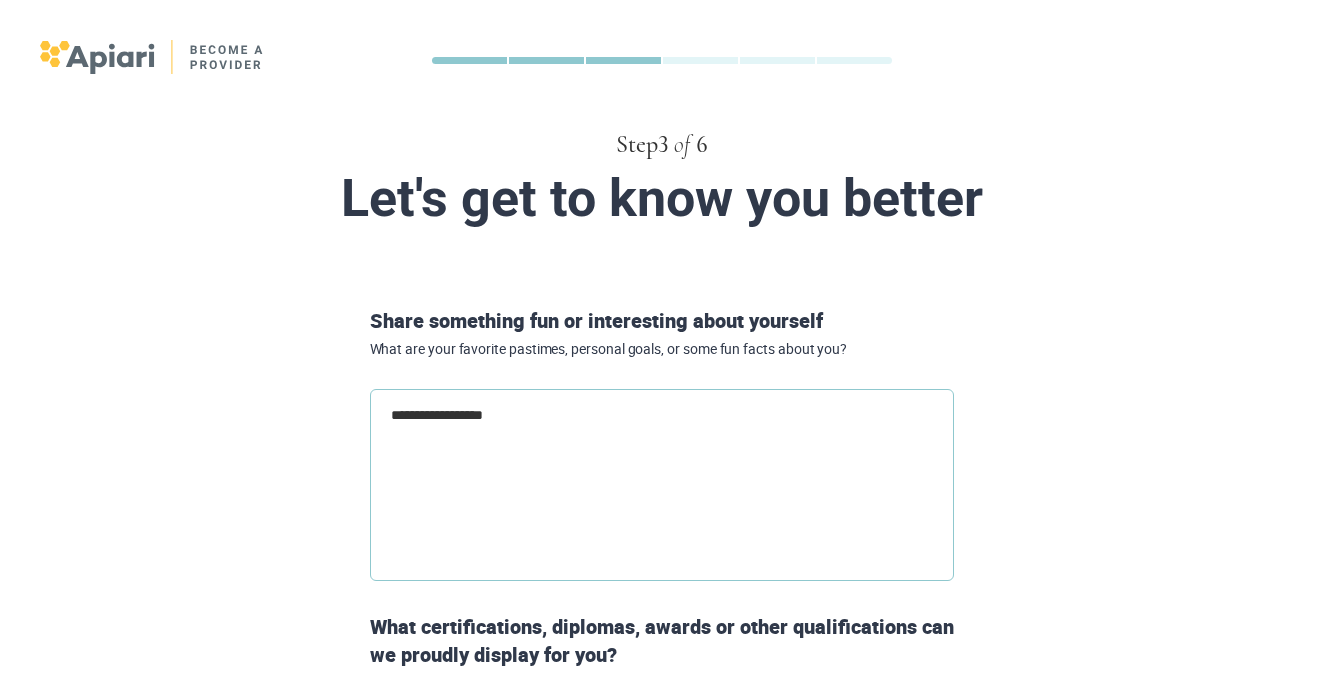 type on "**********" 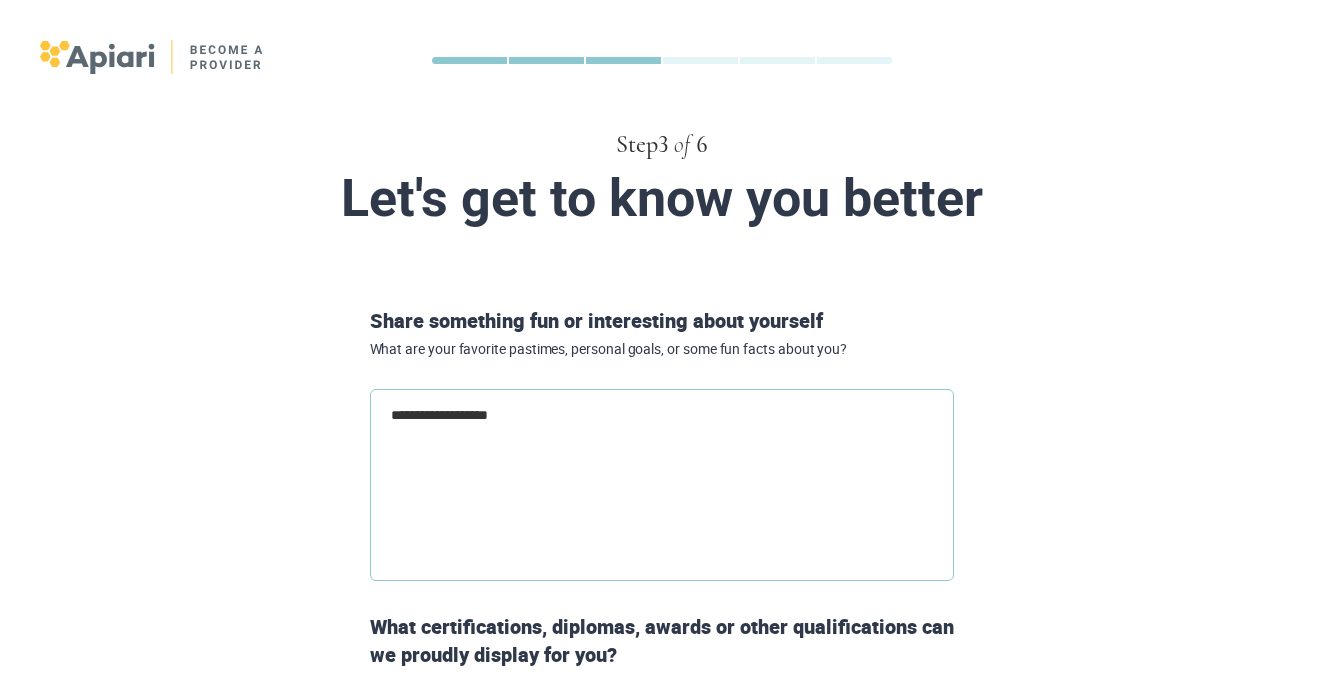 type on "**********" 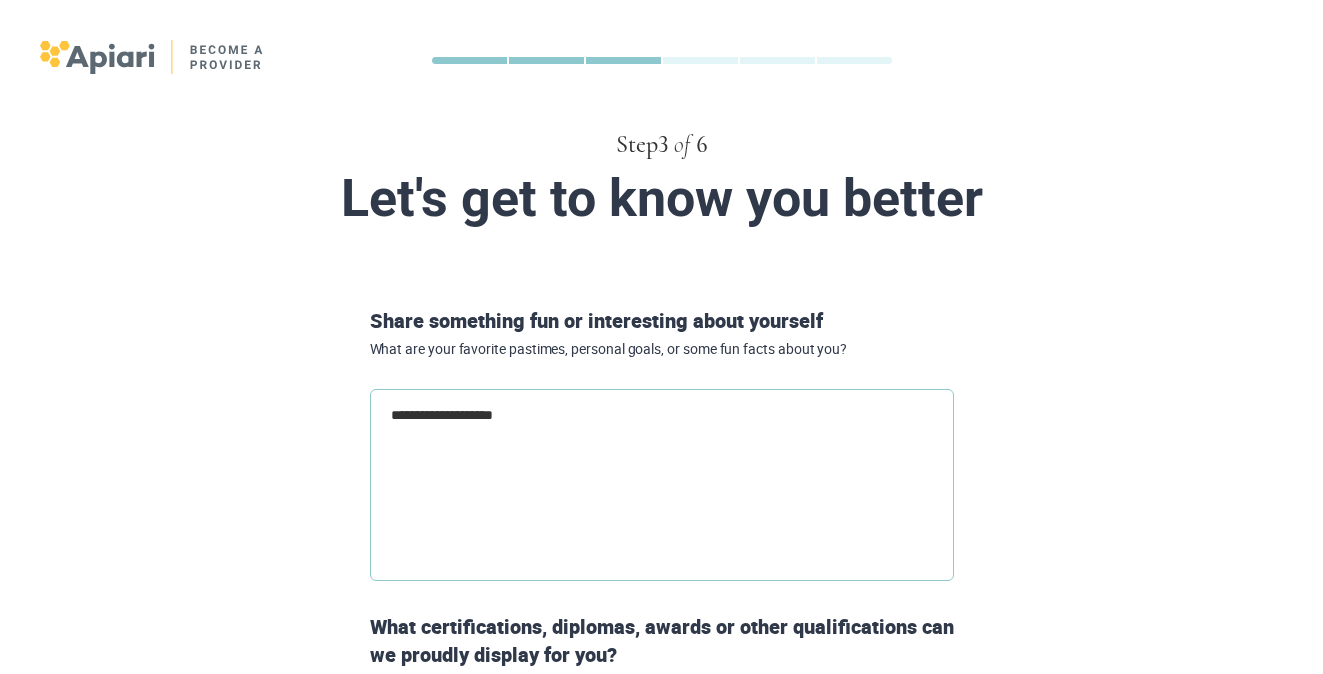 type on "**********" 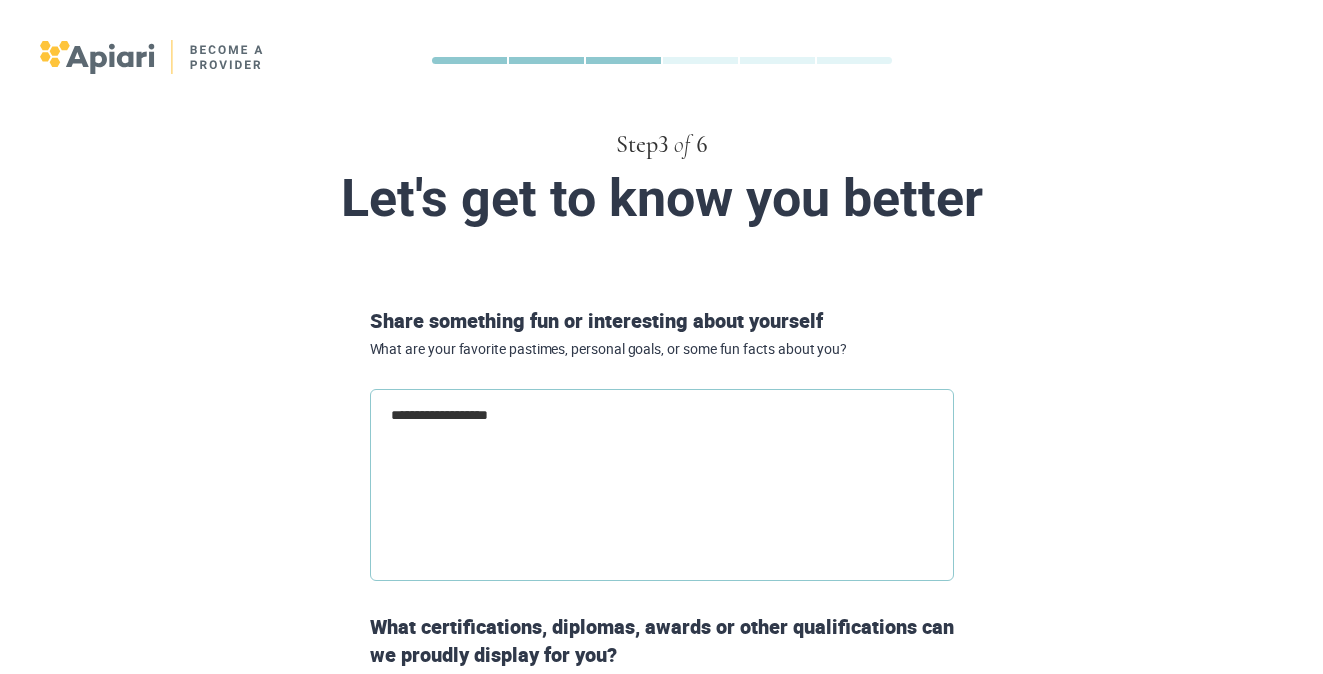 type on "**********" 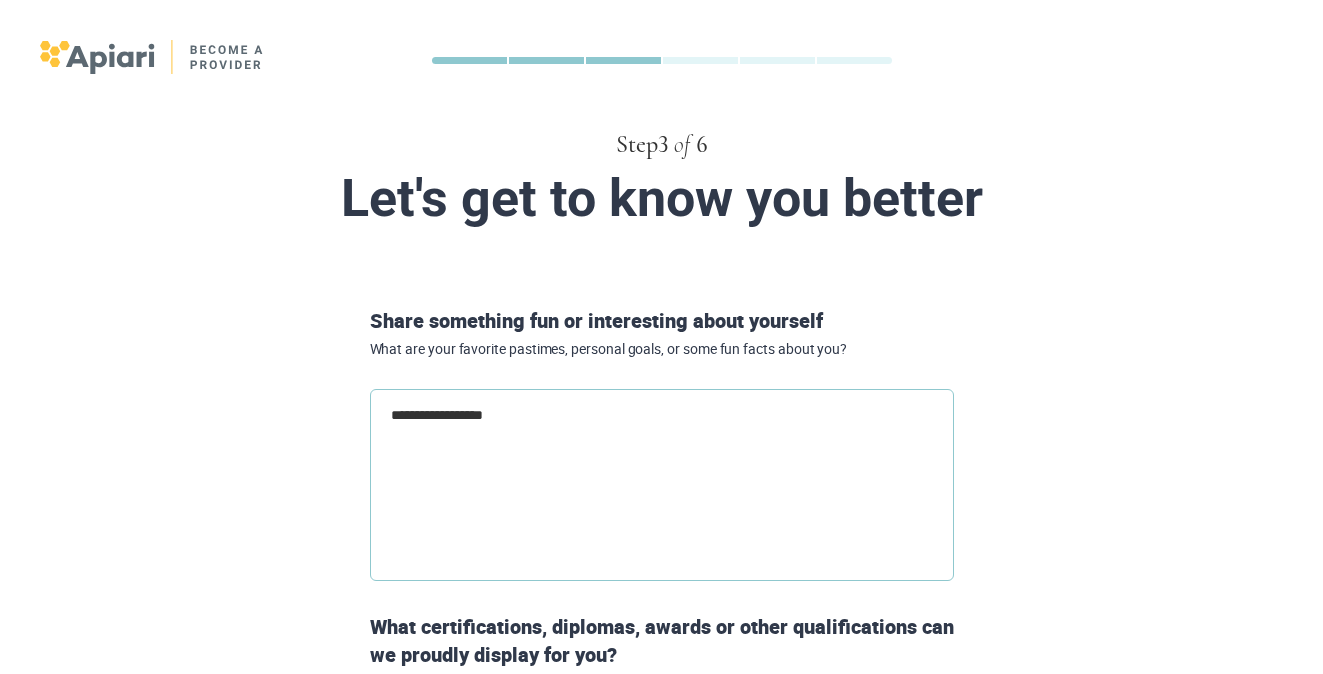 type on "**********" 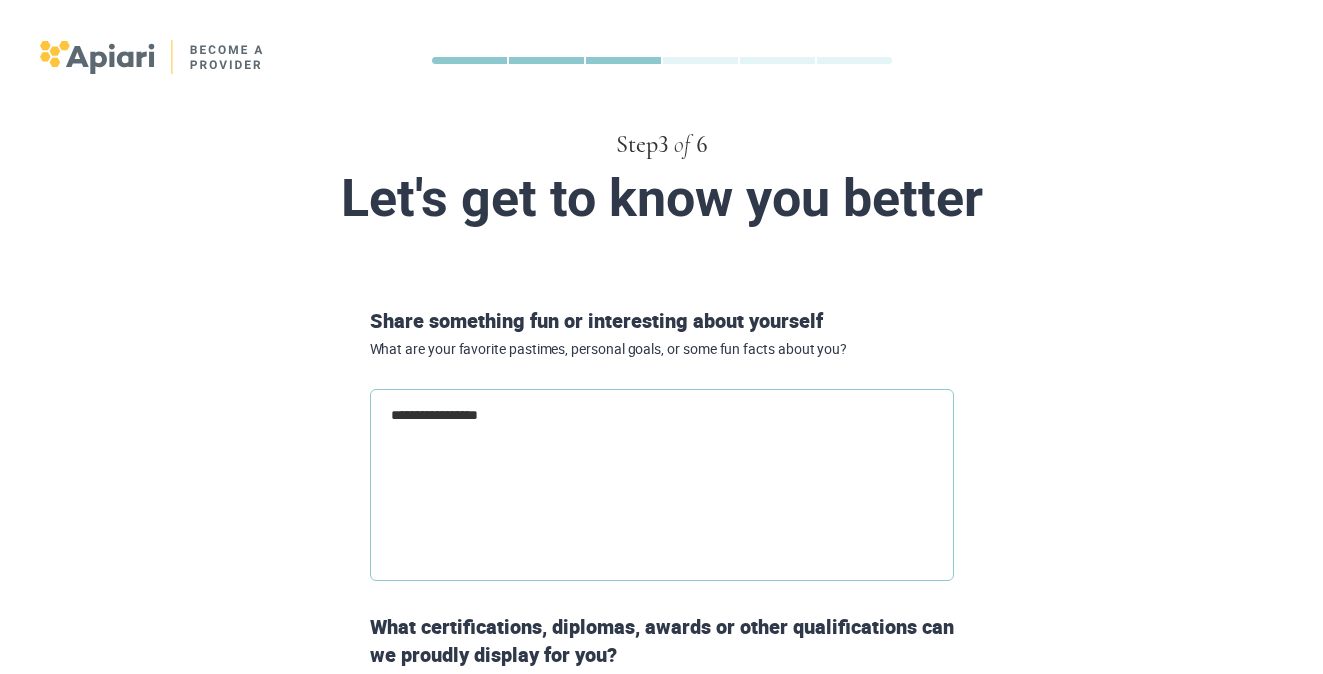 type on "**********" 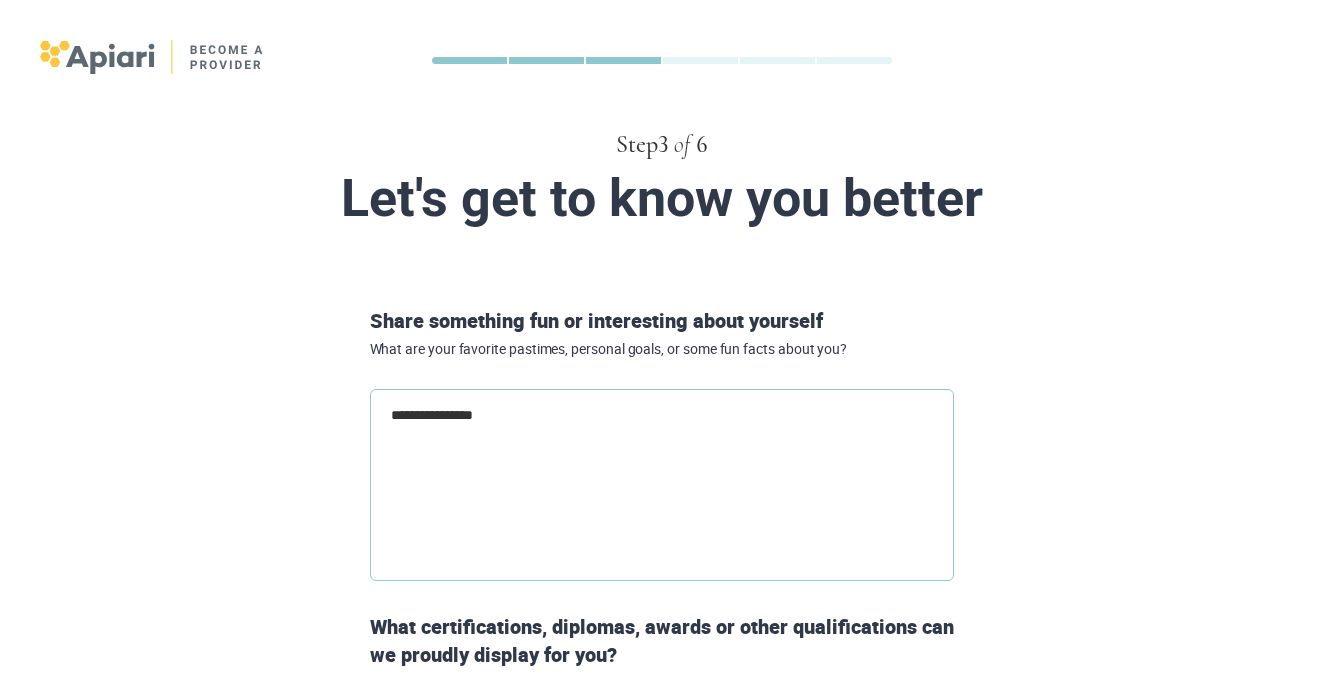 type on "**********" 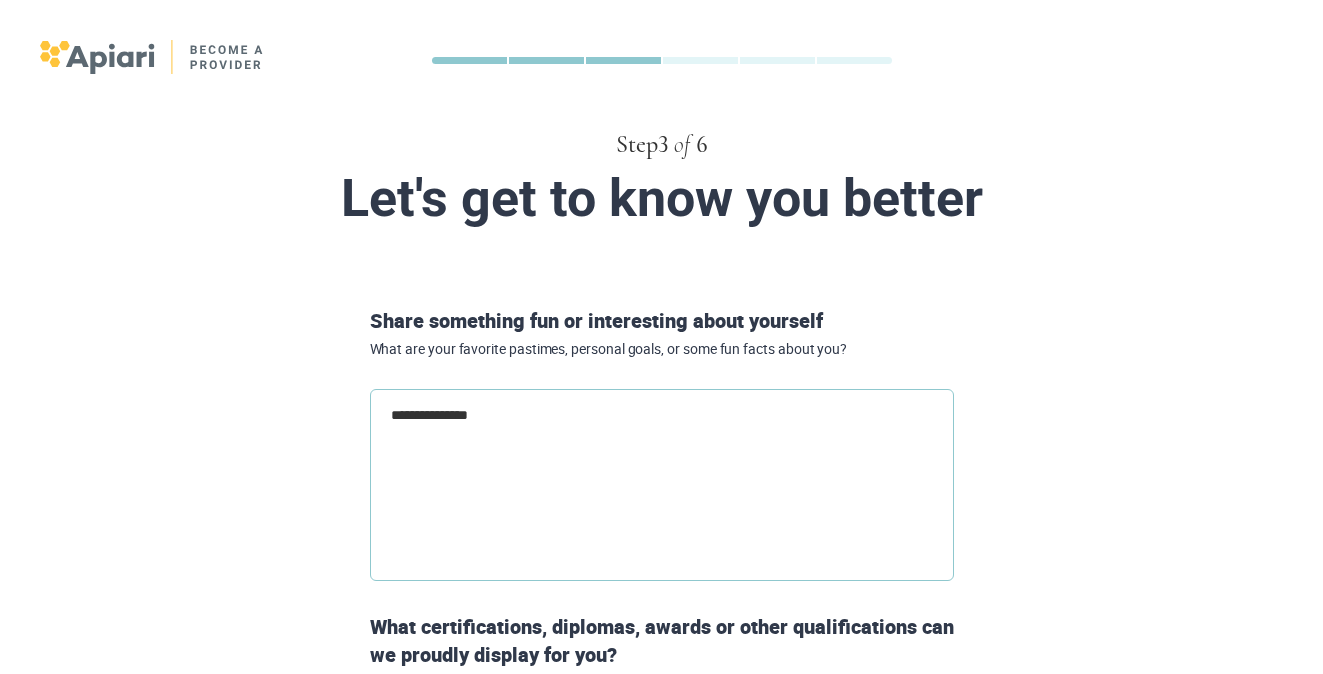 type on "**********" 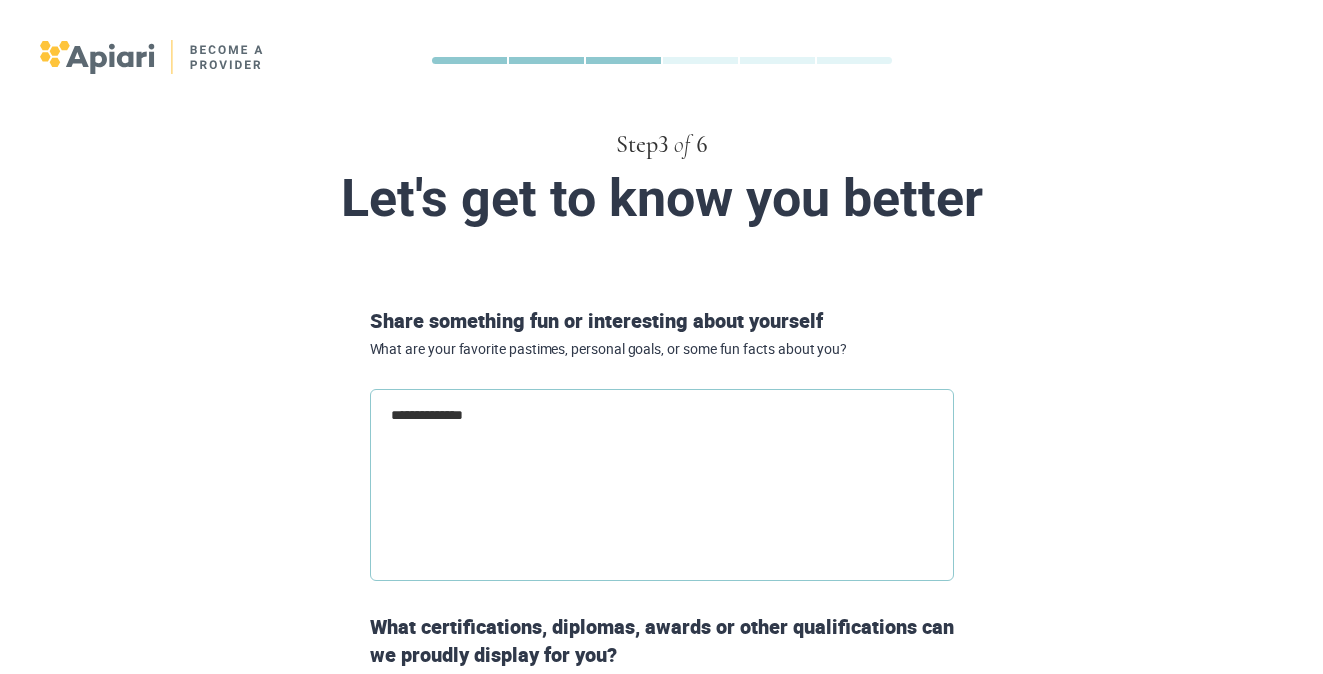 type on "**********" 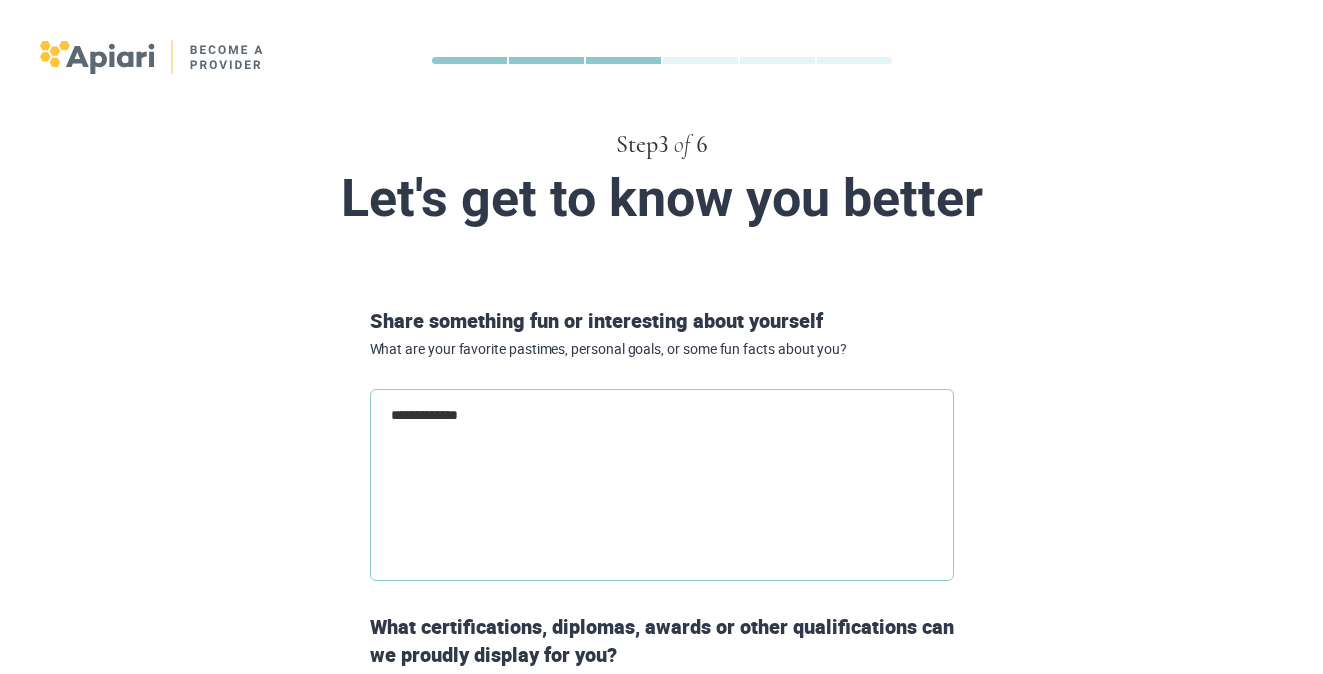 type on "**********" 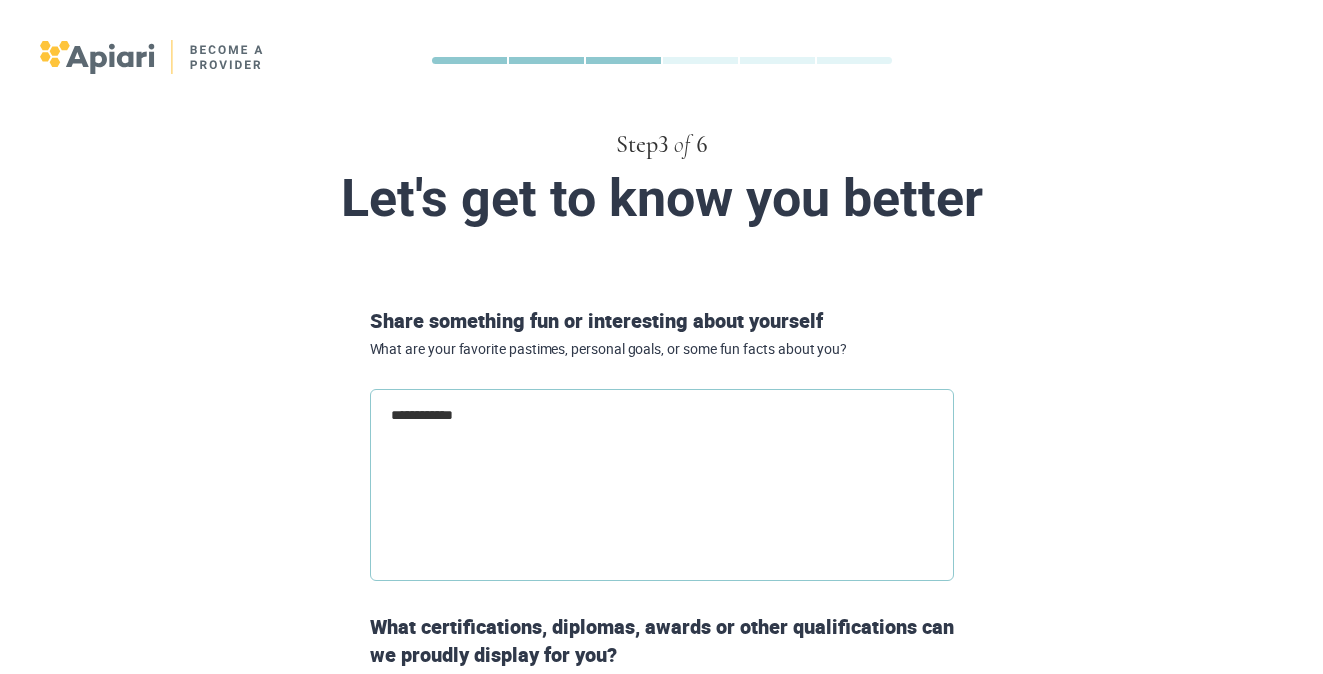 type on "*" 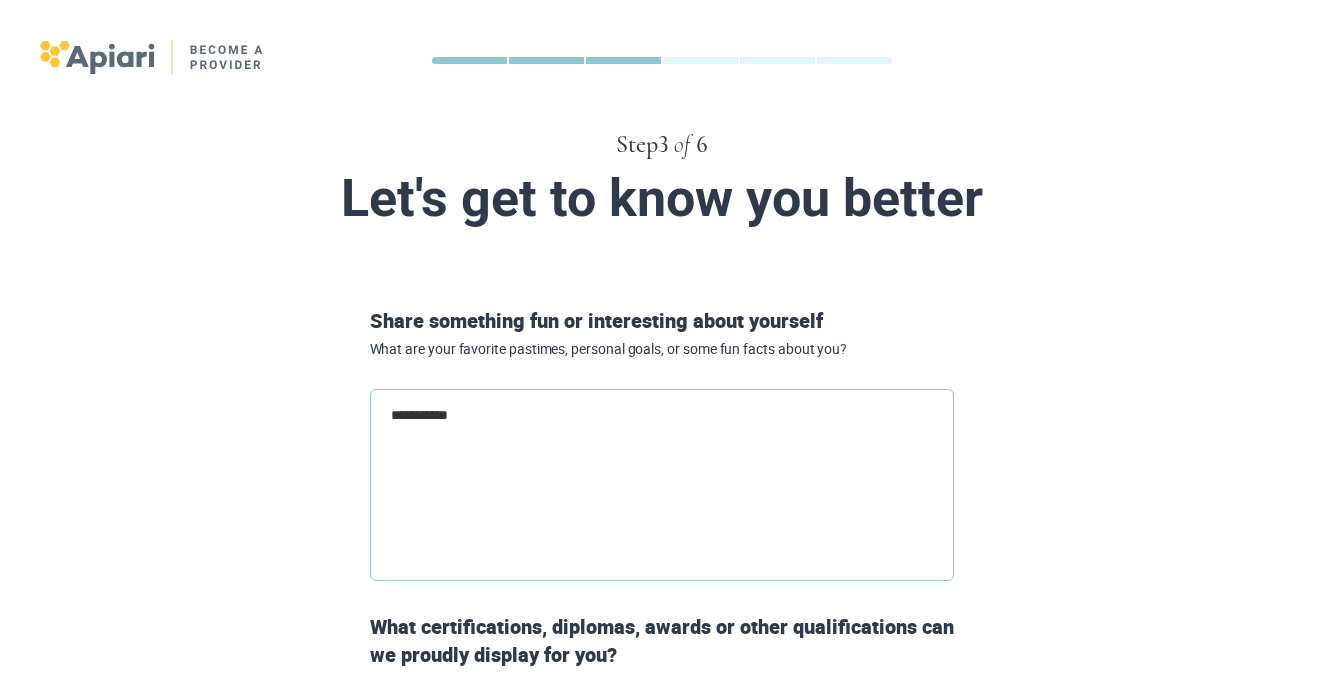 type on "*********" 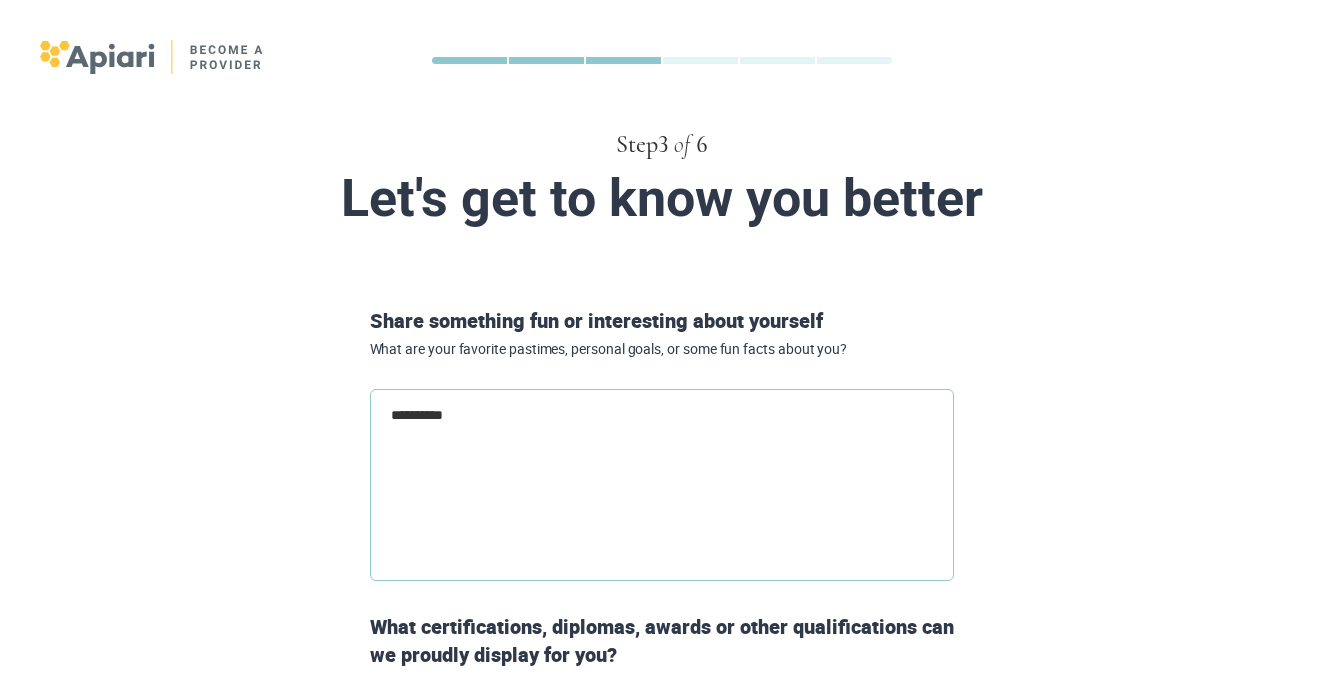 type on "*" 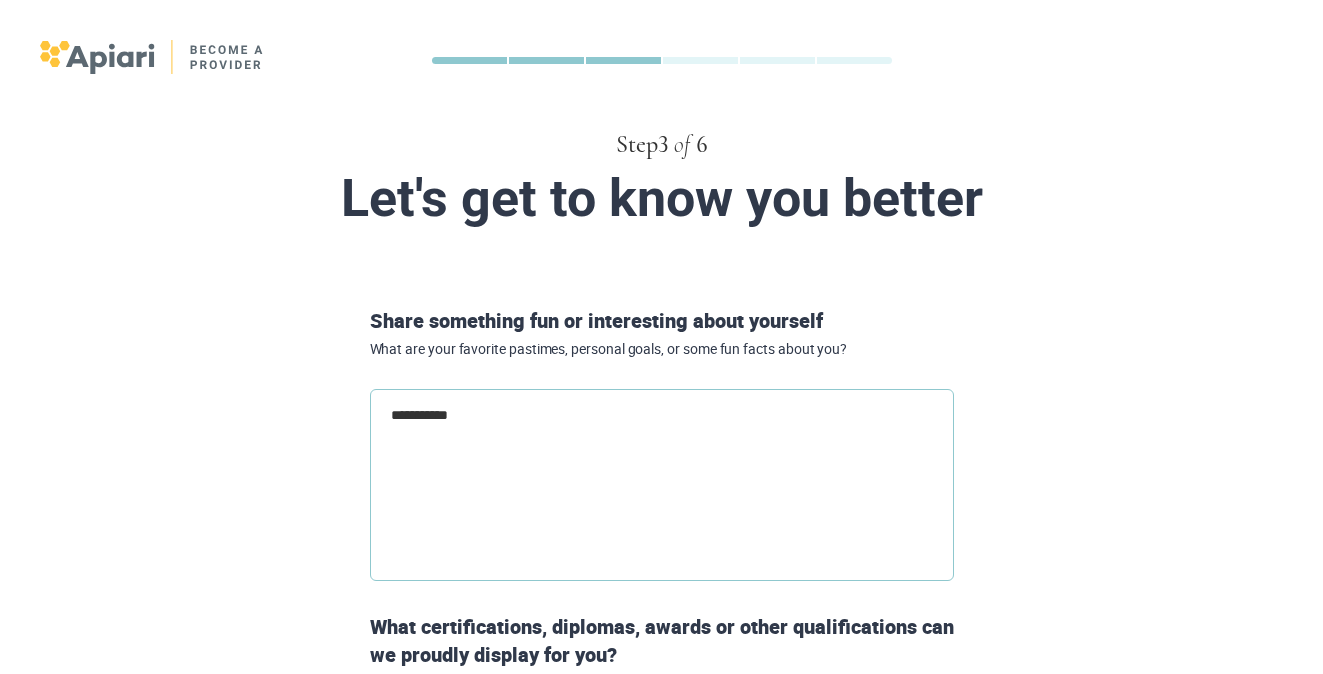 type on "**********" 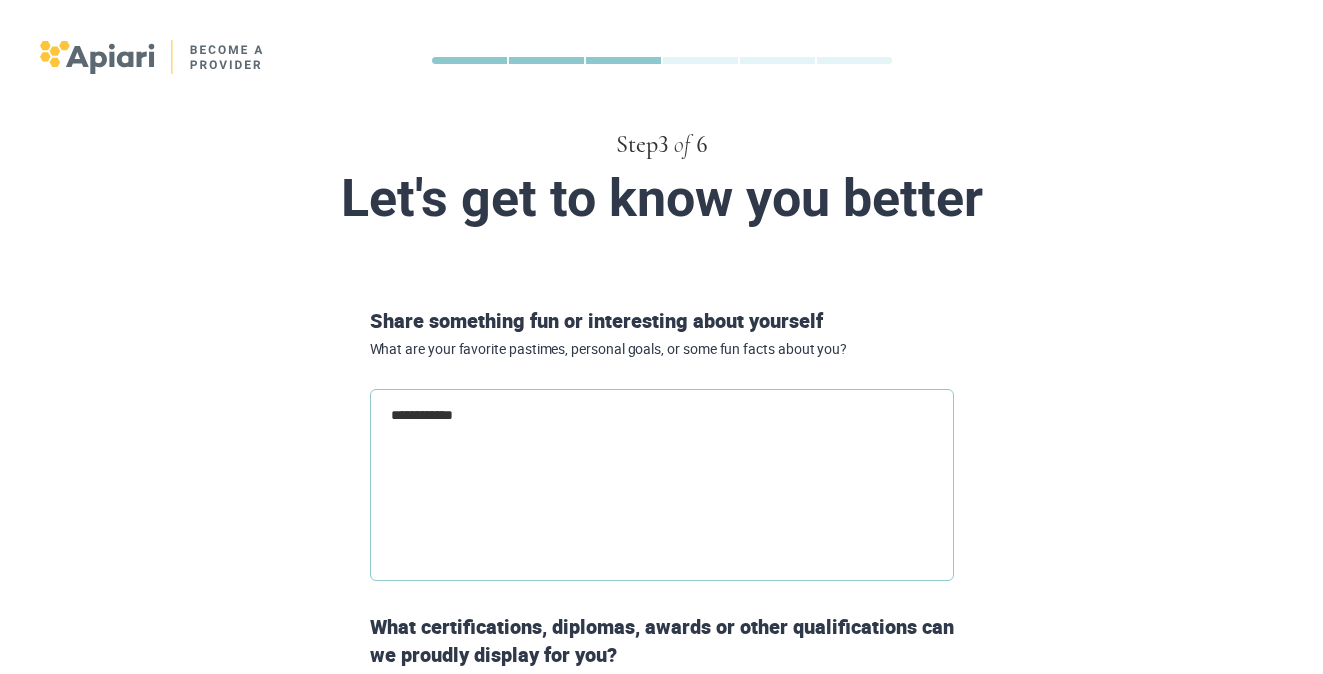 type on "**********" 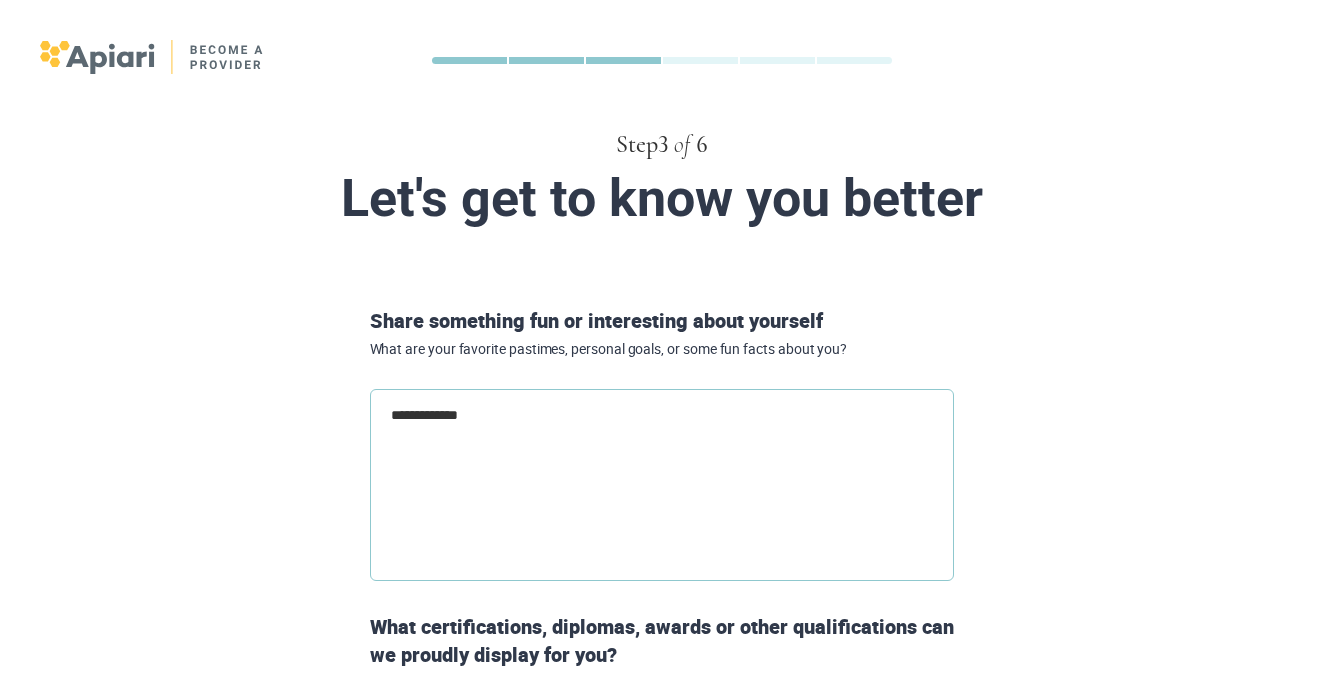 type on "**********" 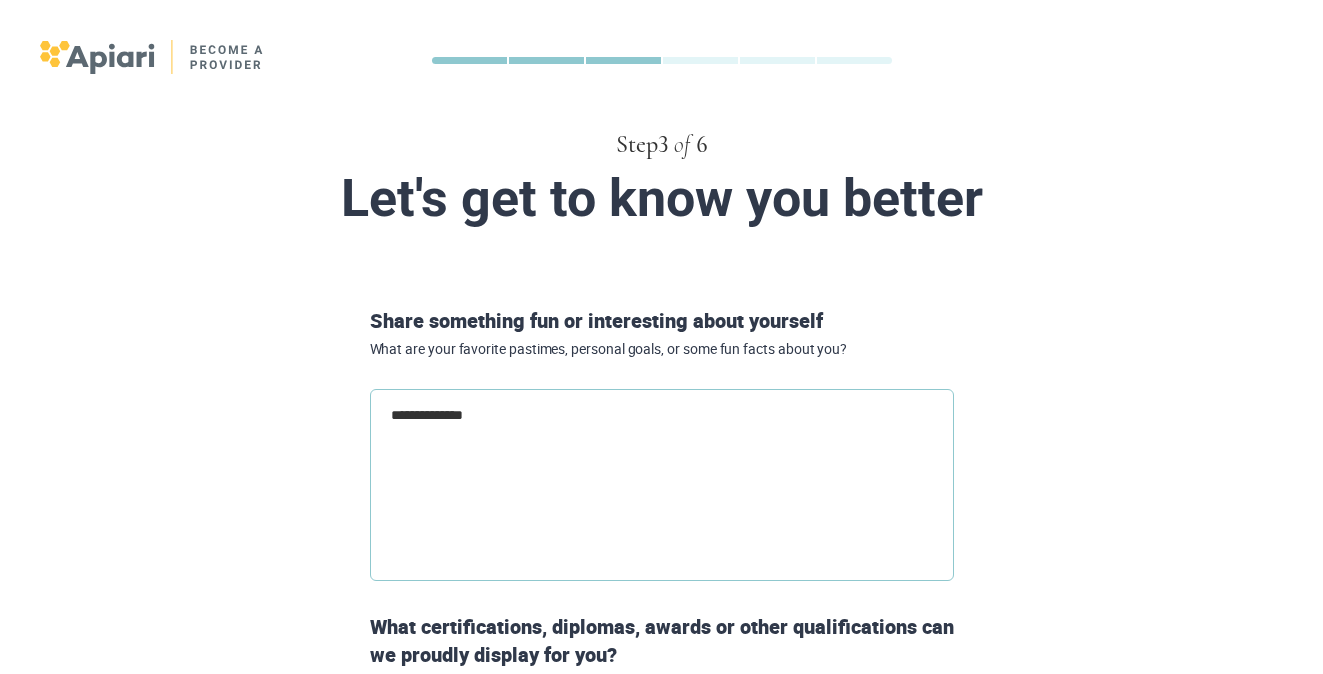 type on "**********" 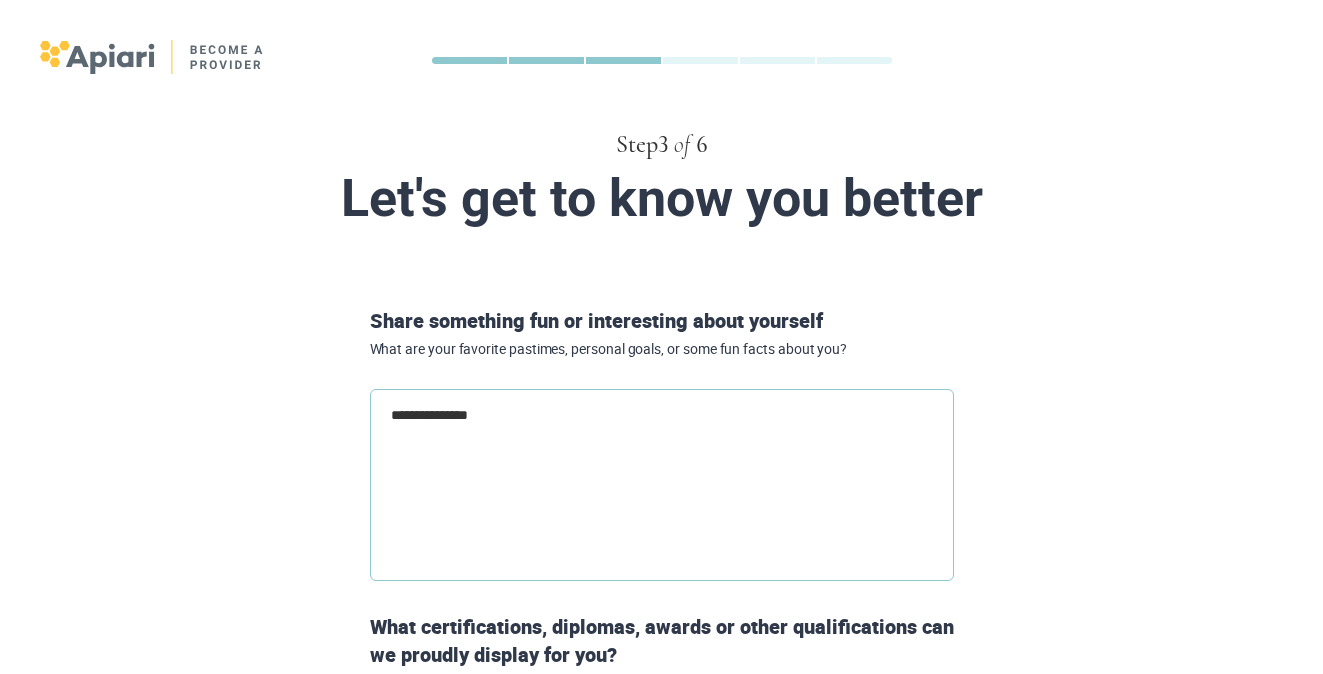 type on "**********" 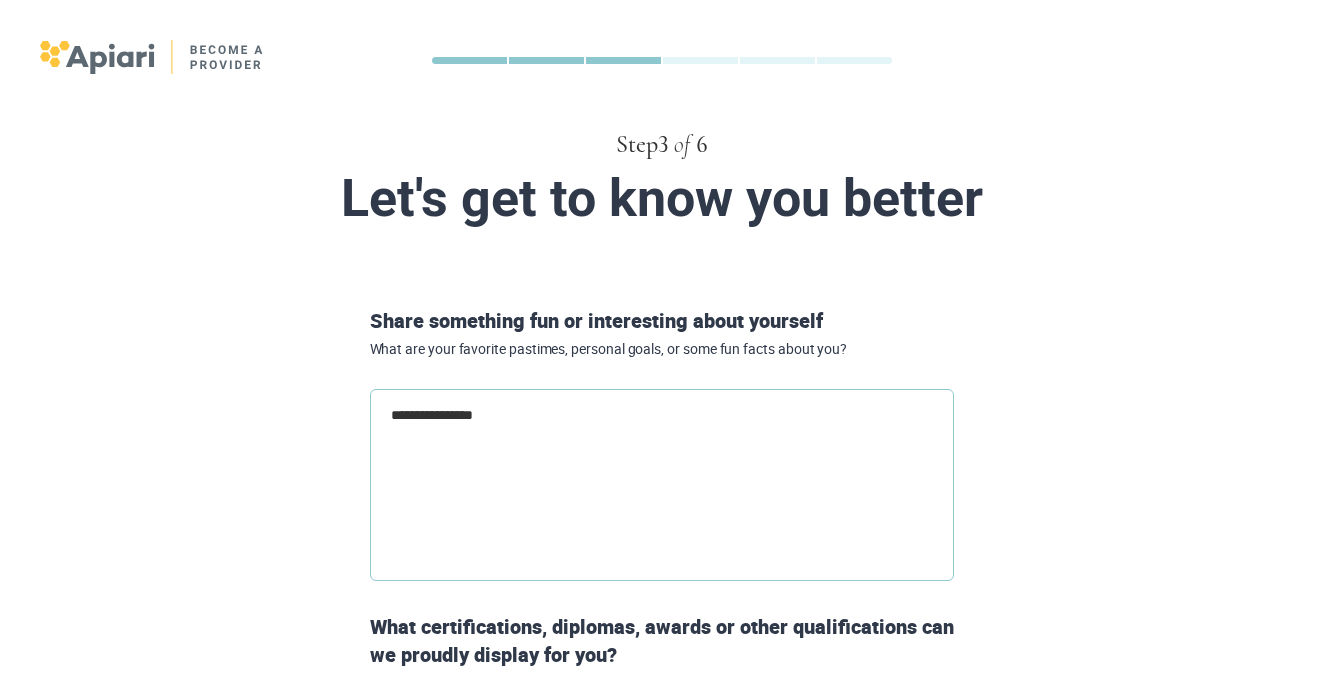 type on "**********" 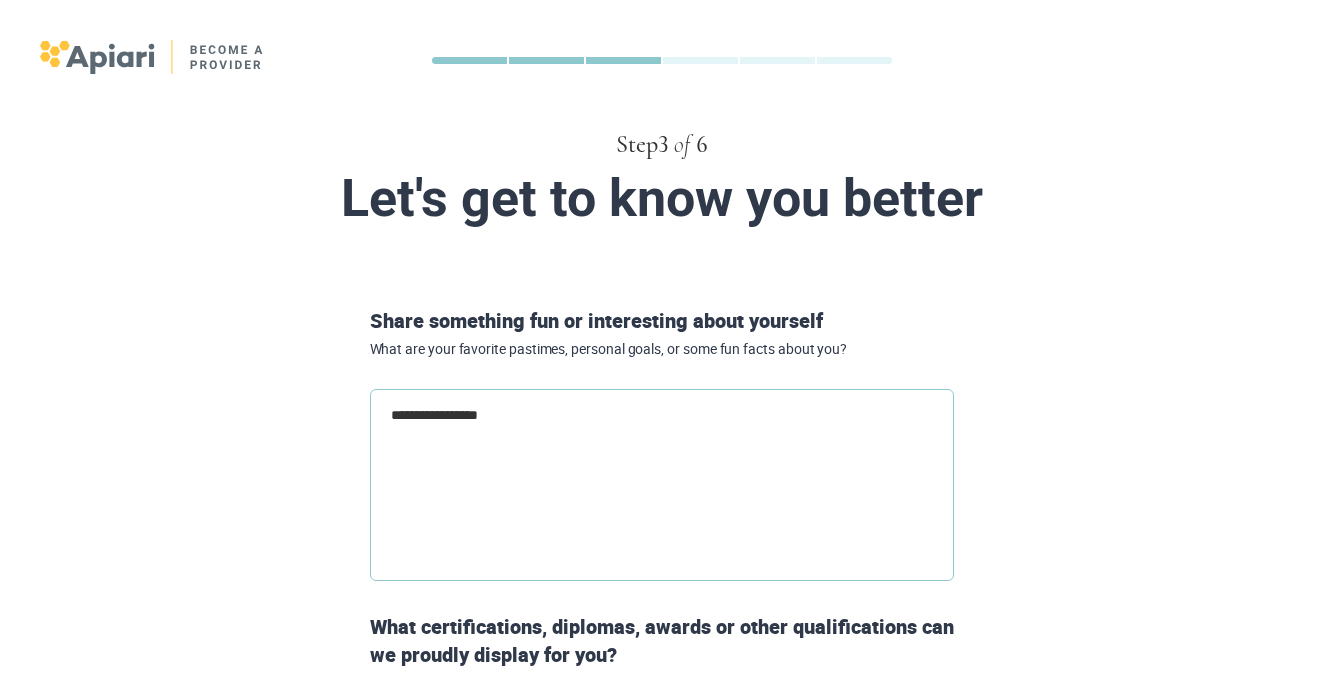 type on "**********" 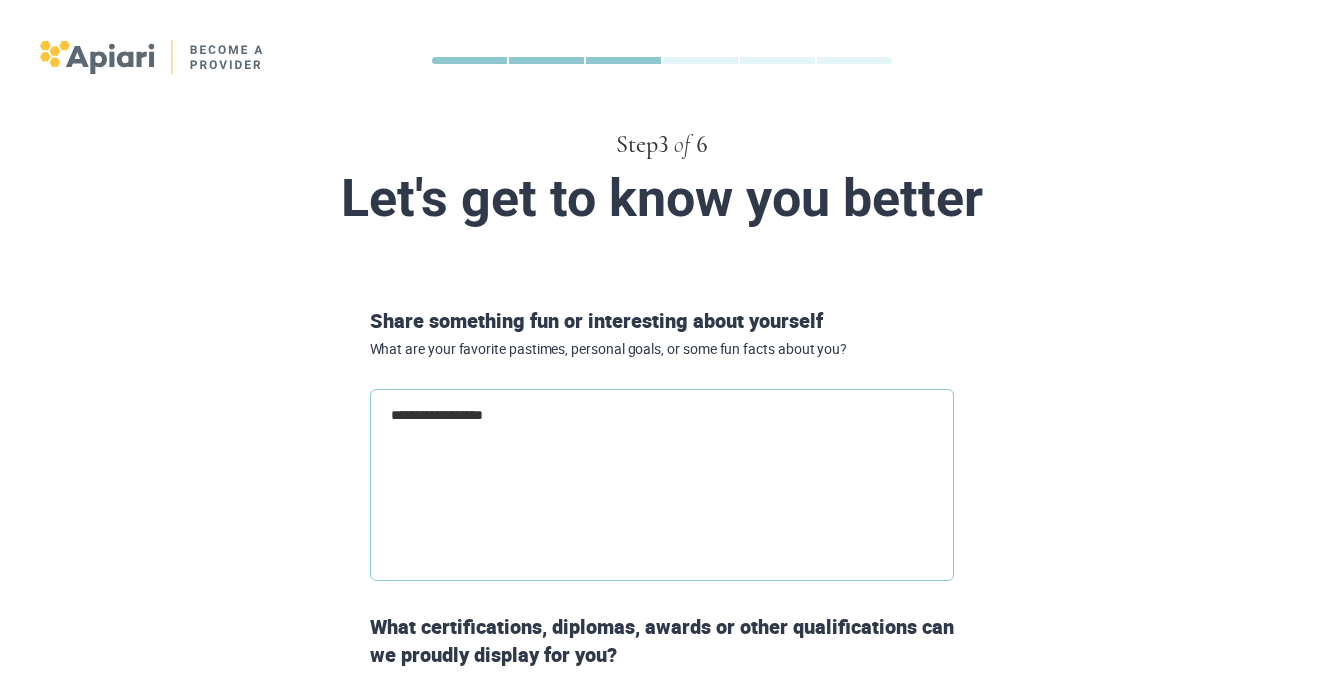 type on "*" 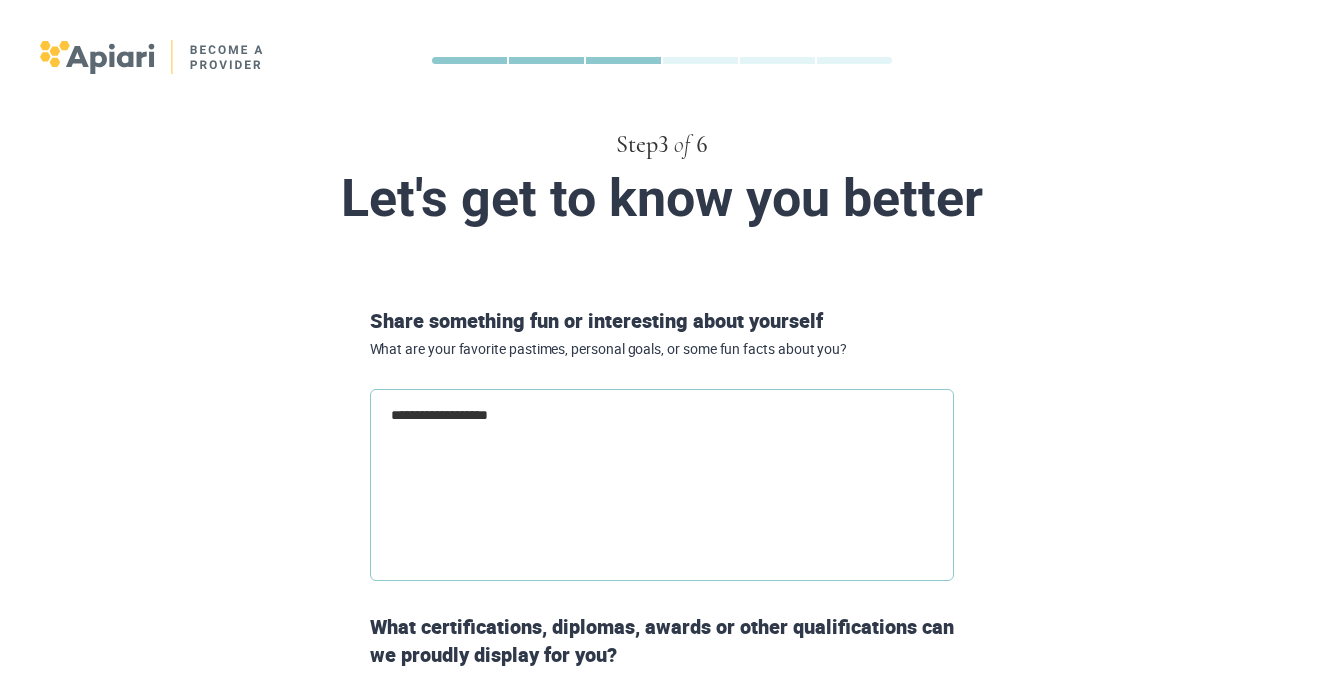 type on "**********" 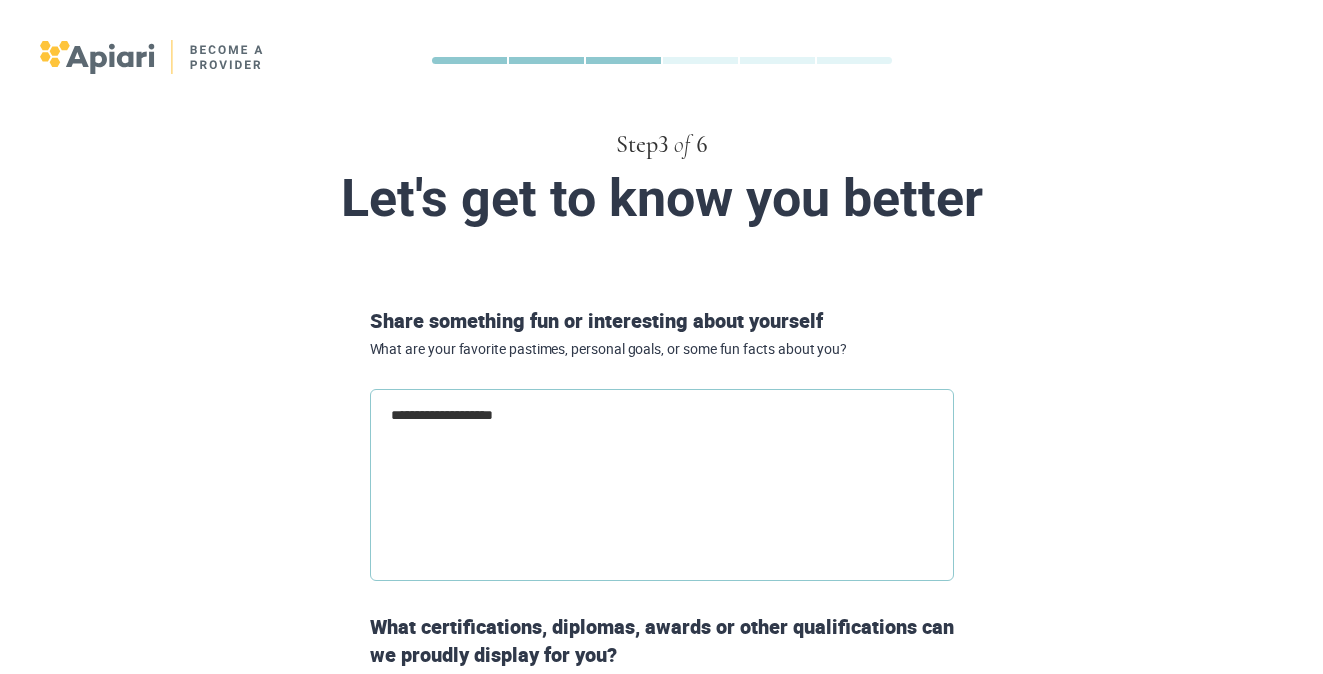 type on "**********" 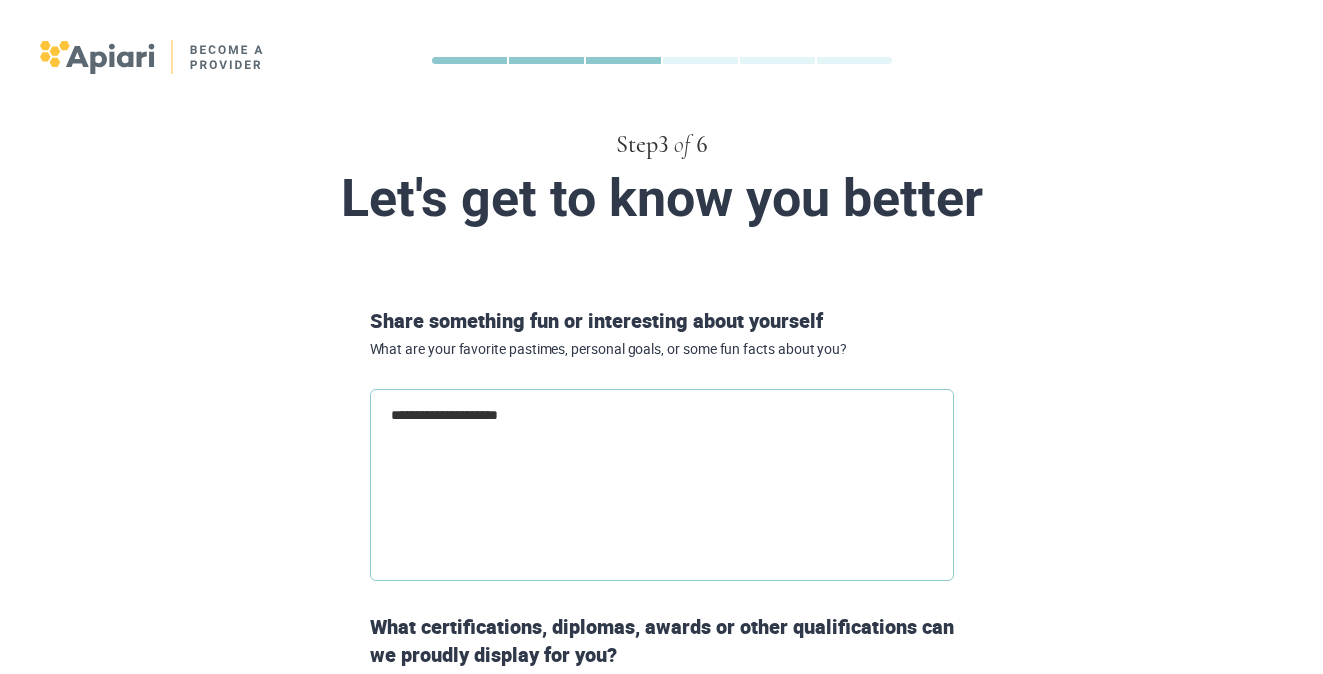 type on "**********" 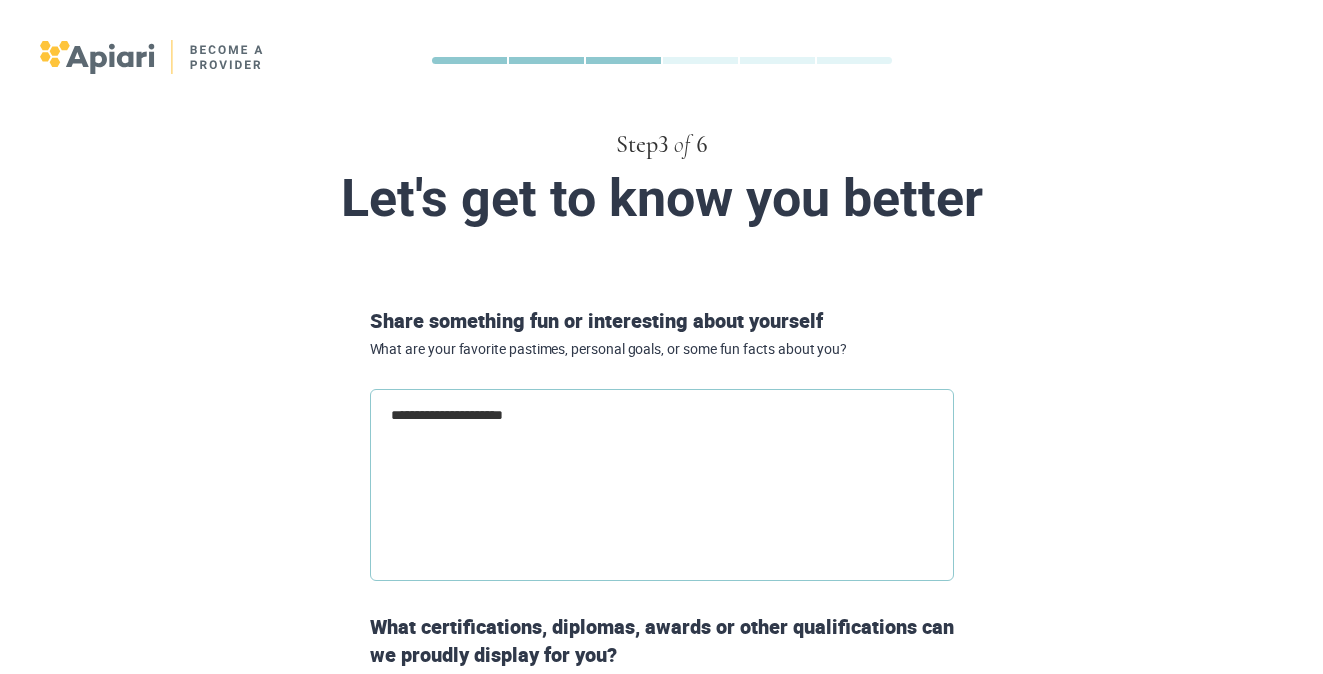 type on "**********" 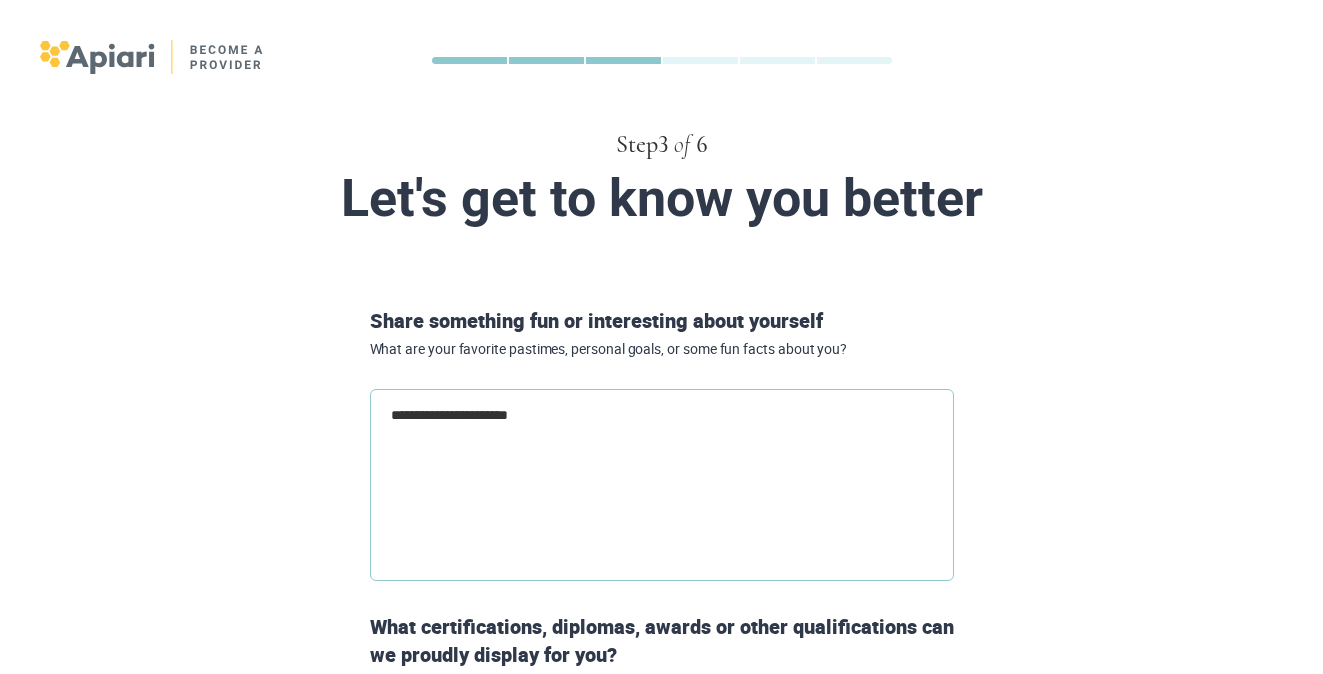 type on "**********" 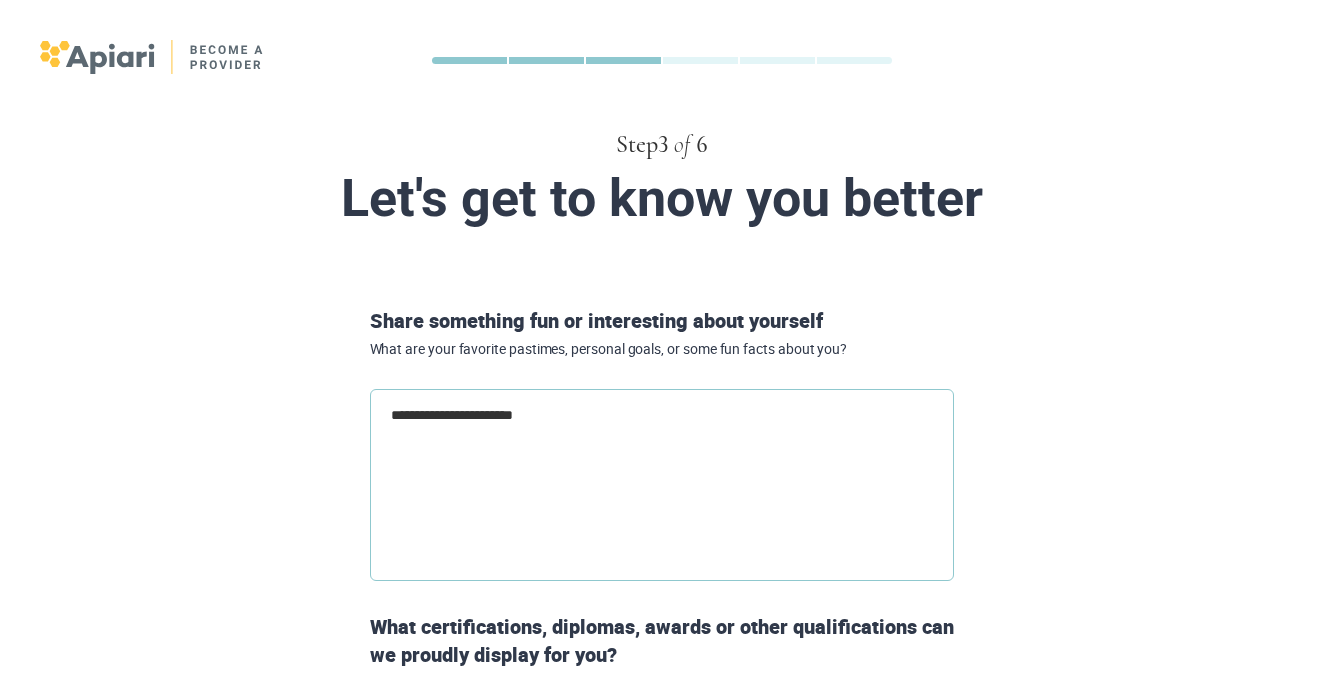 type on "**********" 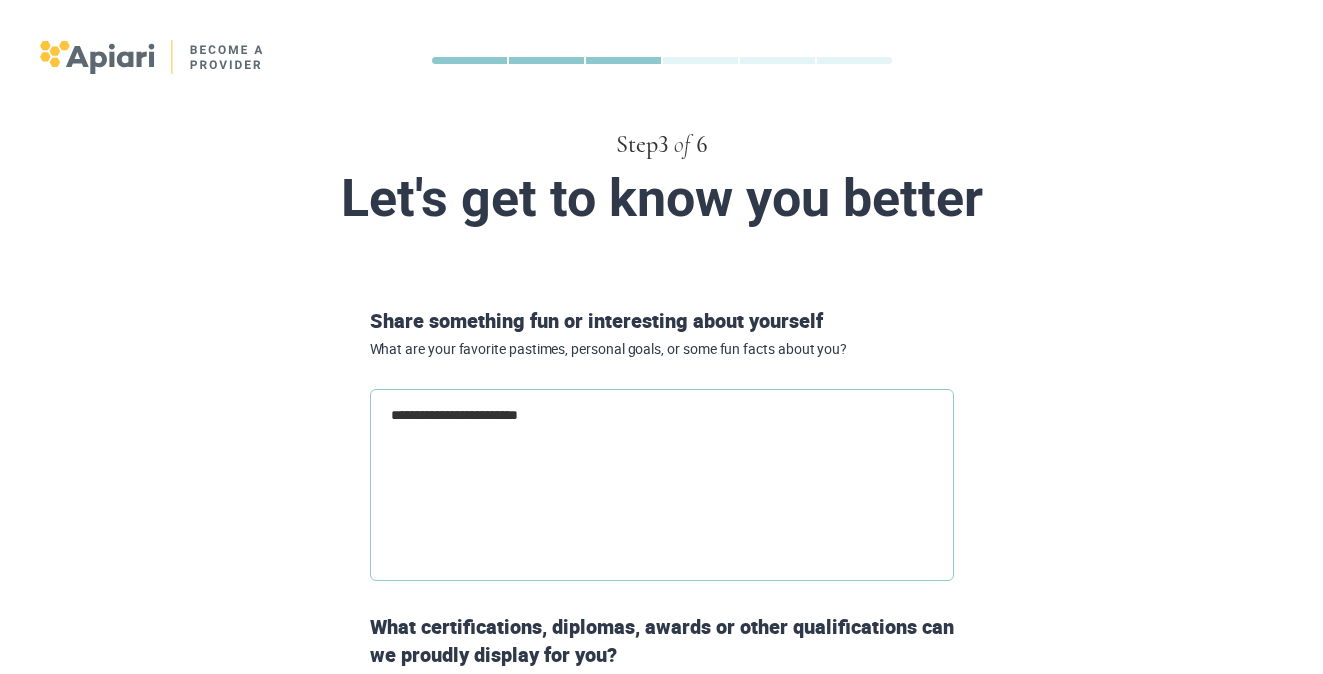 type on "**********" 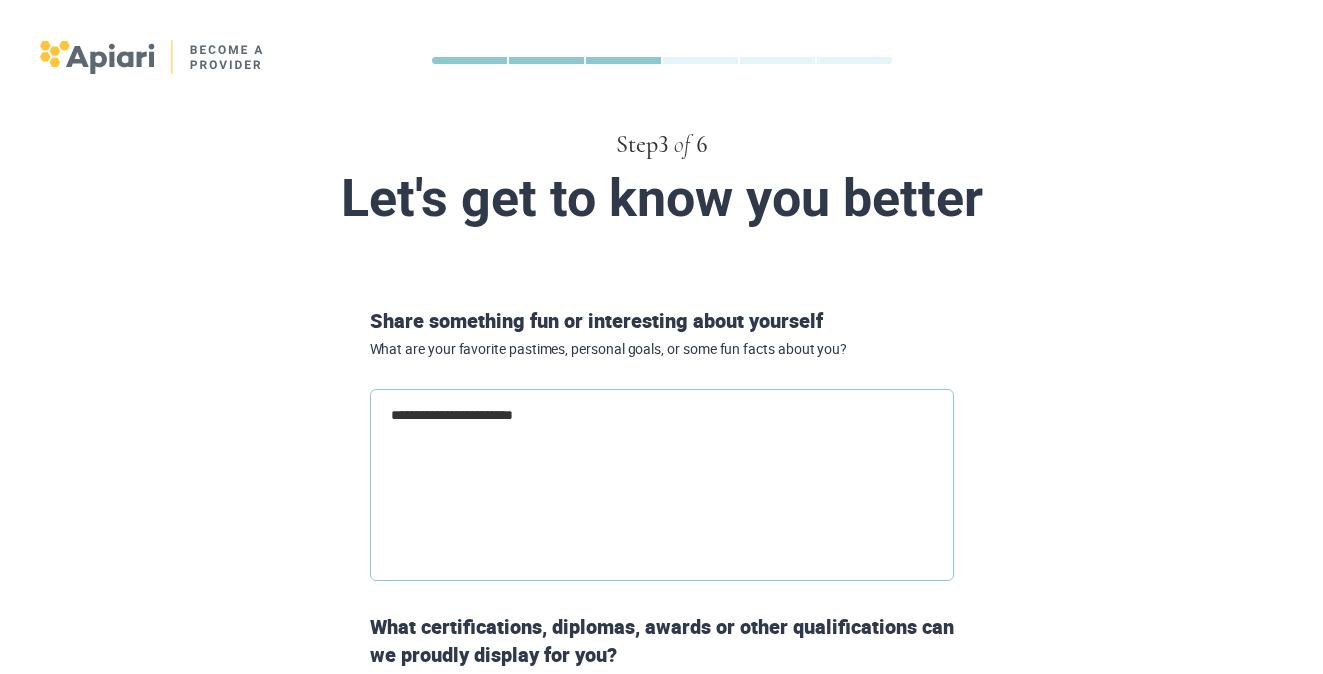 type on "**********" 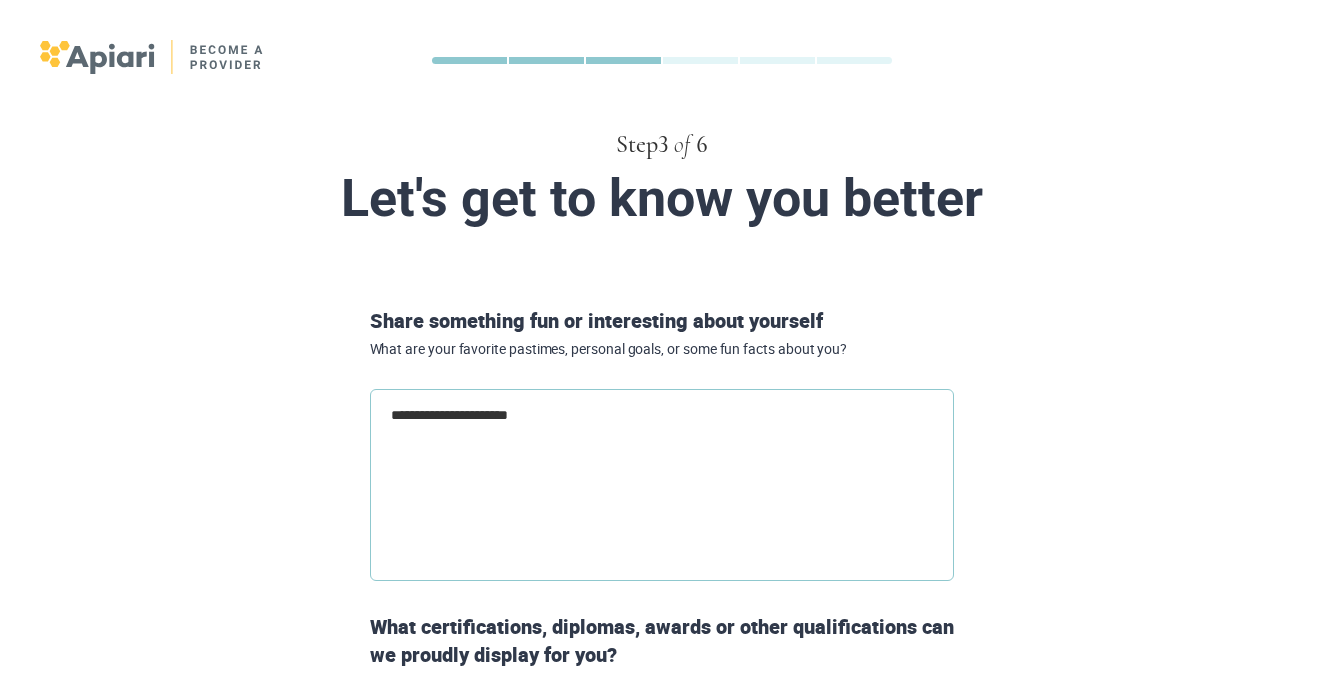 type on "**********" 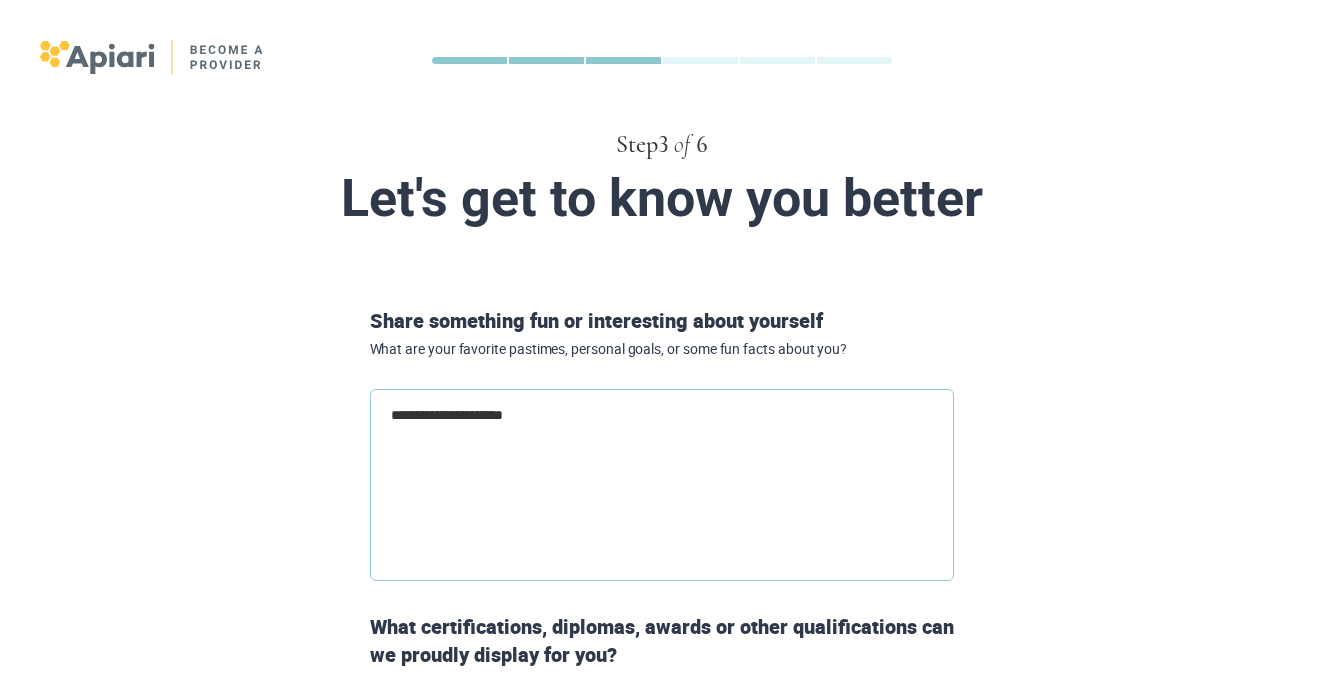 type on "**********" 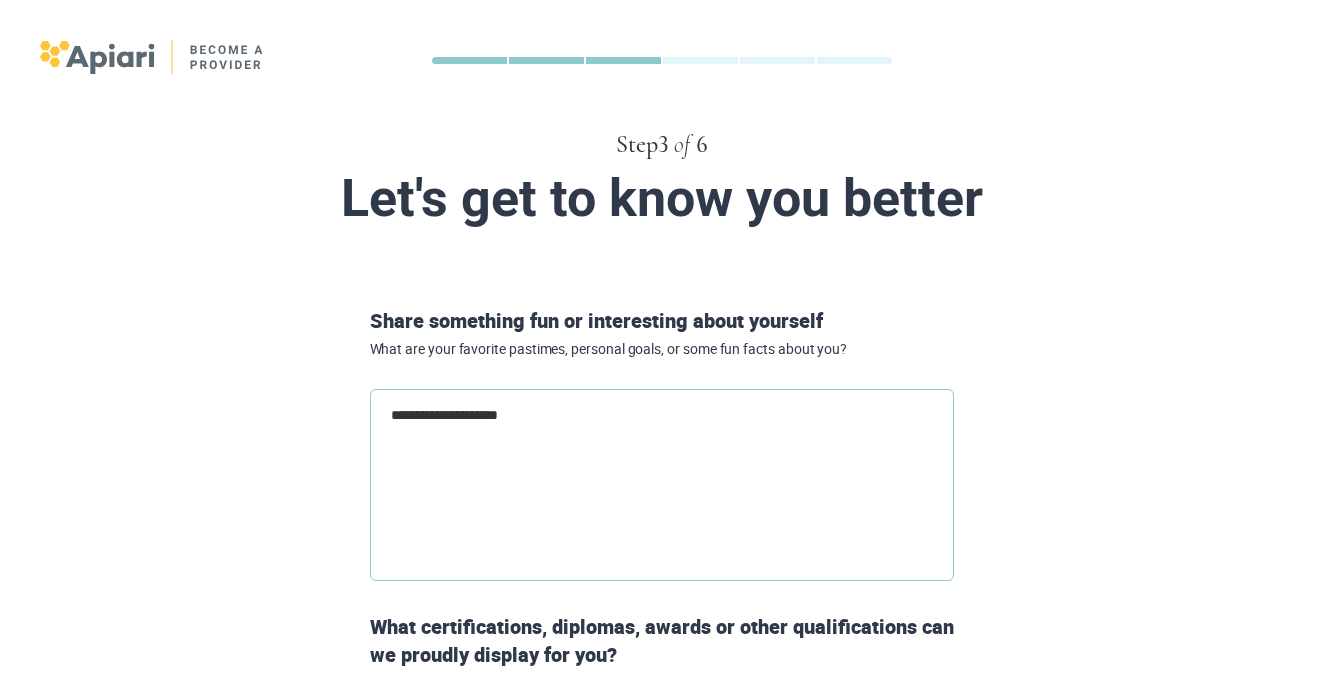type on "**********" 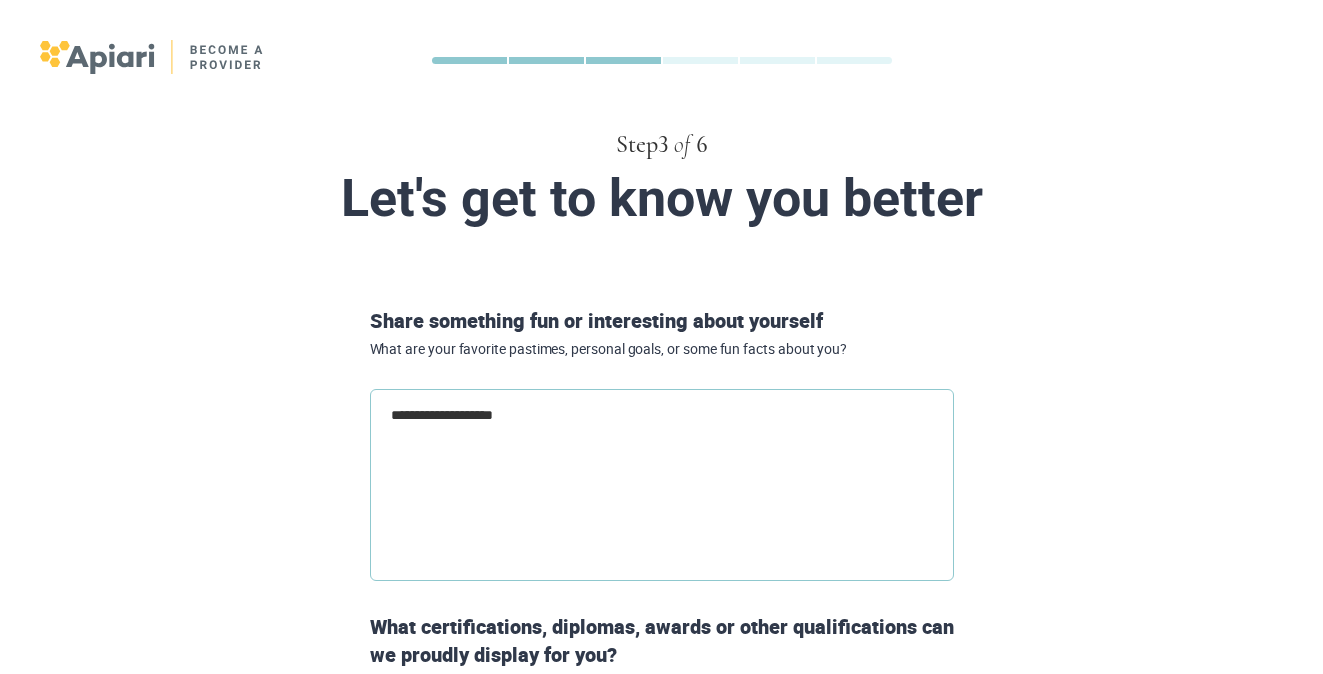 type on "**********" 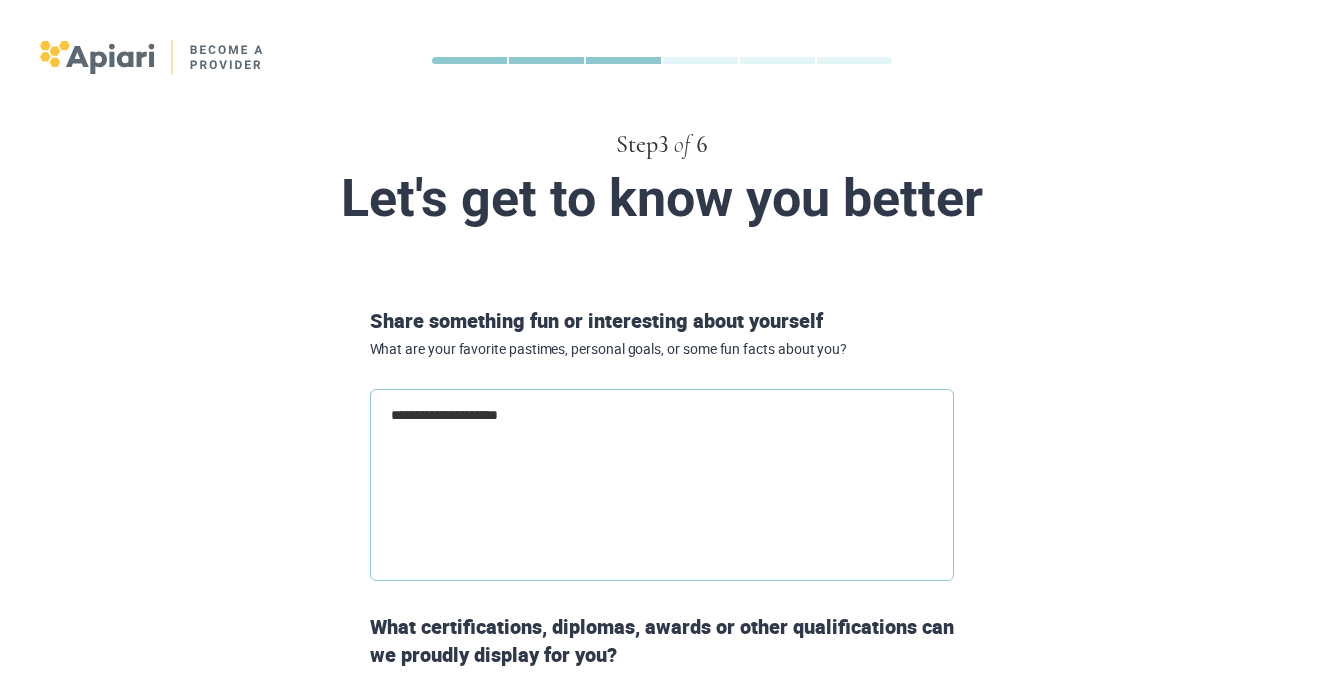 click on "**********" at bounding box center [662, 485] 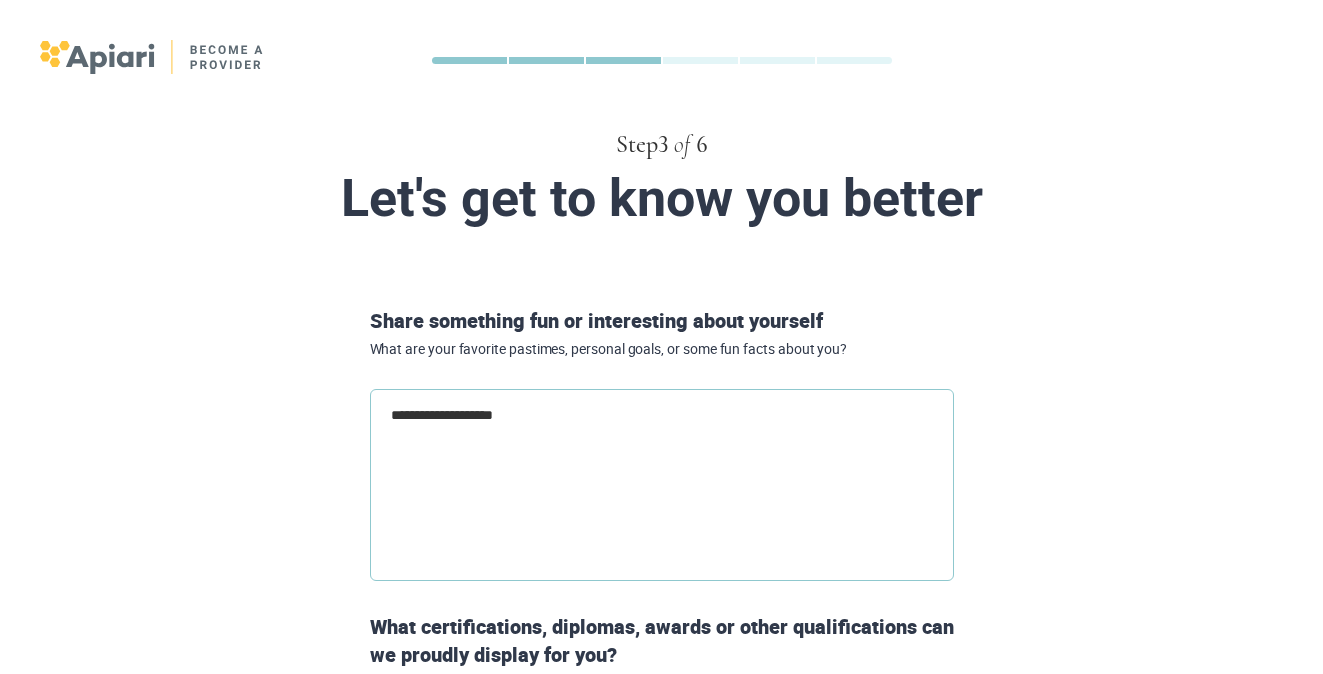 type on "**********" 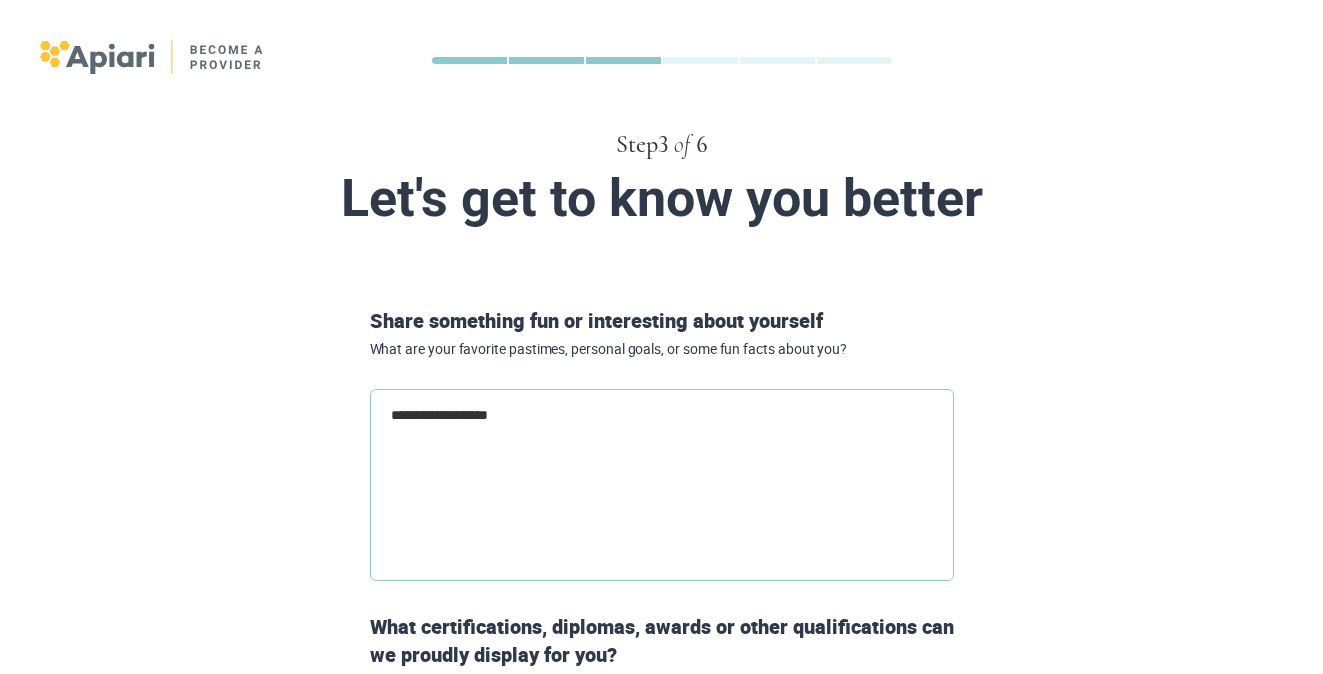 type on "**********" 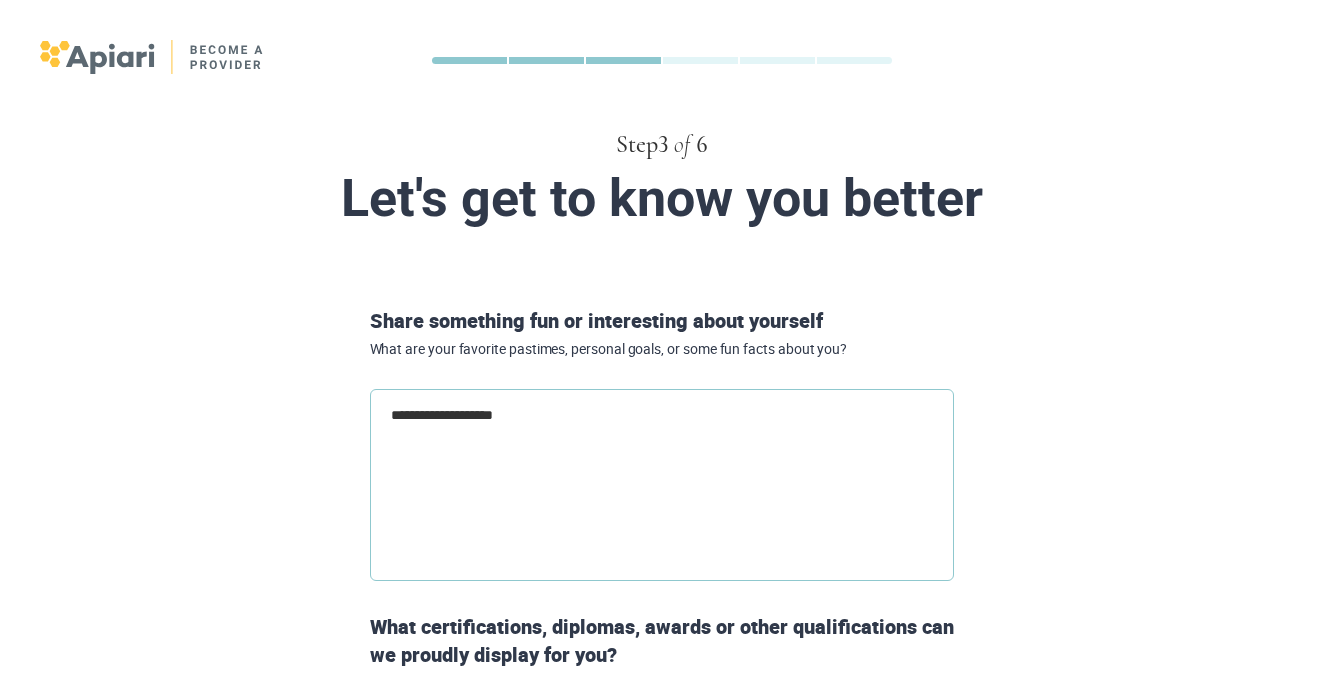 type on "**********" 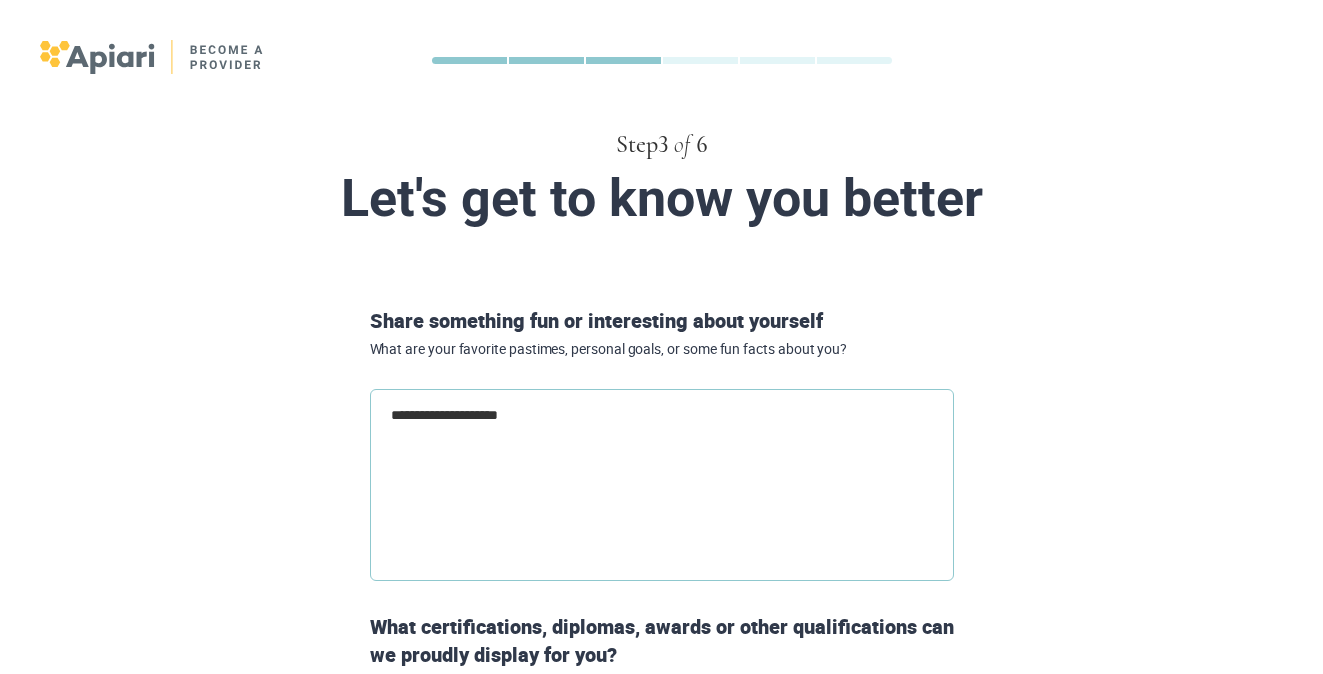 click on "**********" at bounding box center [662, 485] 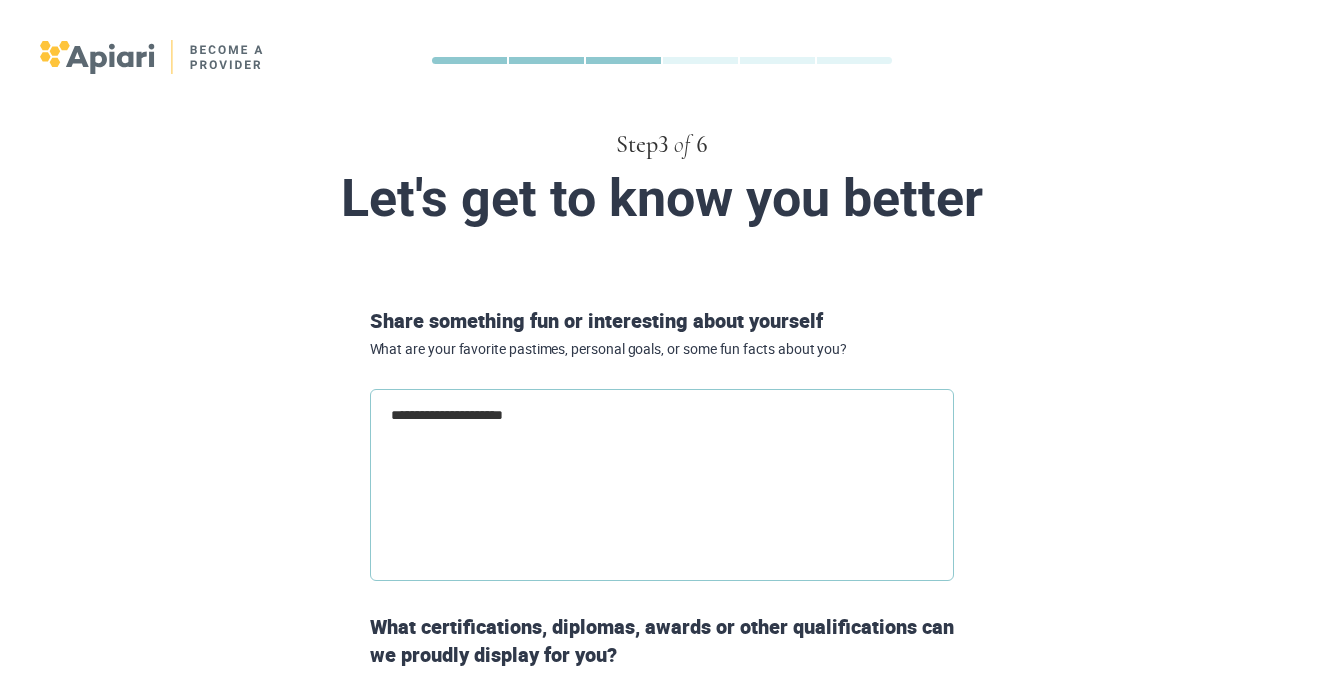 type on "**********" 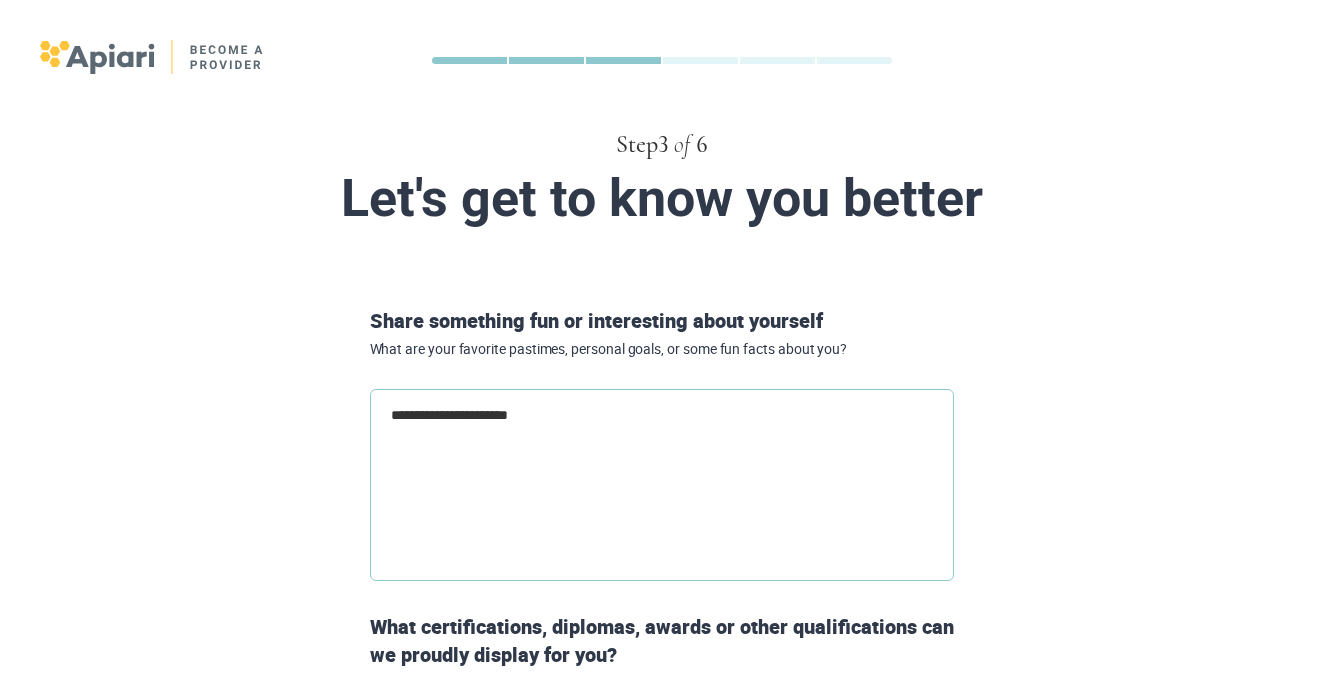 type on "**********" 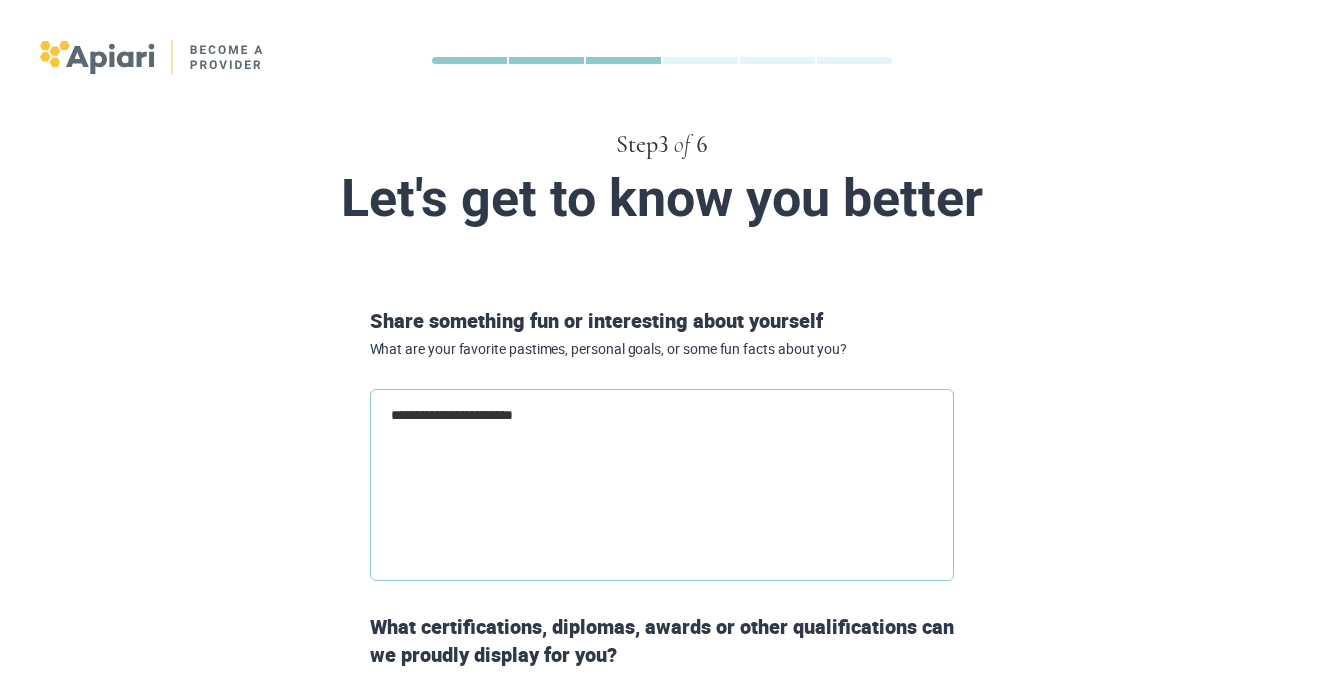 type on "**********" 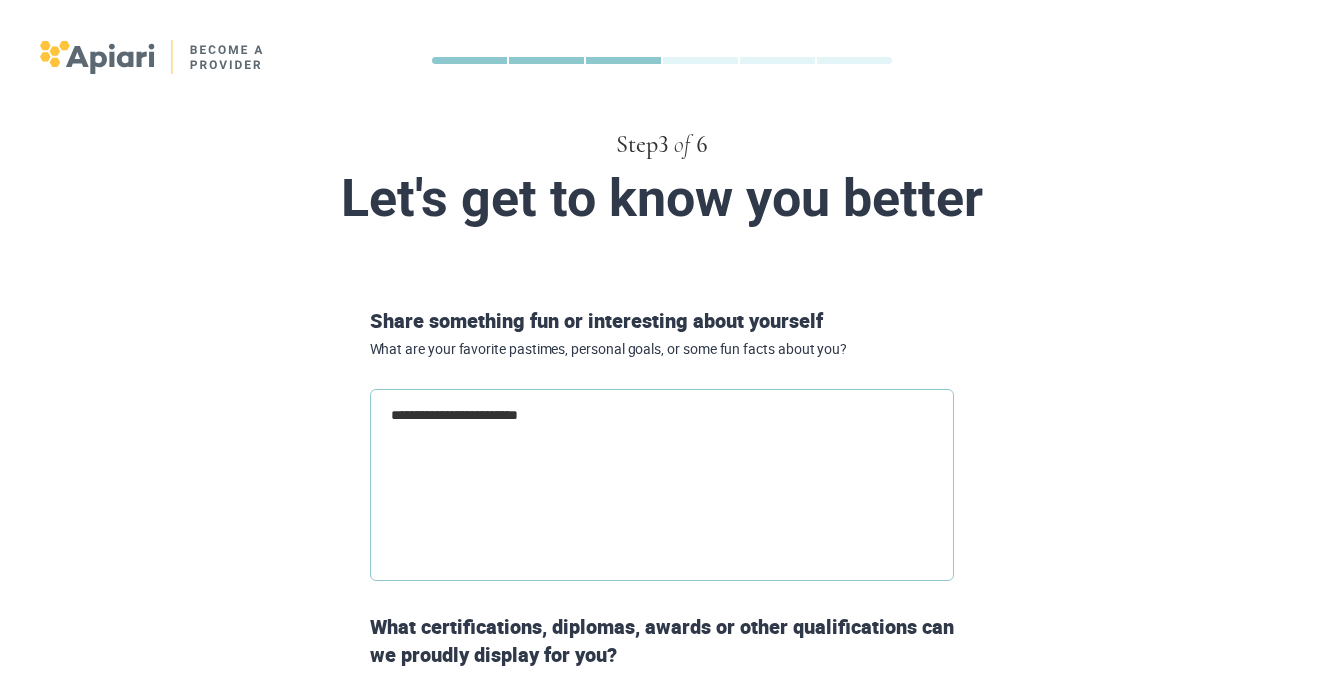 type on "**********" 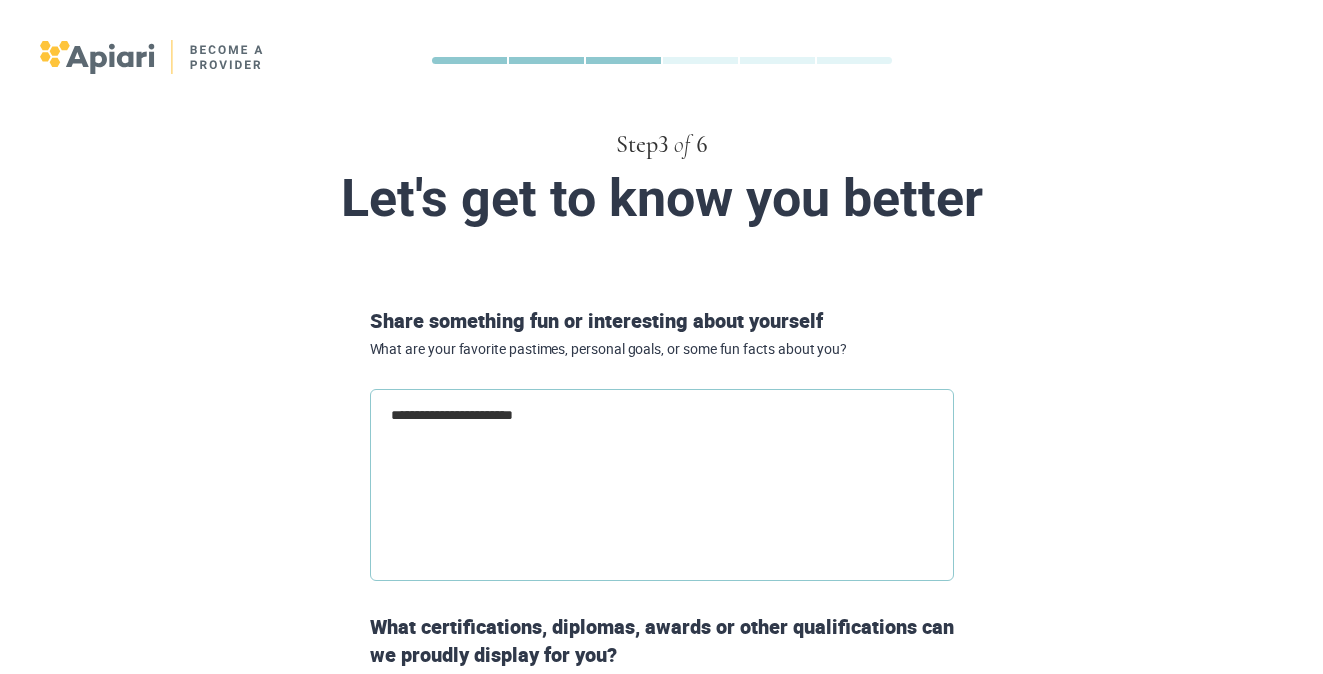 type on "**********" 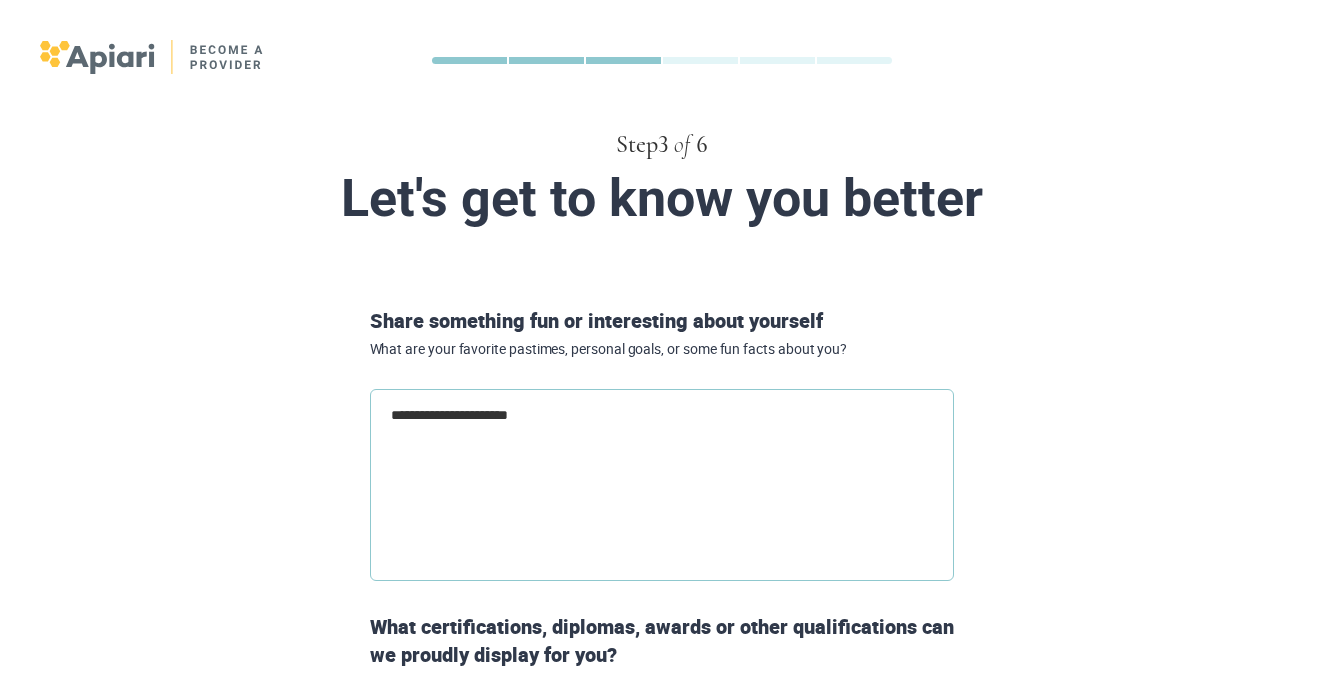 type on "**********" 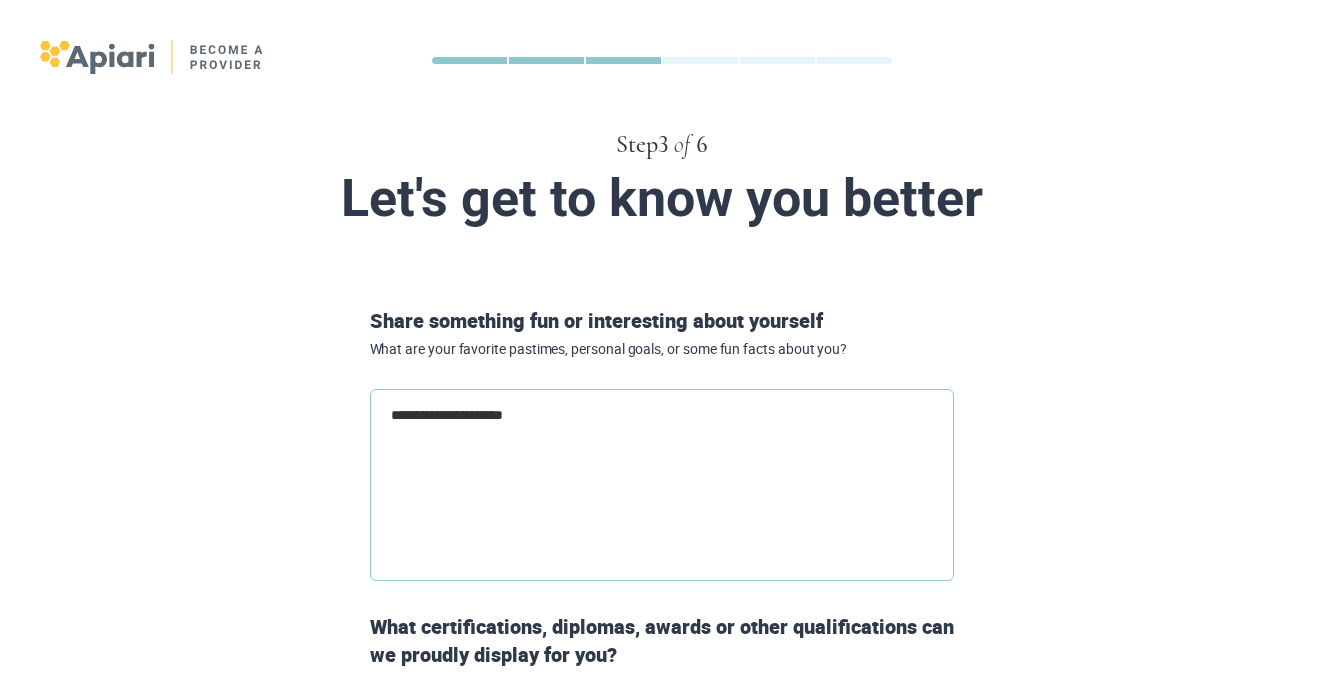 type on "**********" 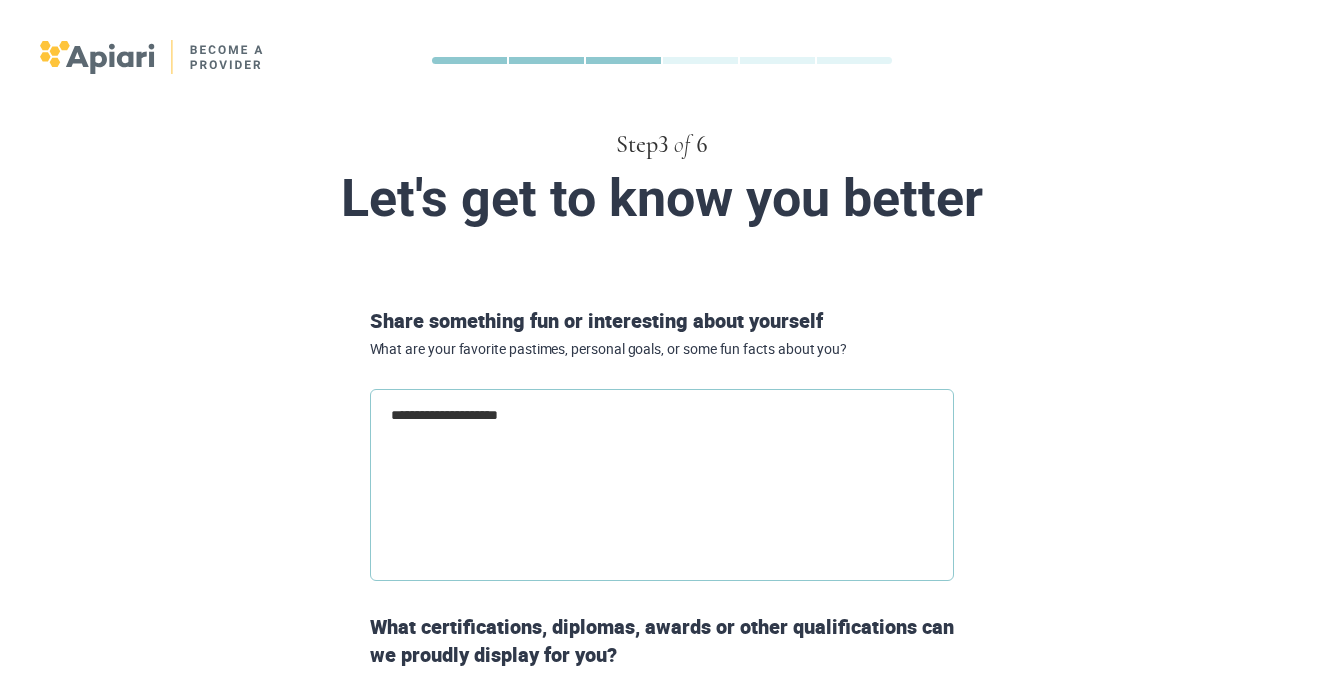 type on "**********" 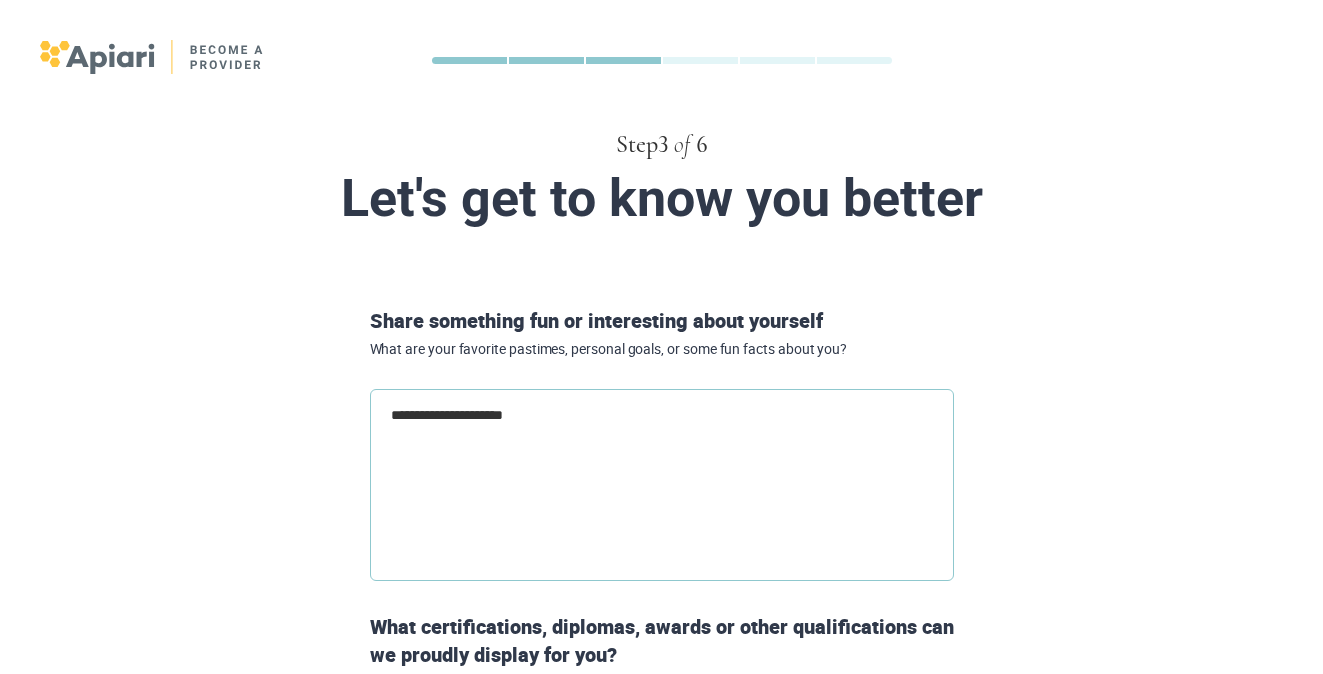 type on "**********" 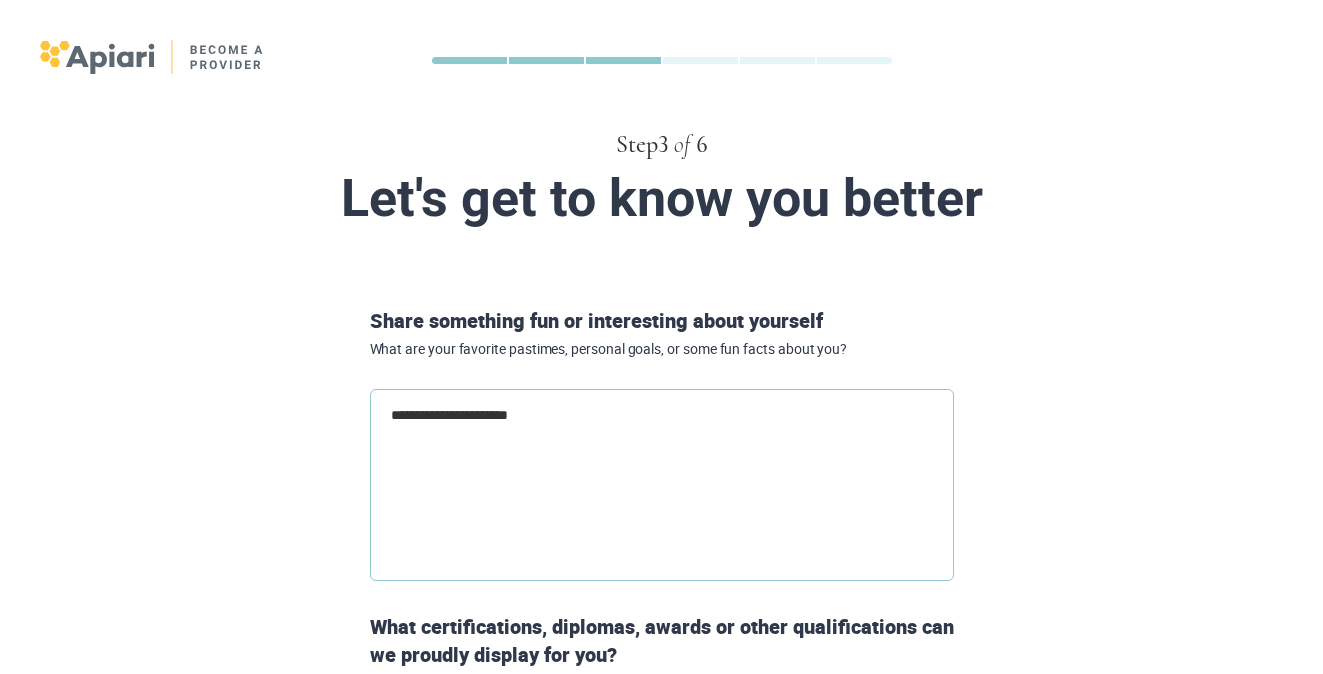 type on "*" 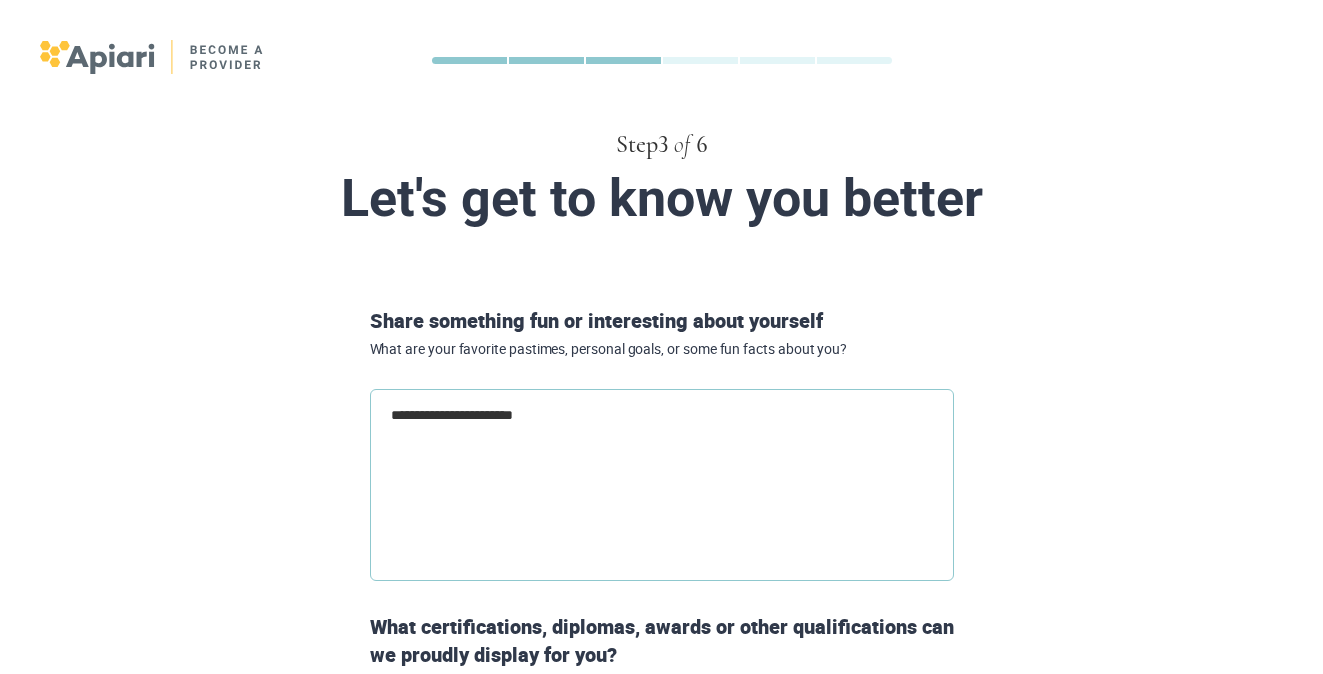 type on "**********" 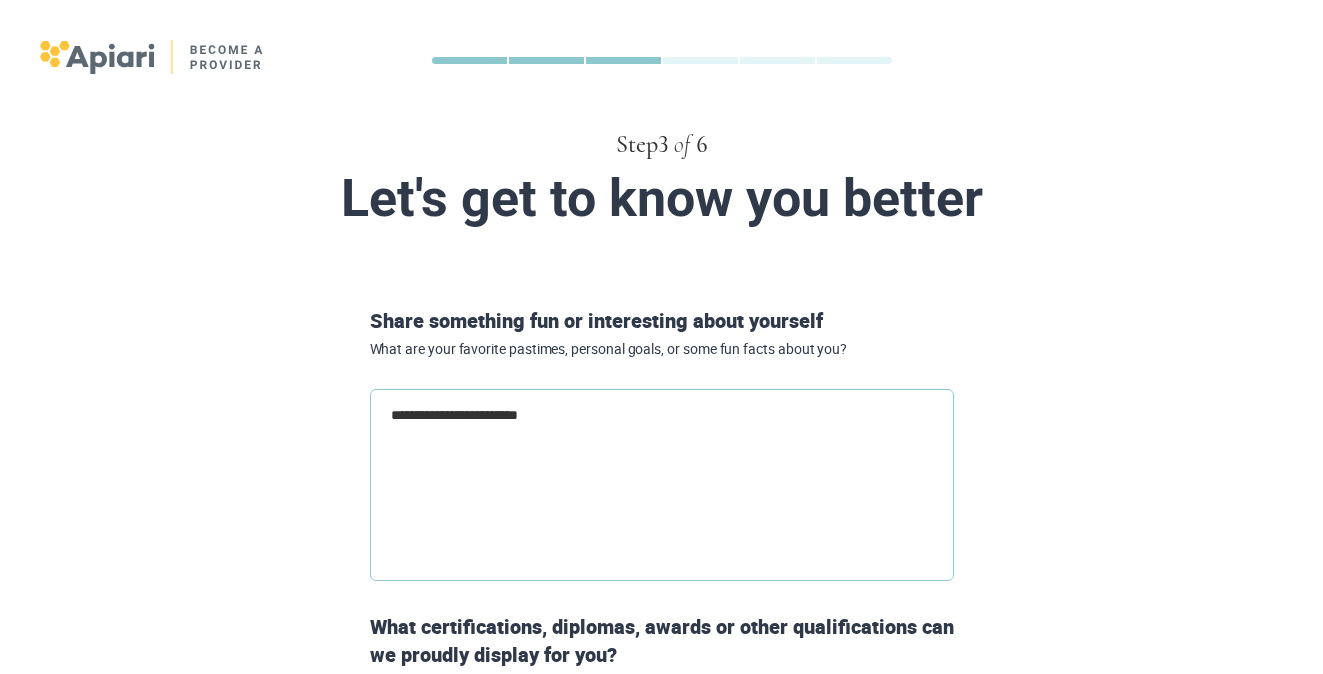 type on "**********" 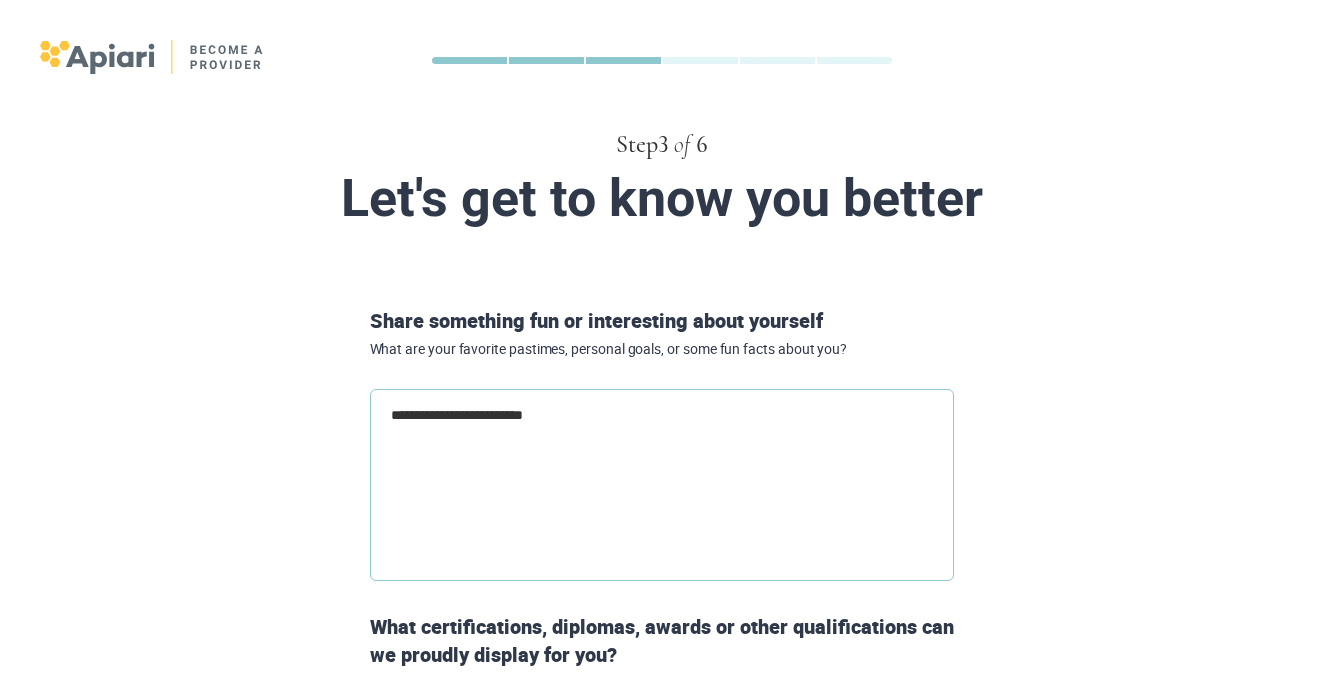 type on "**********" 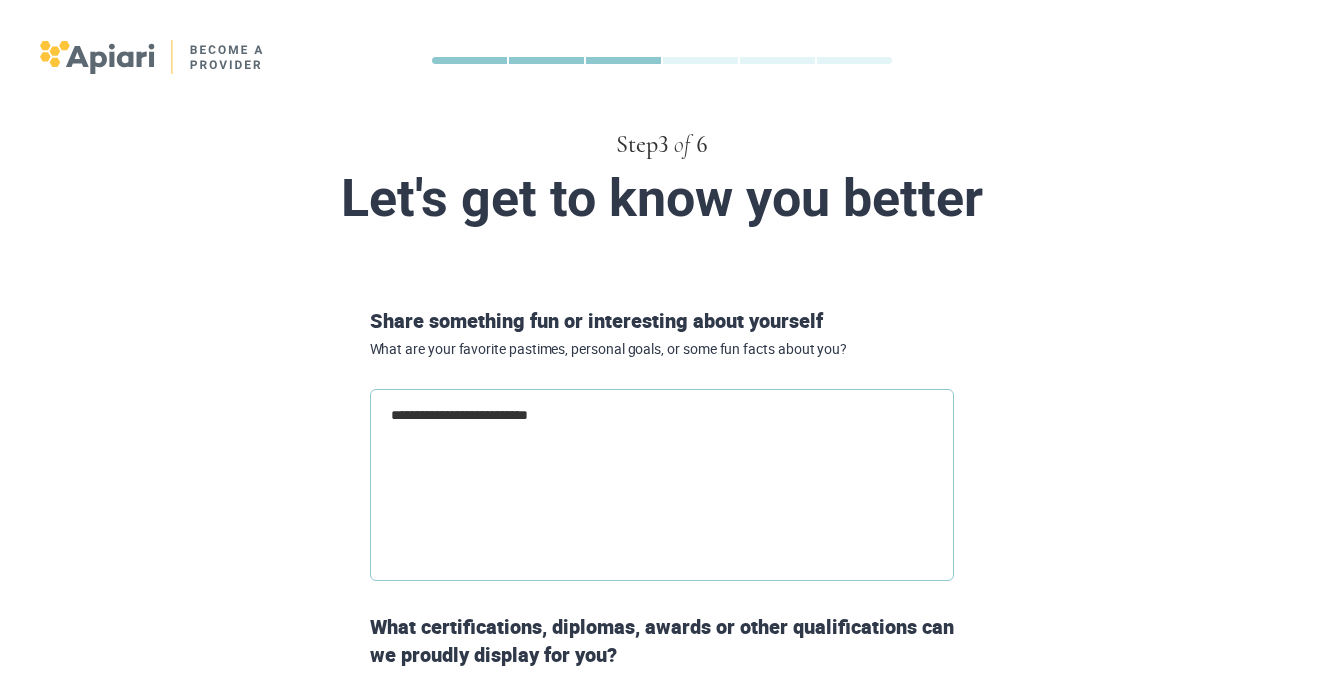 type on "**********" 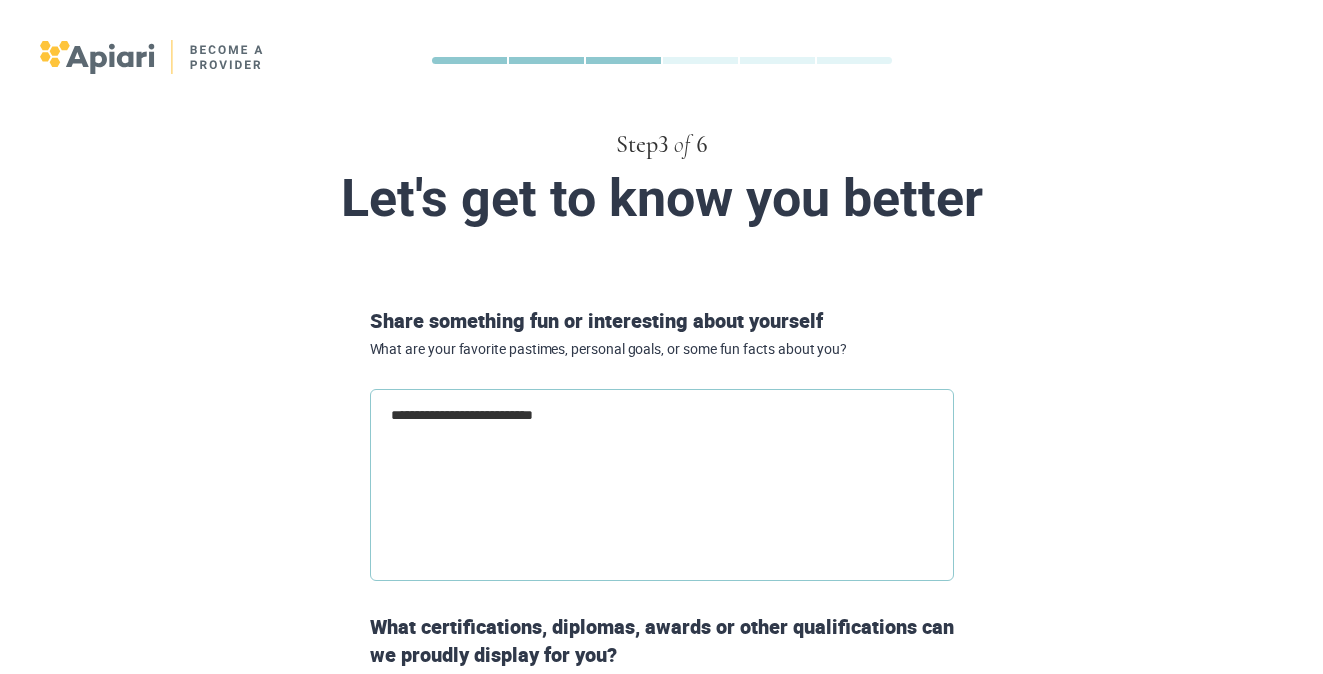 type on "**********" 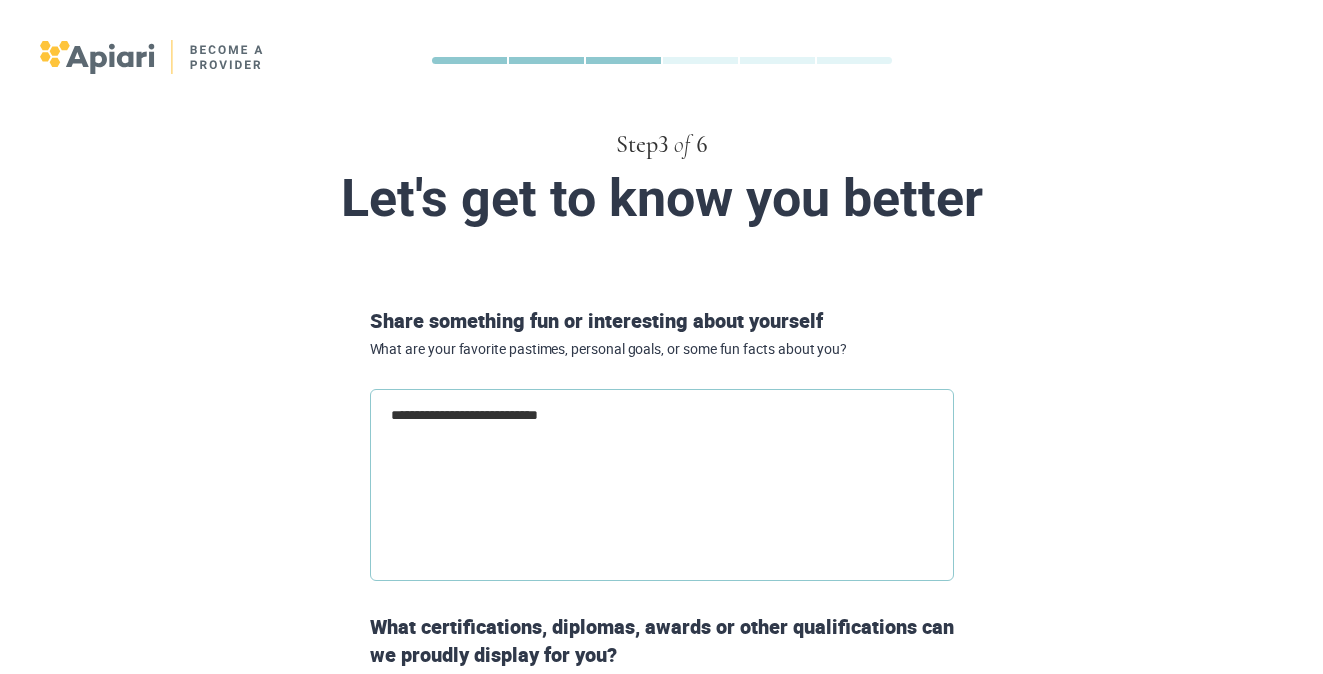 type on "**********" 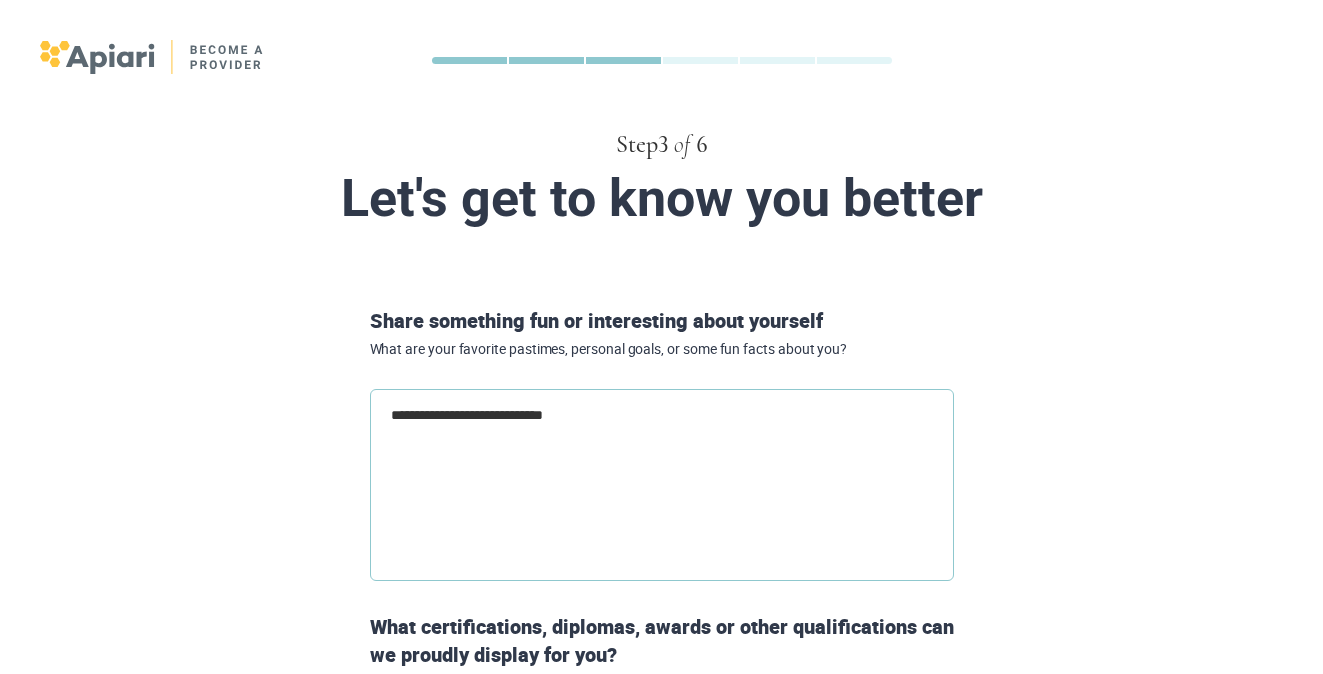 type on "**********" 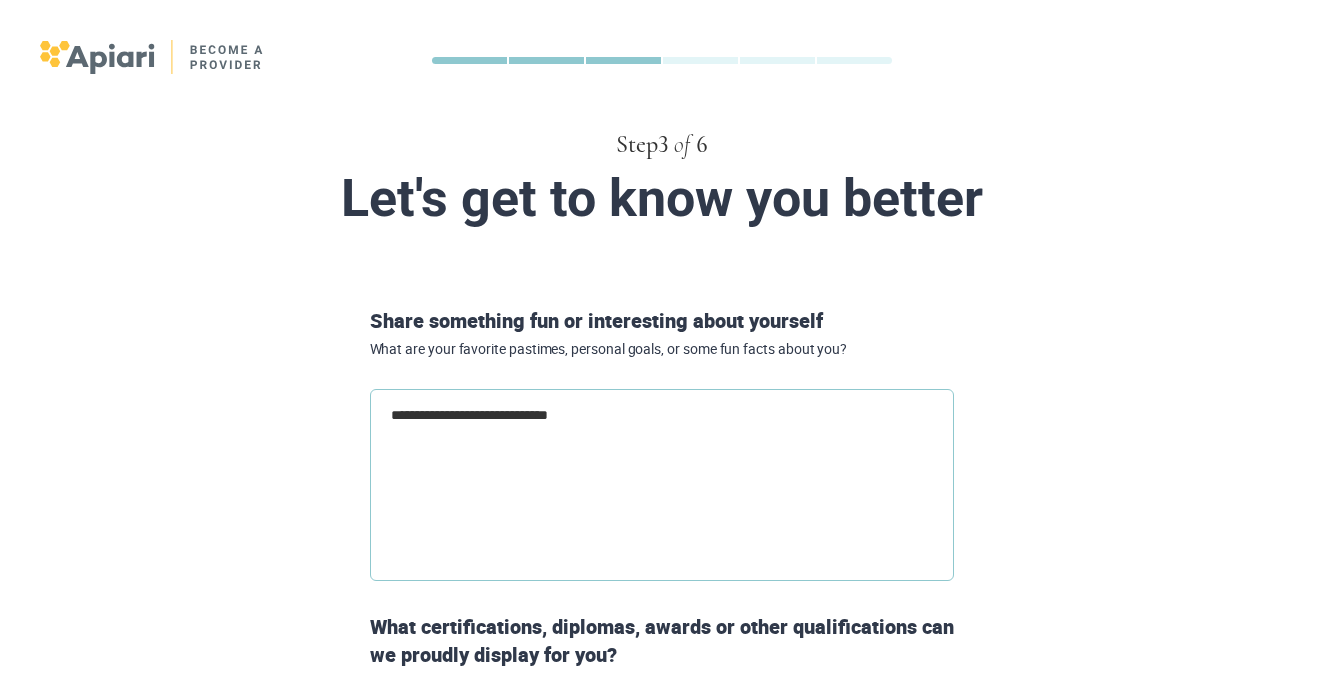 type on "**********" 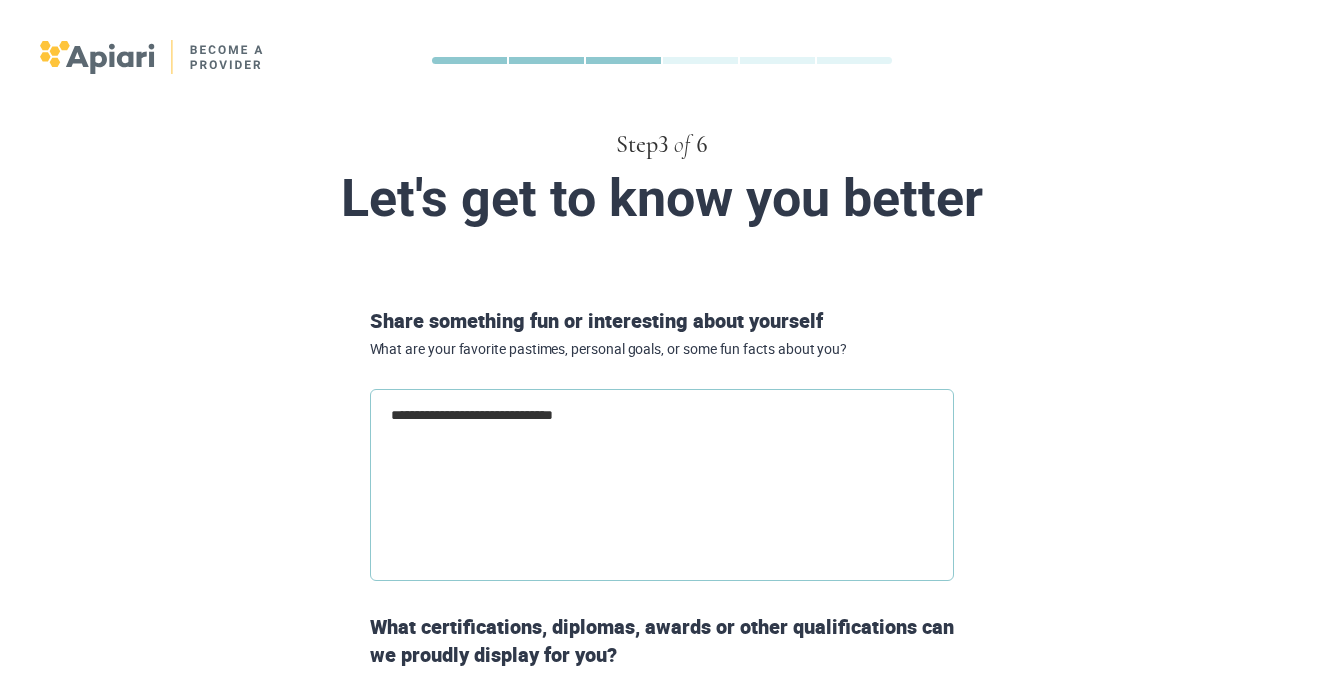 type on "*" 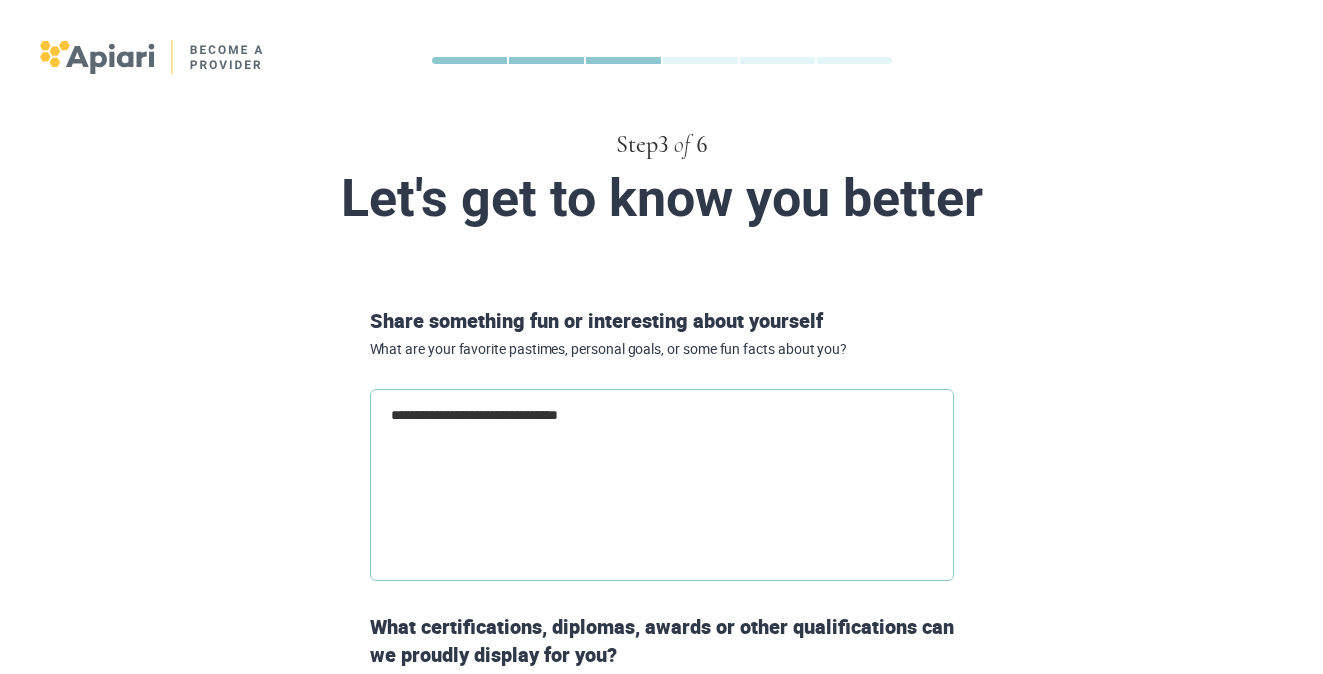 type on "**********" 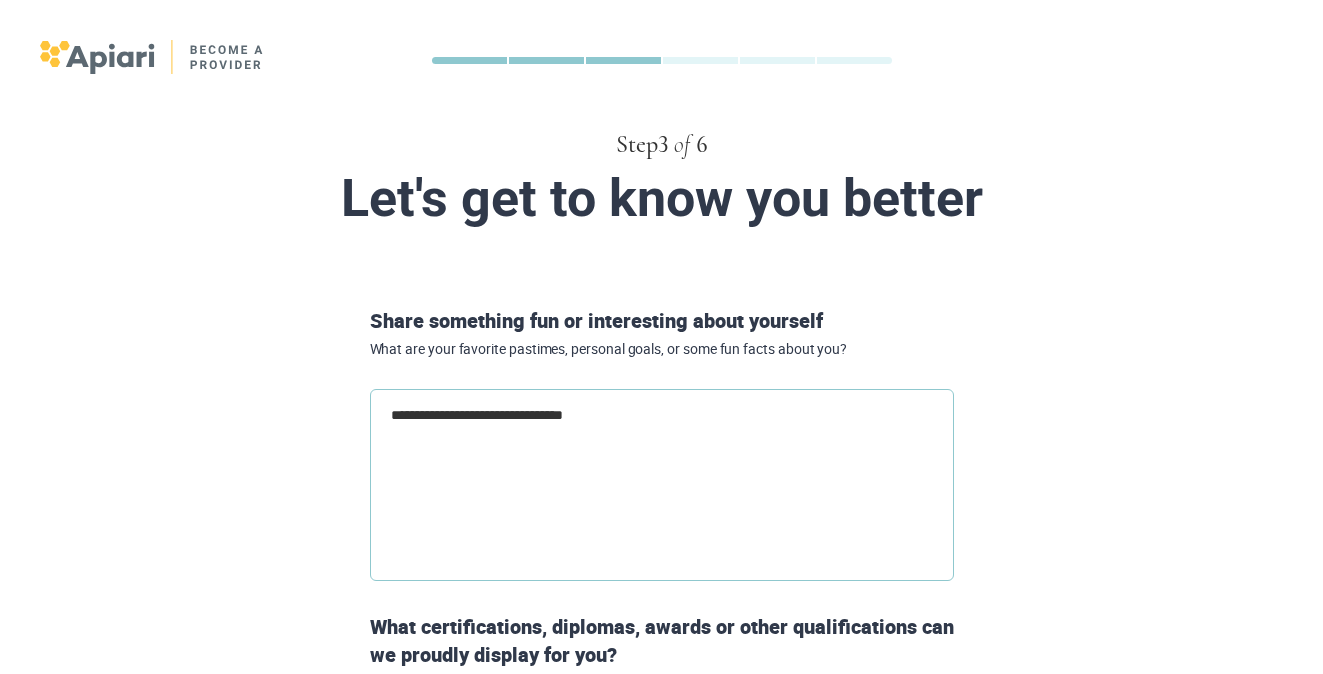 type on "*" 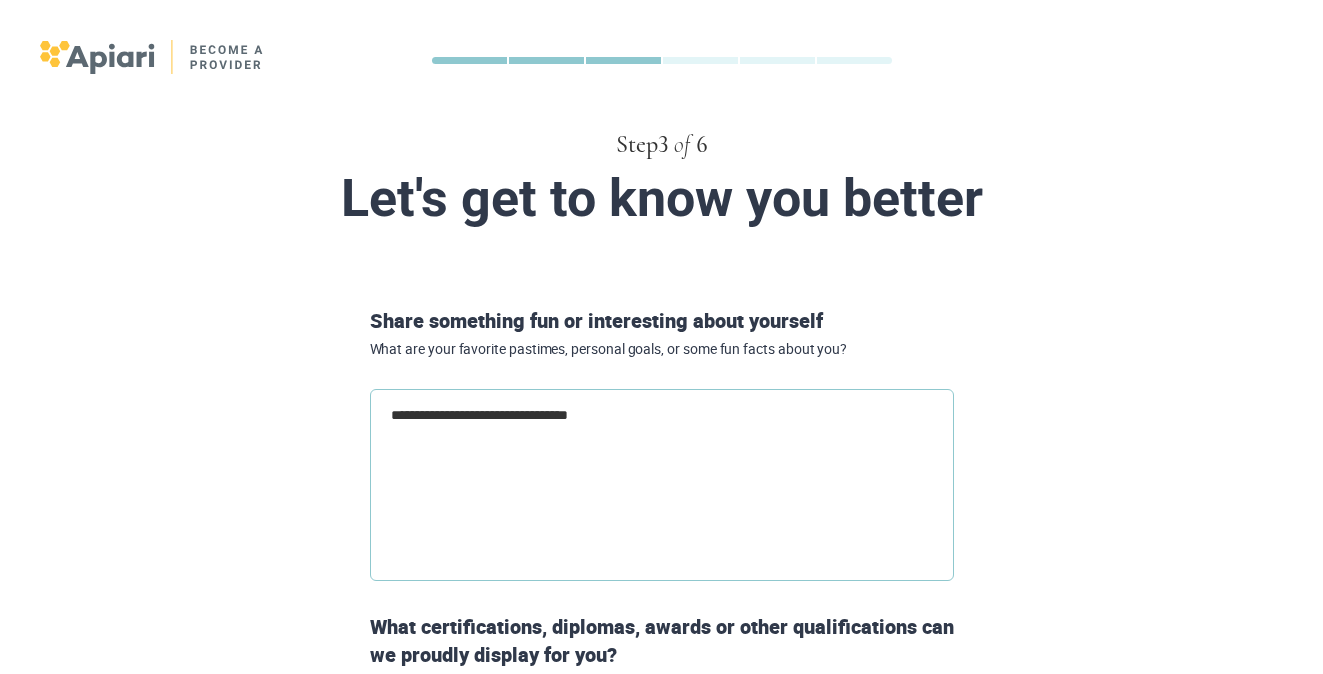 type on "**********" 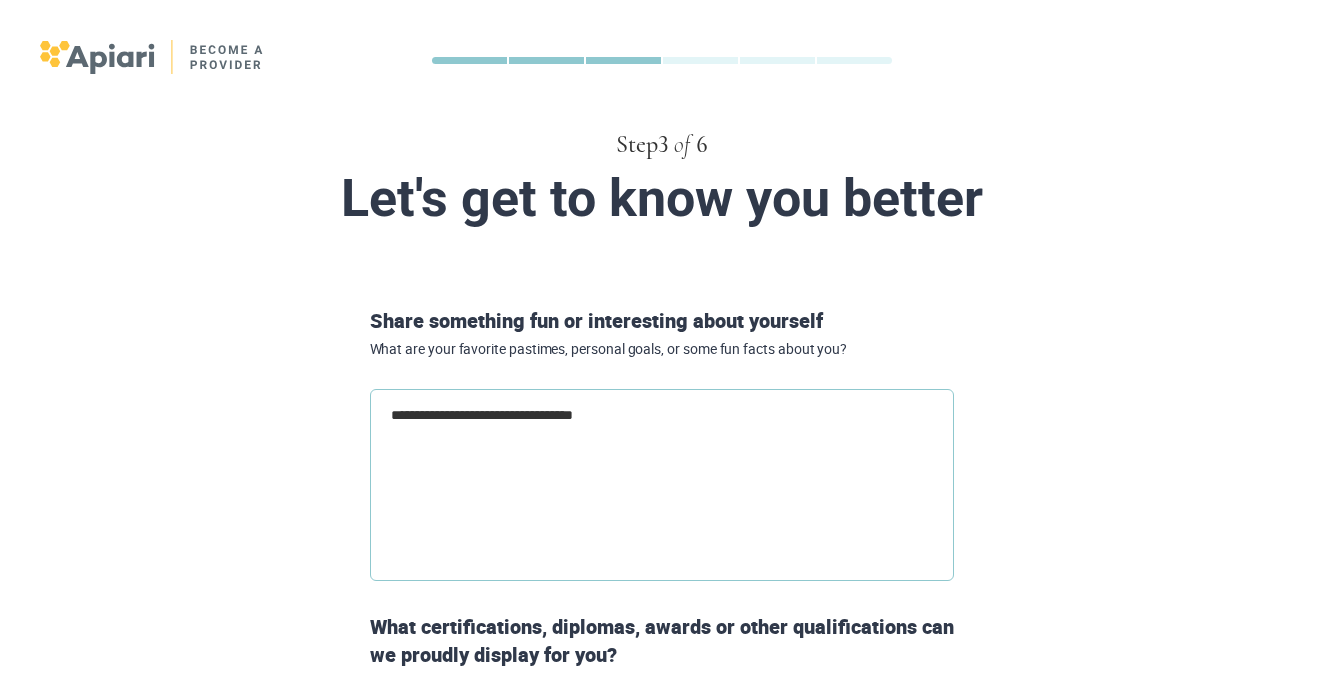 type on "**********" 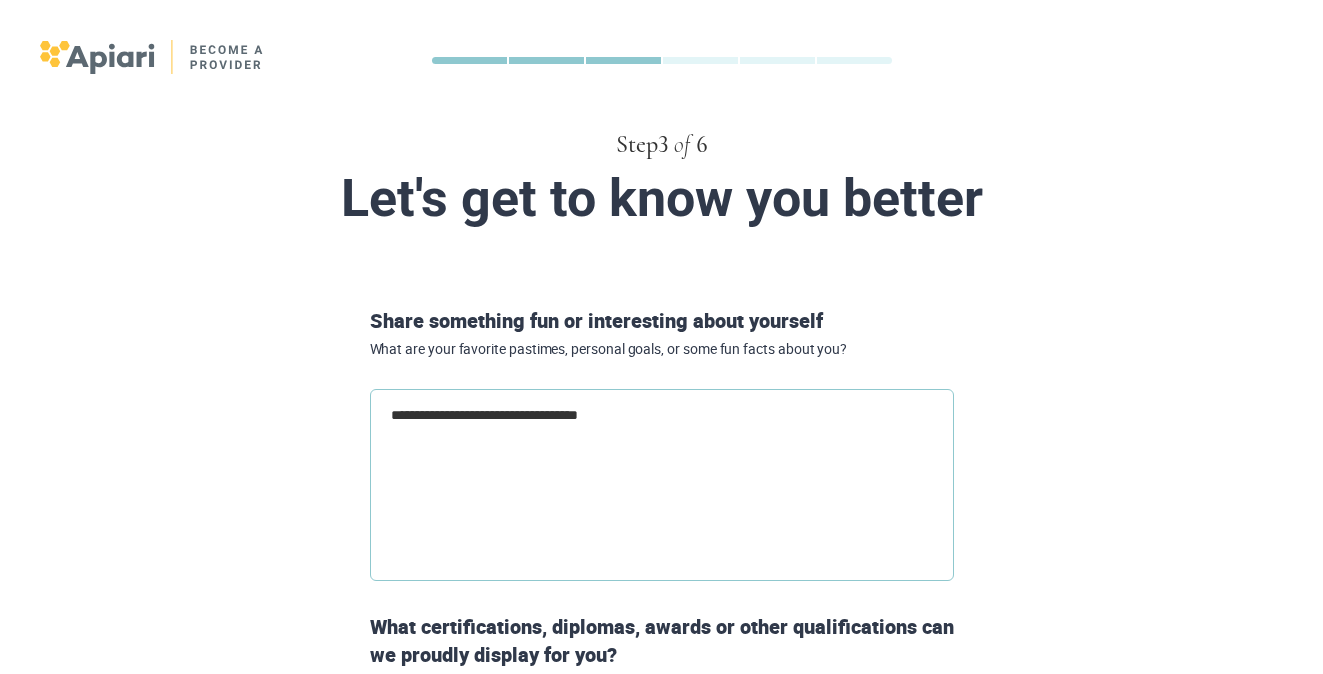 type on "**********" 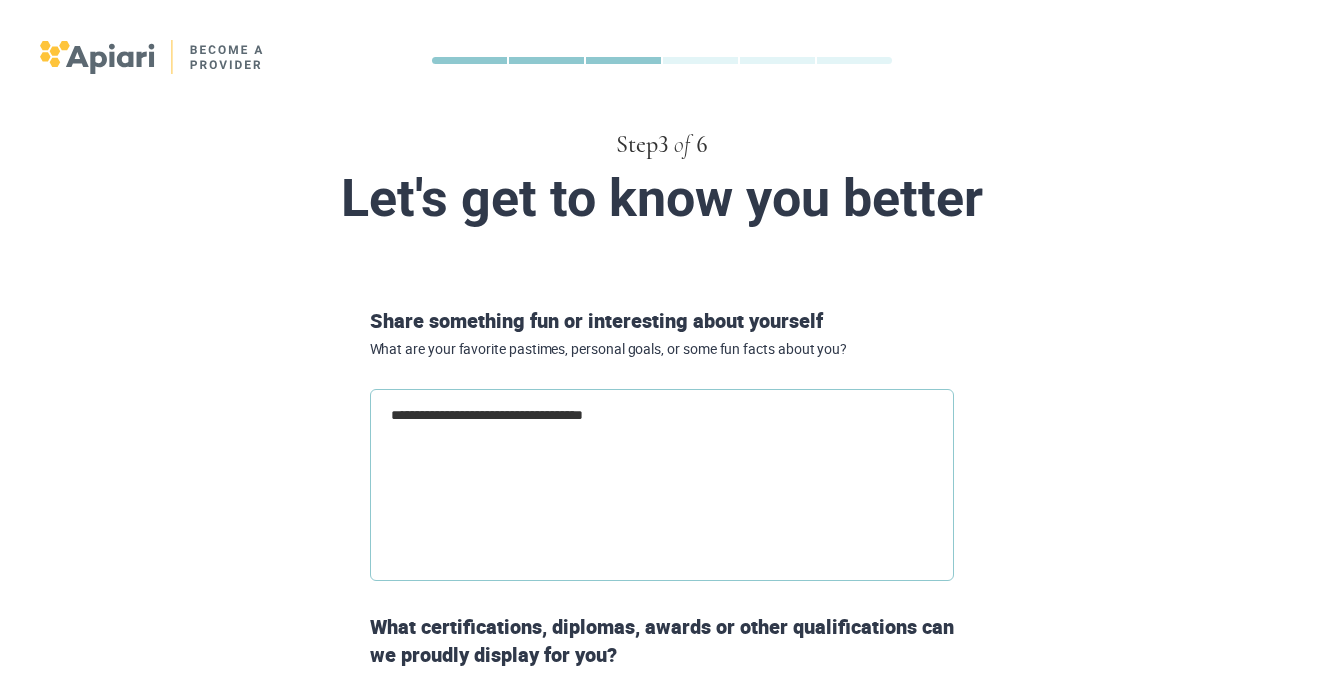 type on "**********" 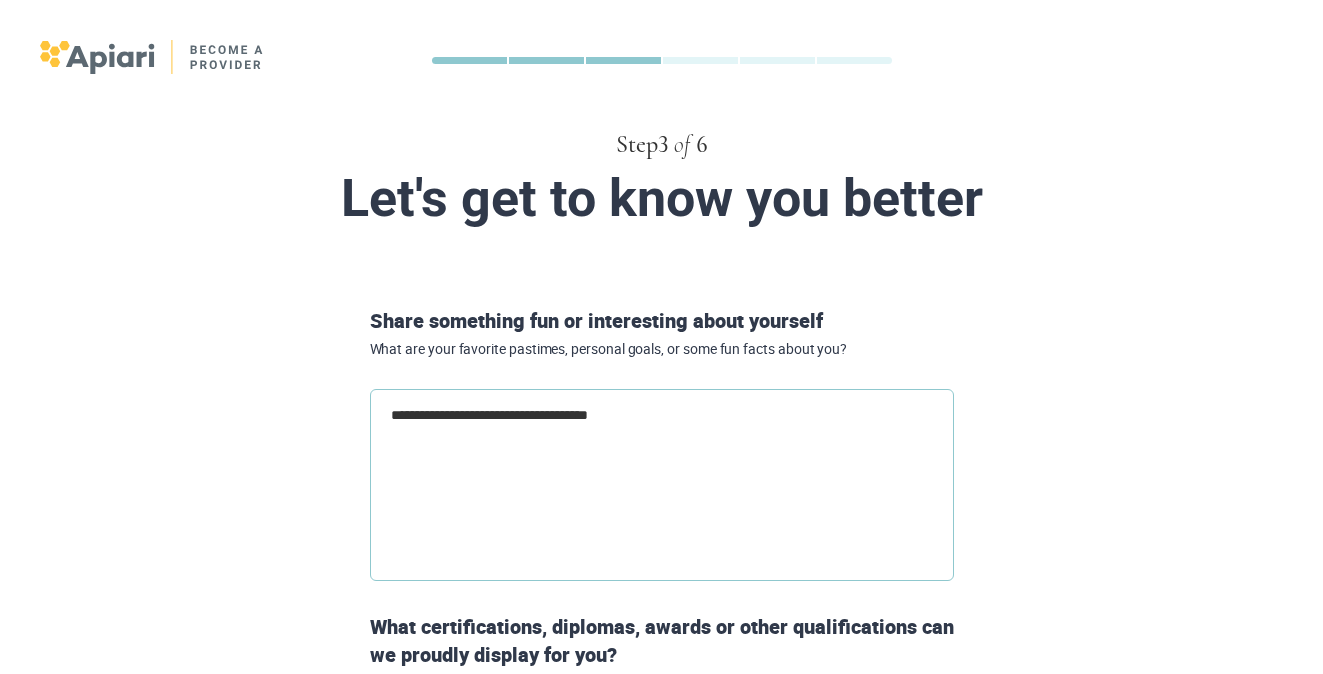 type on "**********" 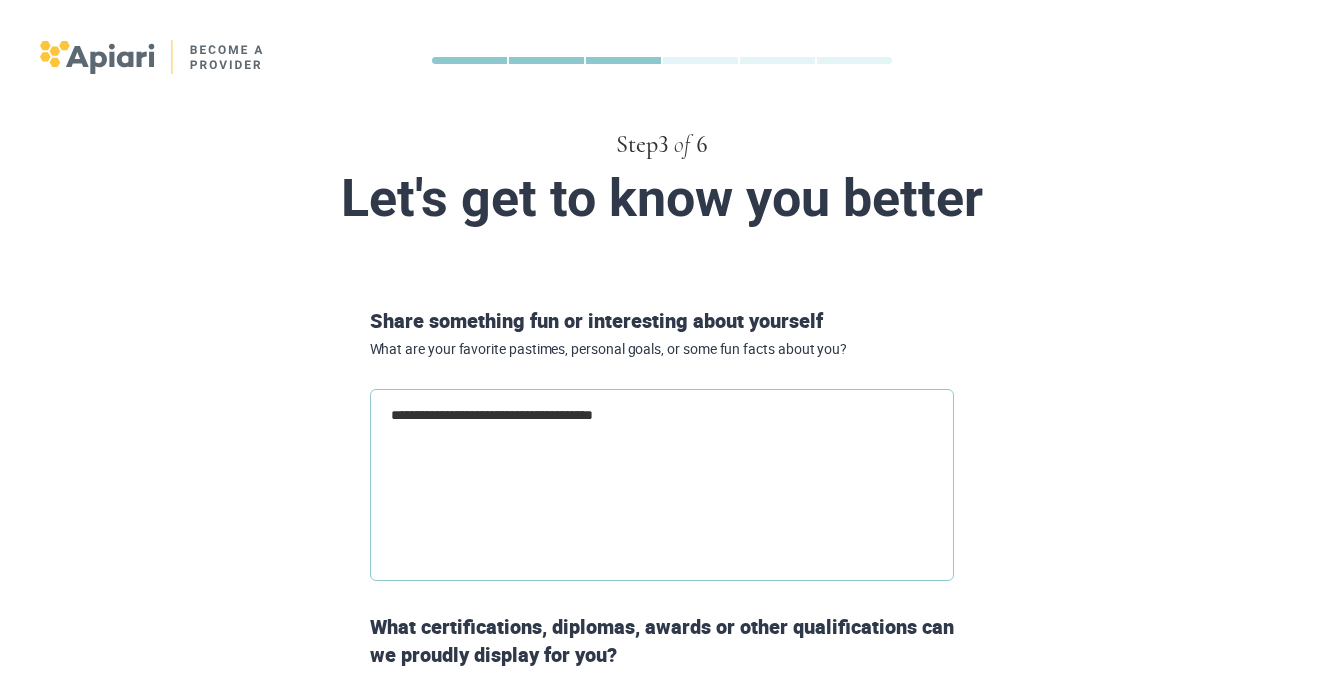 type on "**********" 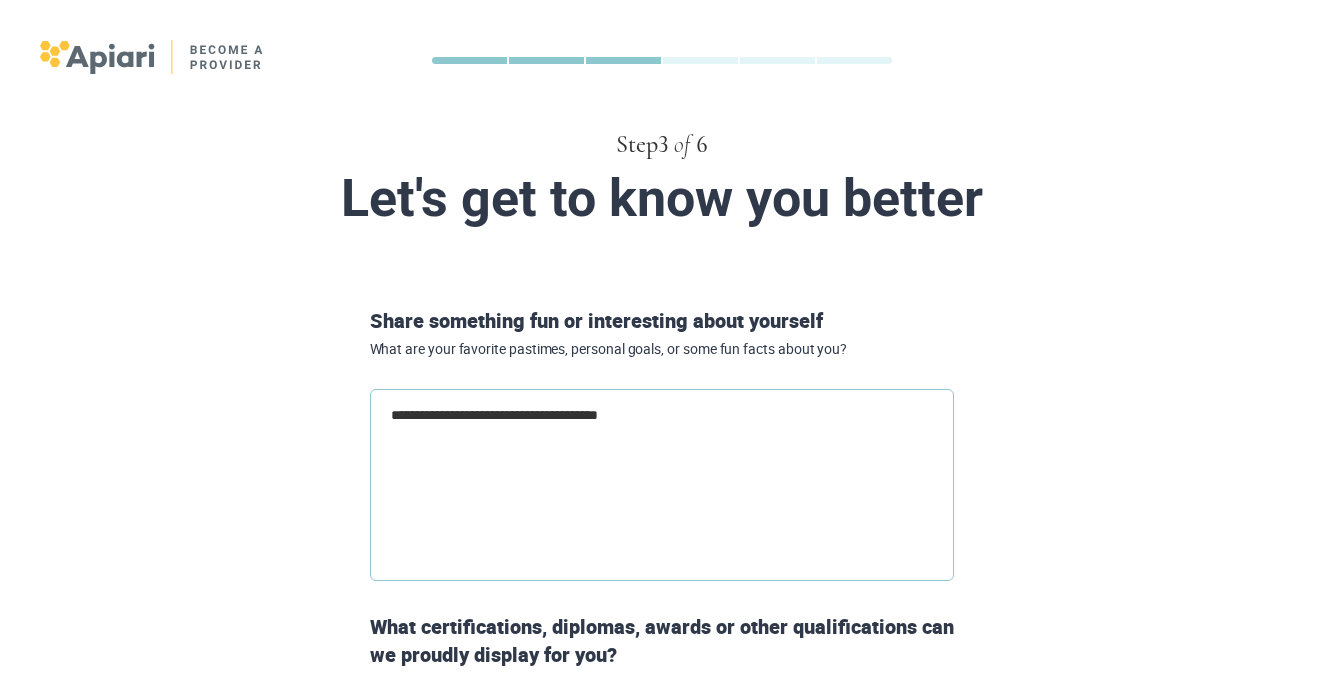 type on "**********" 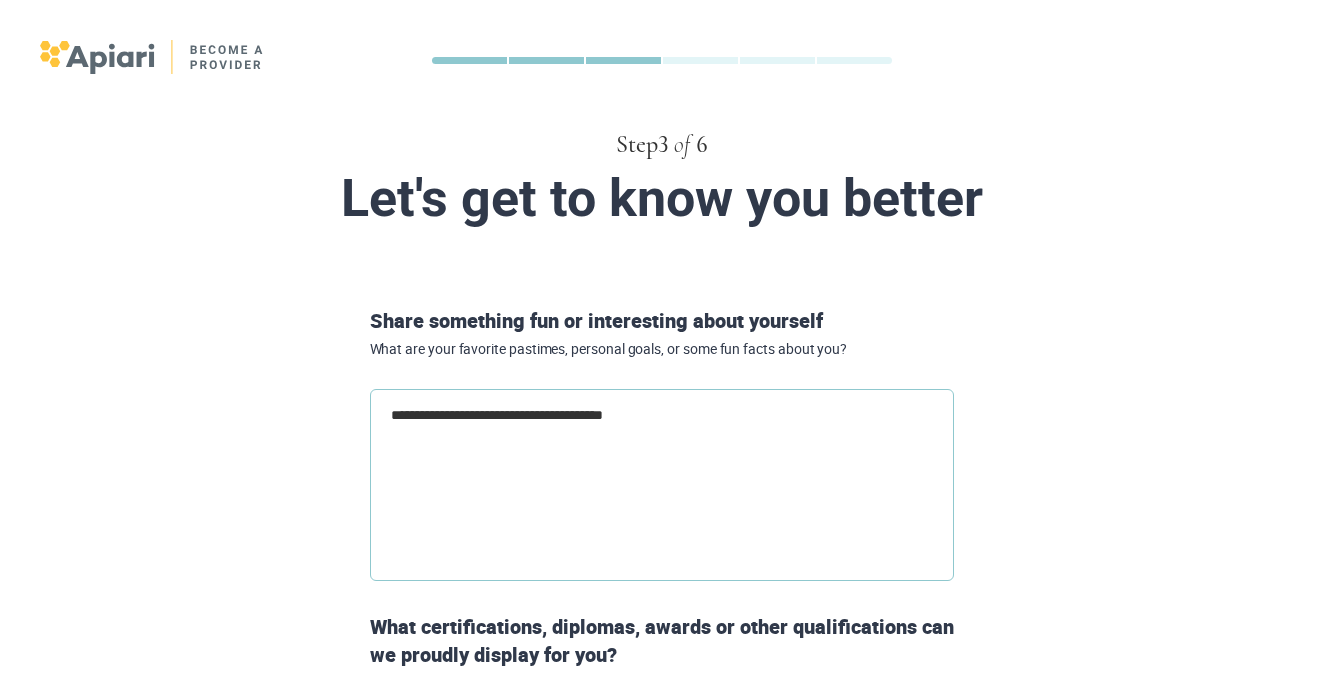 type 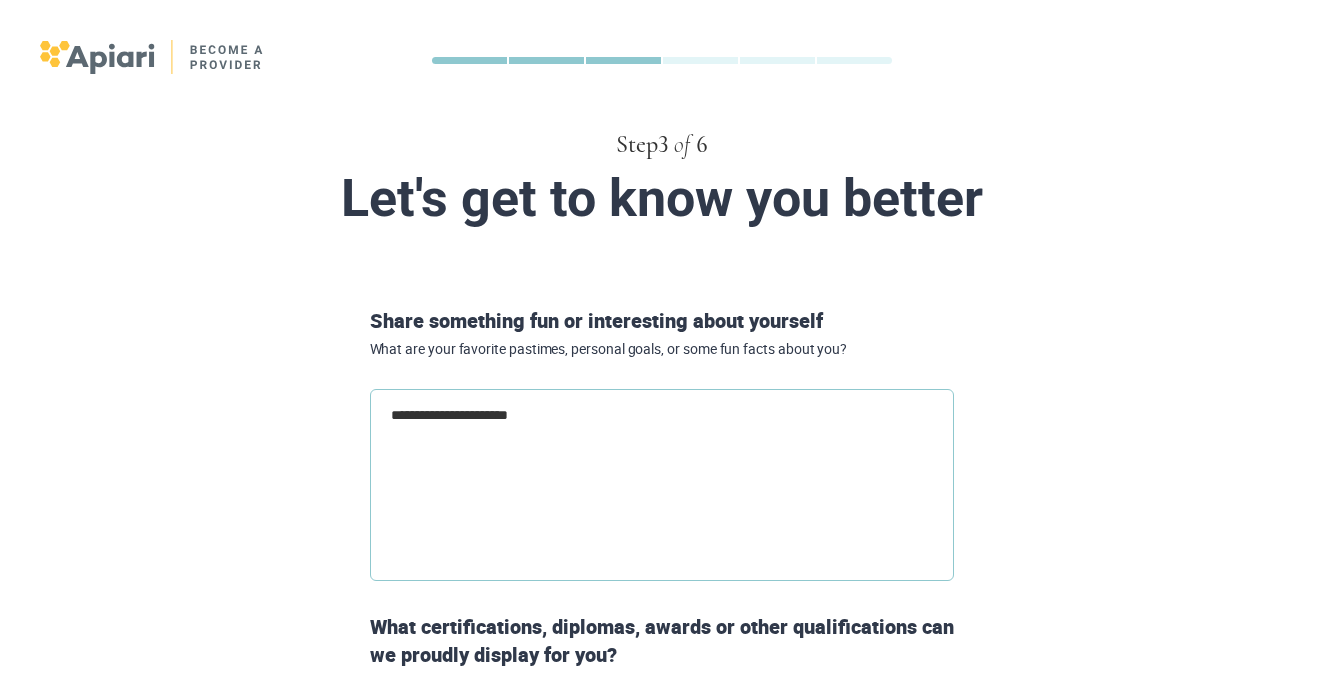 click on "**********" at bounding box center [662, 485] 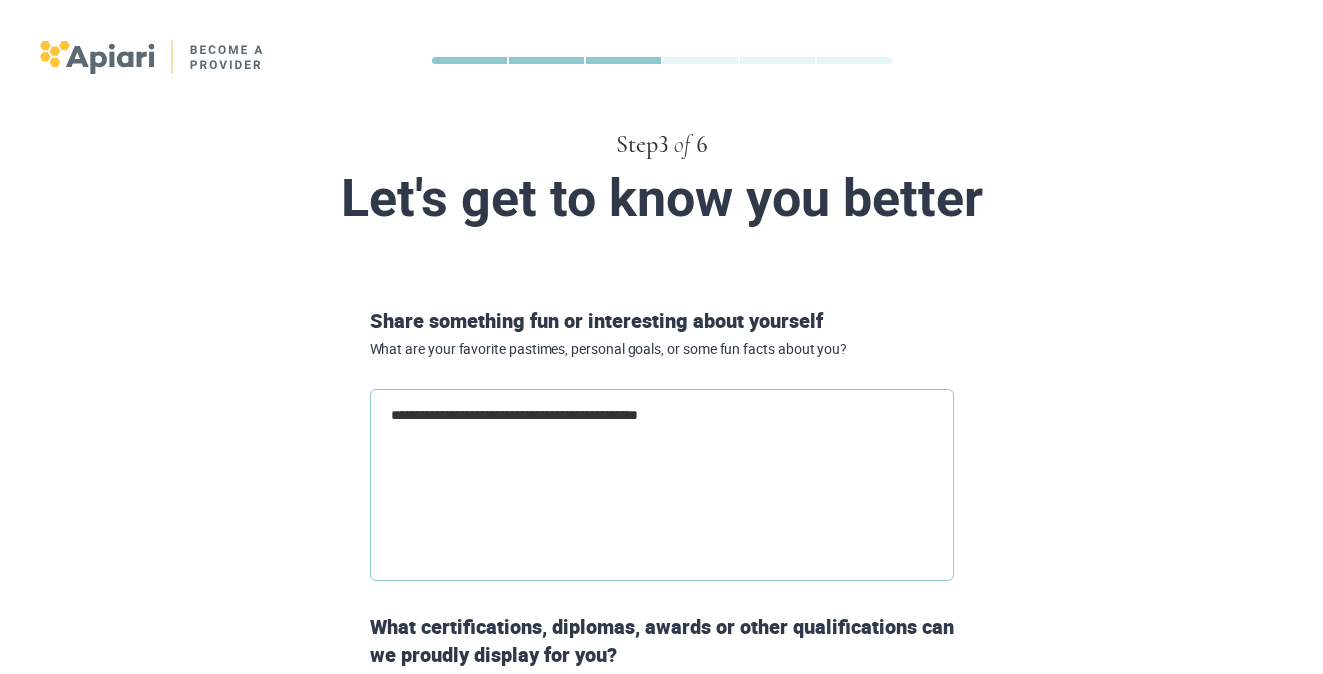 click on "**********" at bounding box center (662, 485) 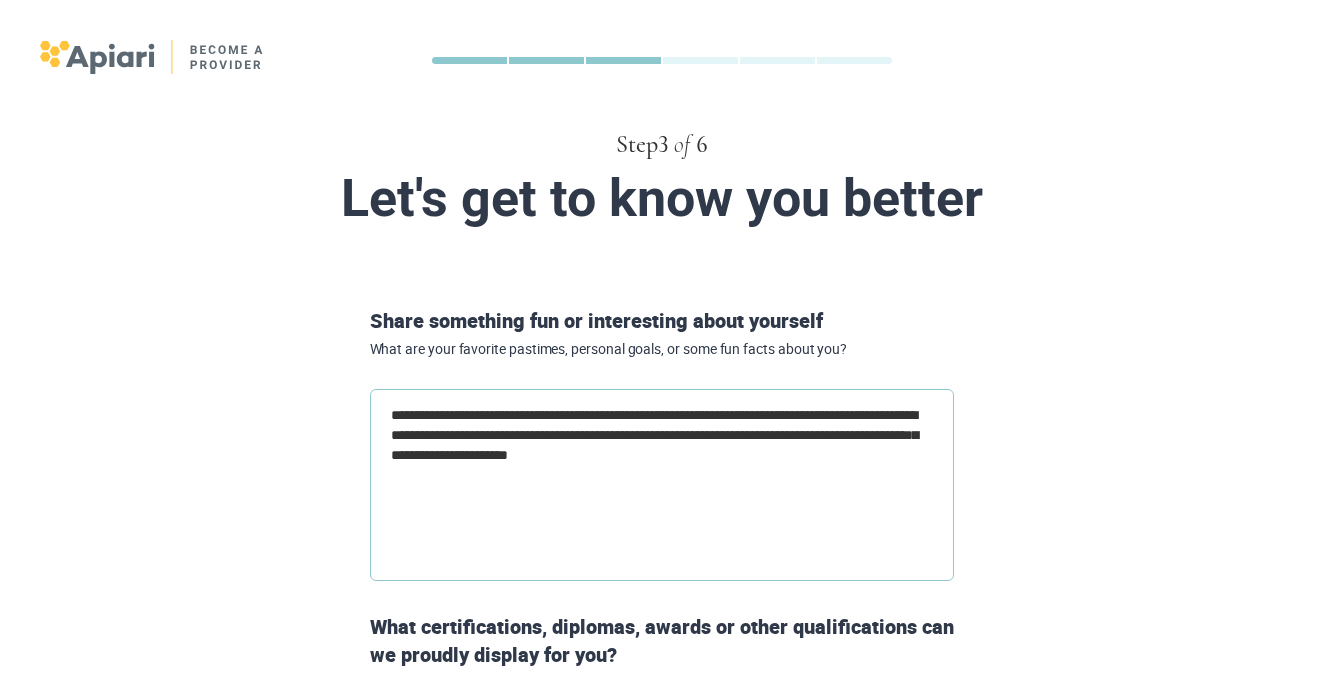 click on "**********" at bounding box center (662, 485) 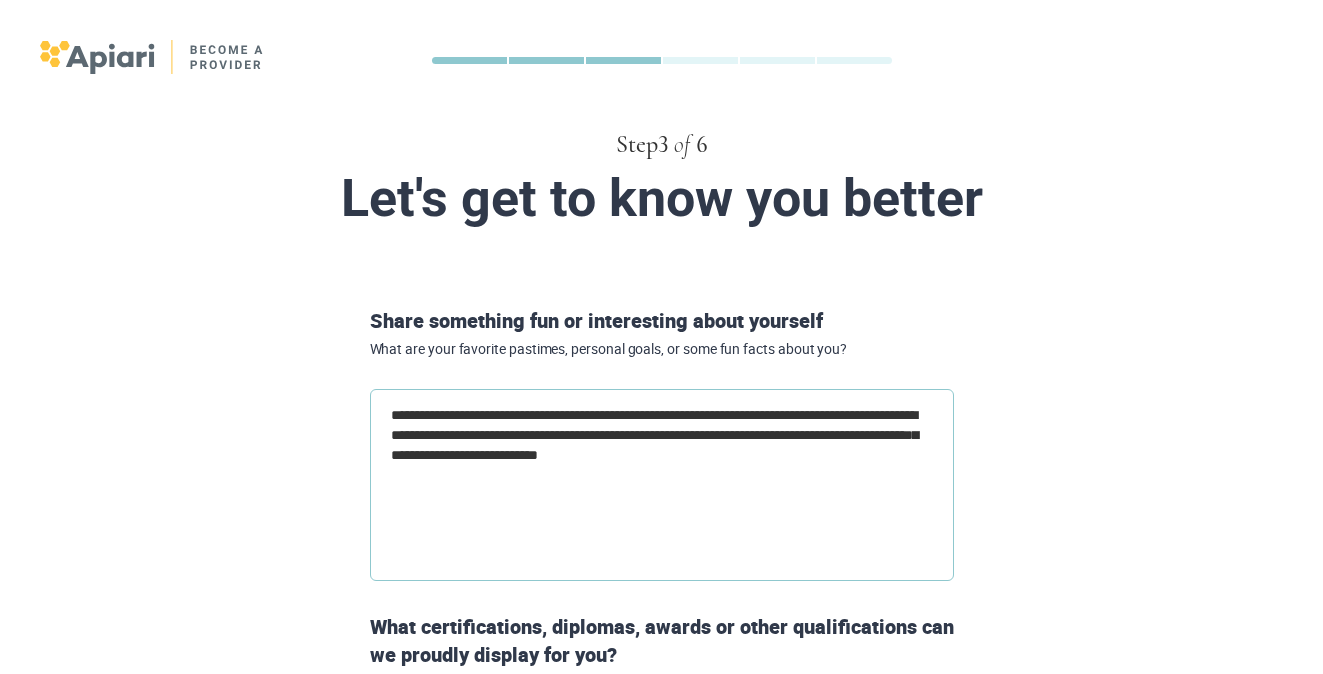 drag, startPoint x: 745, startPoint y: 457, endPoint x: 558, endPoint y: 451, distance: 187.09624 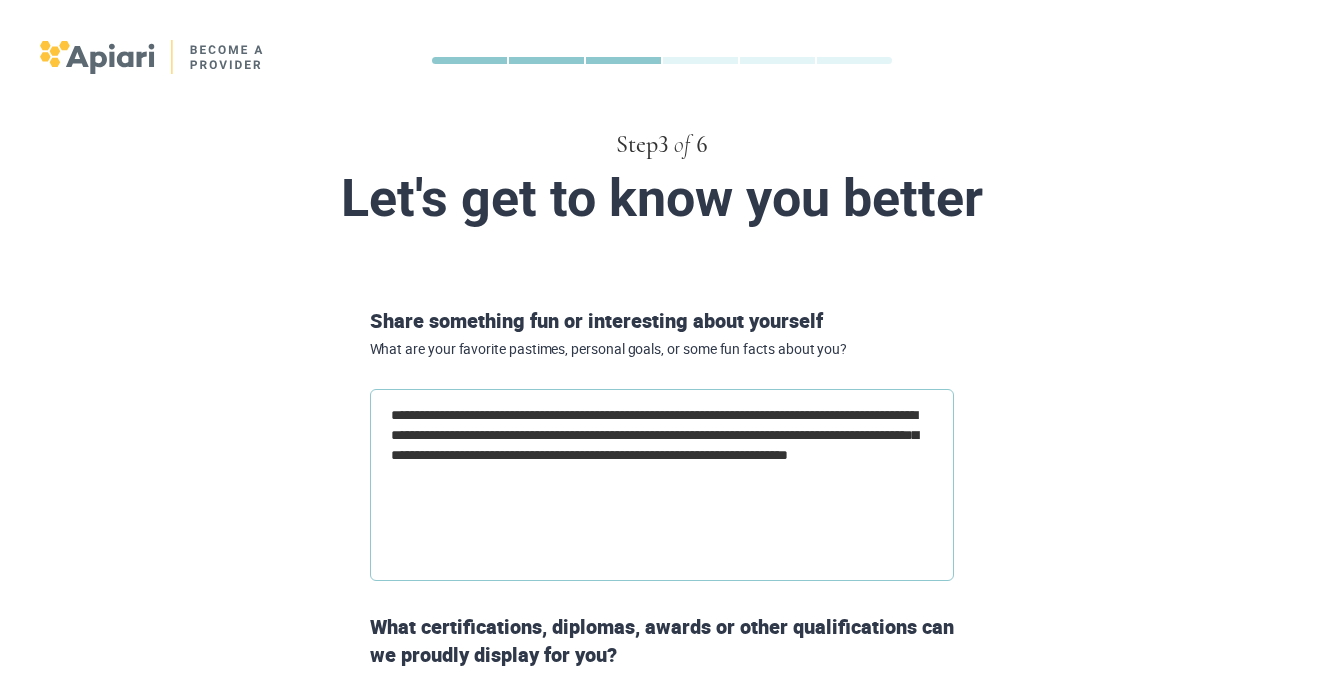 click on "**********" at bounding box center [662, 485] 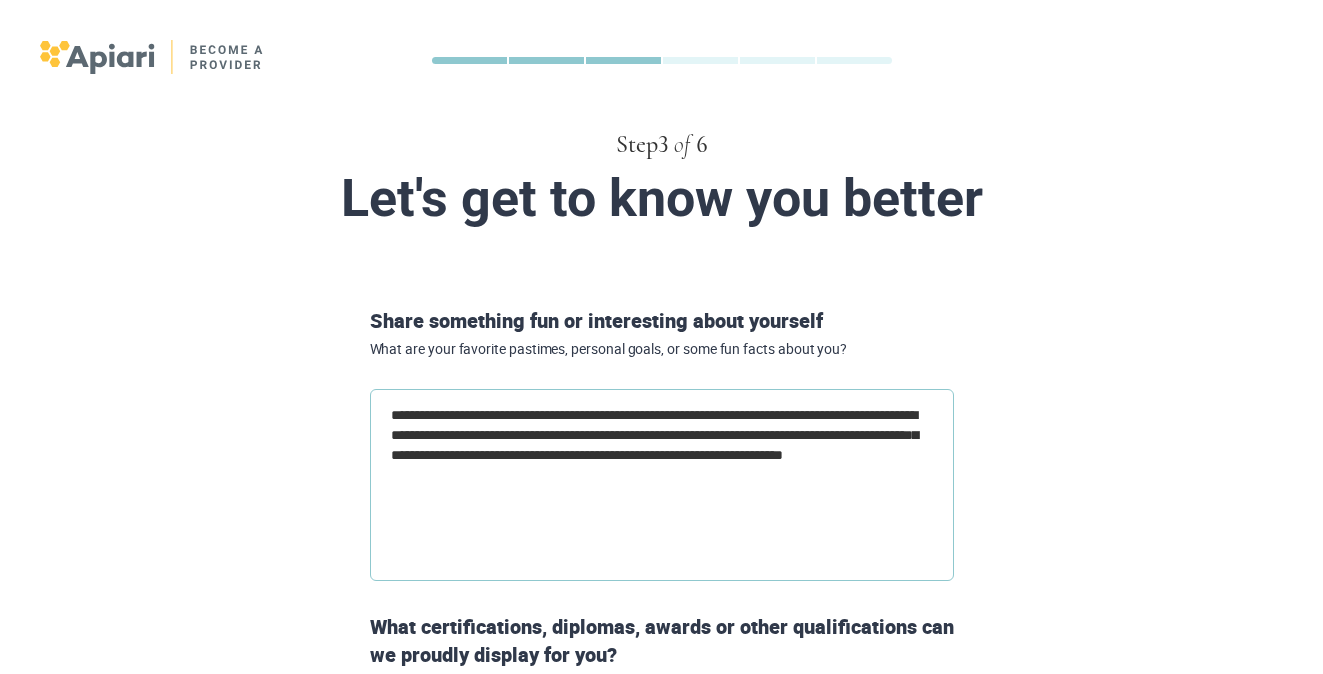 click on "**********" at bounding box center [662, 485] 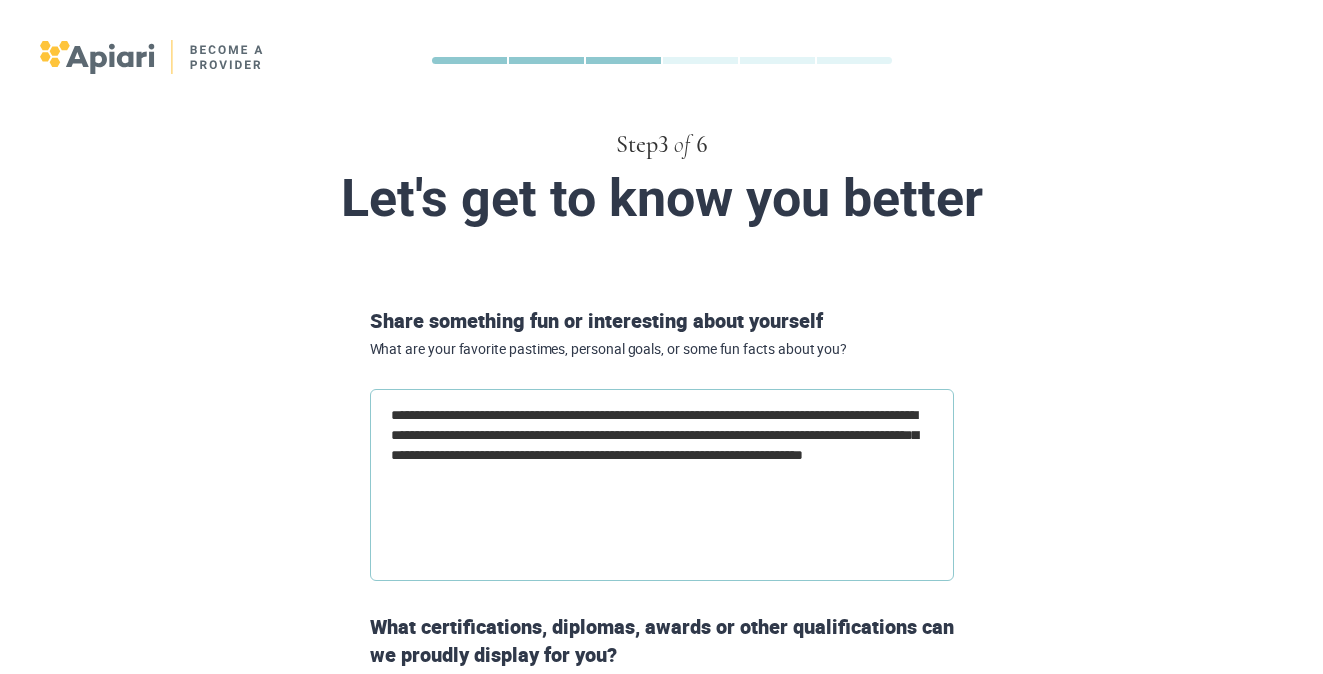 click on "**********" at bounding box center [662, 485] 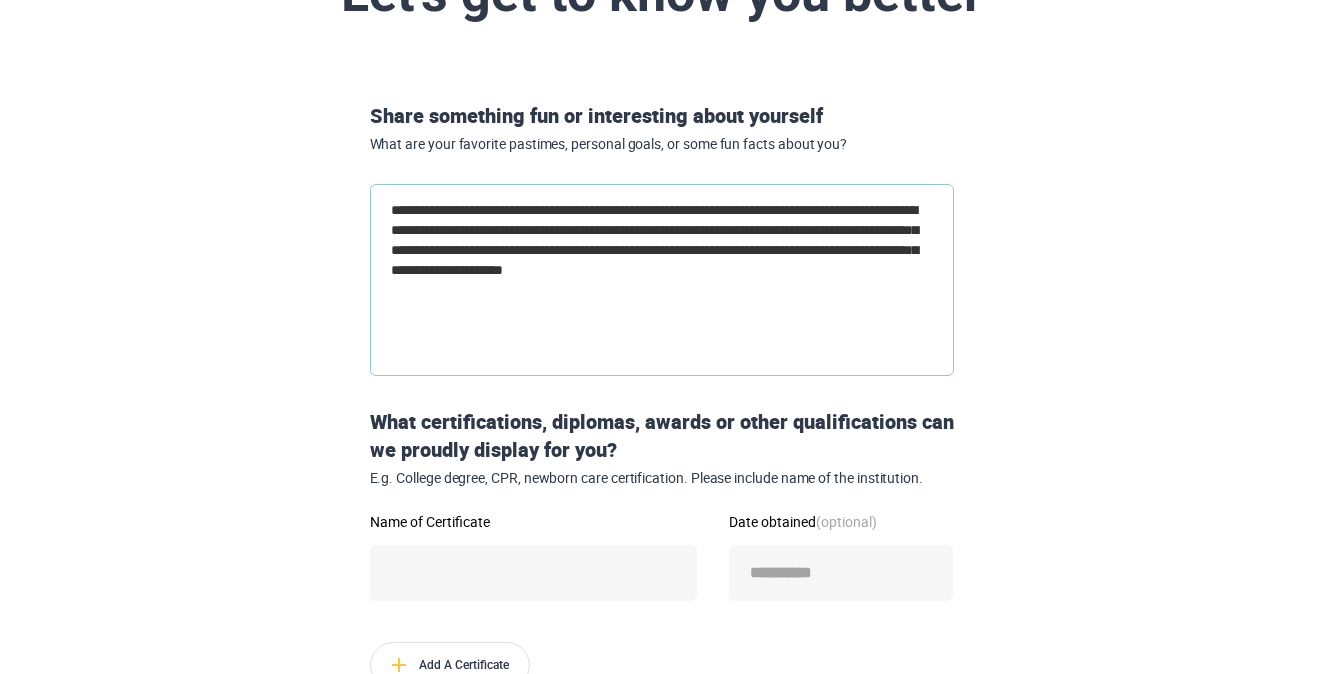 scroll, scrollTop: 450, scrollLeft: 0, axis: vertical 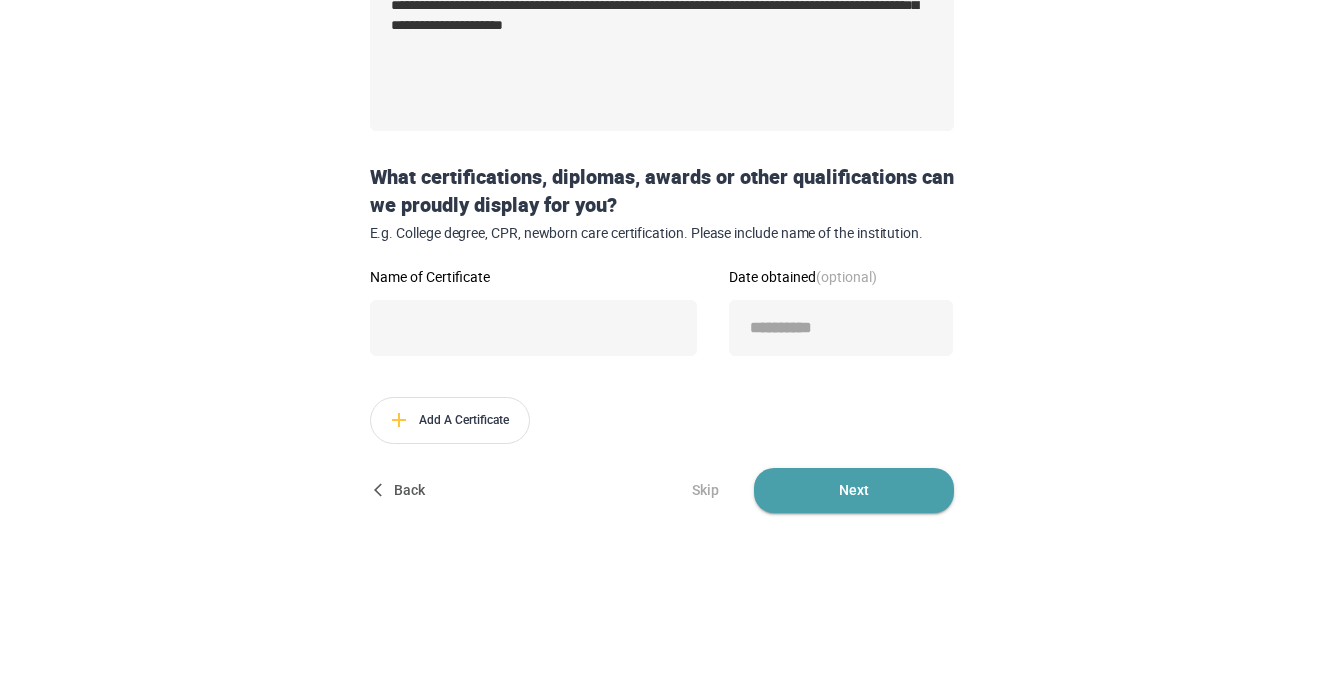 click on "Next" at bounding box center [854, 490] 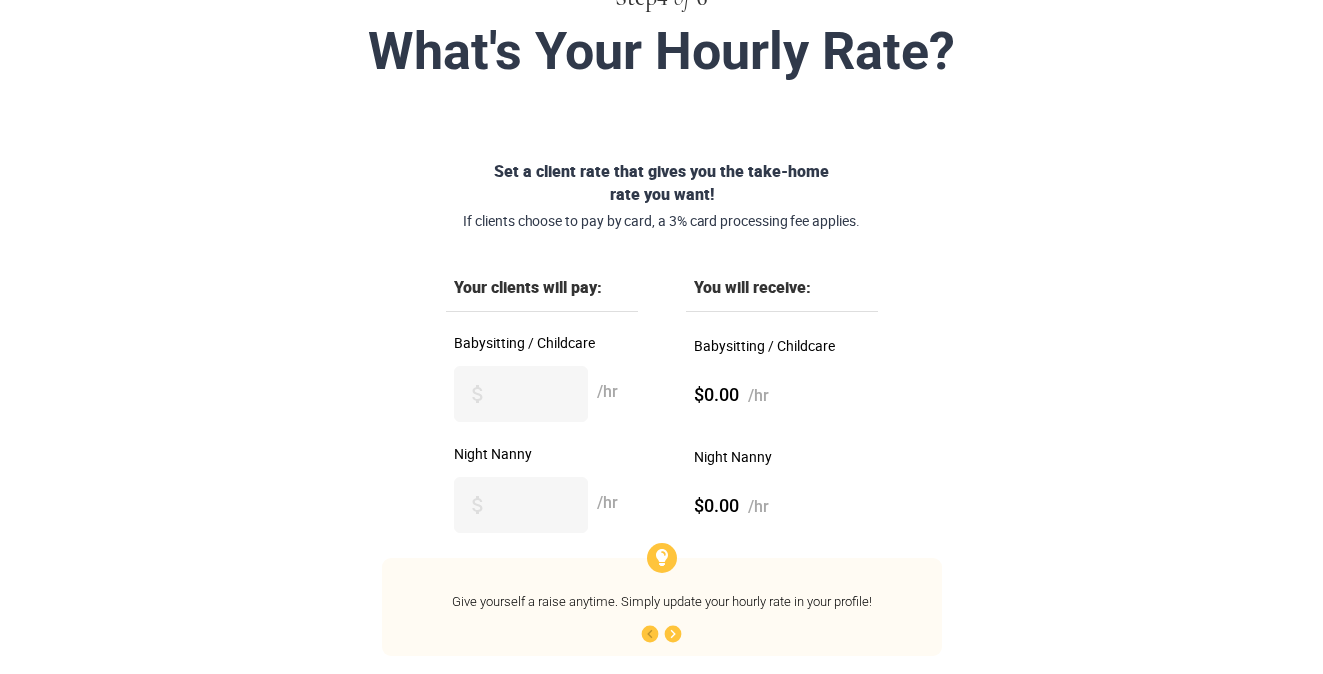 scroll, scrollTop: 191, scrollLeft: 0, axis: vertical 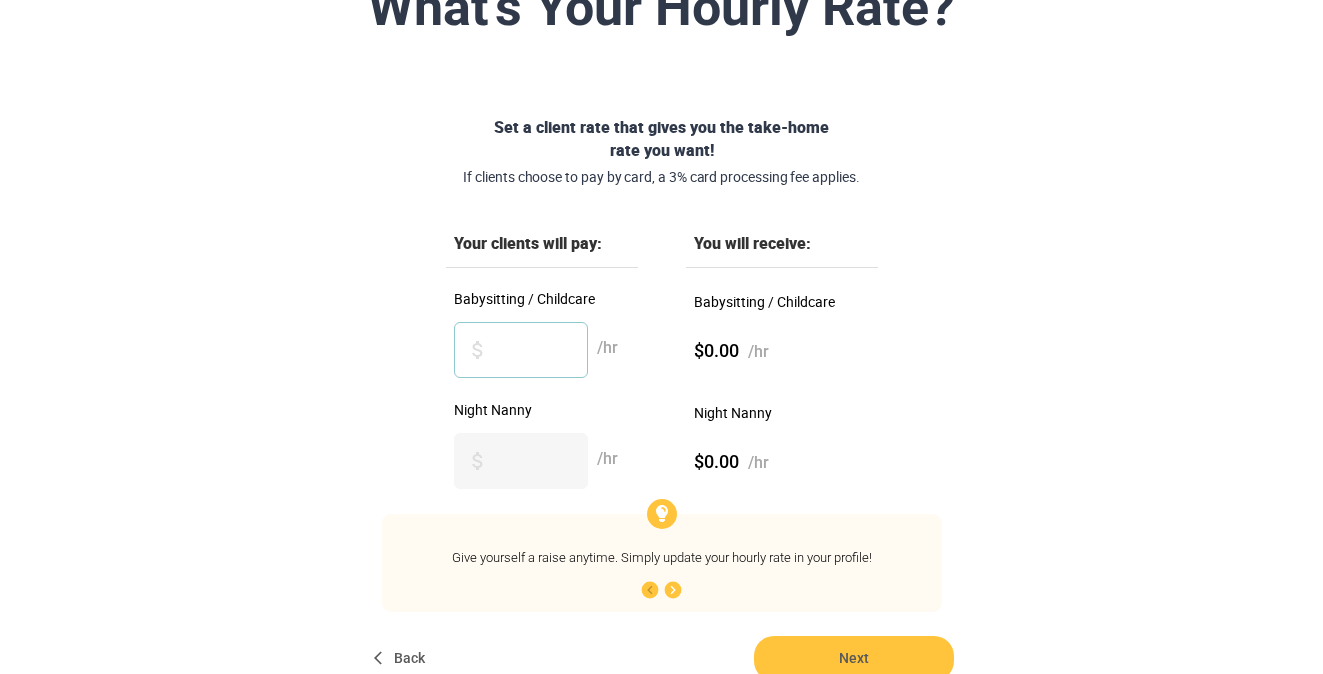 click on "Babysitting / Childcare" at bounding box center (521, 350) 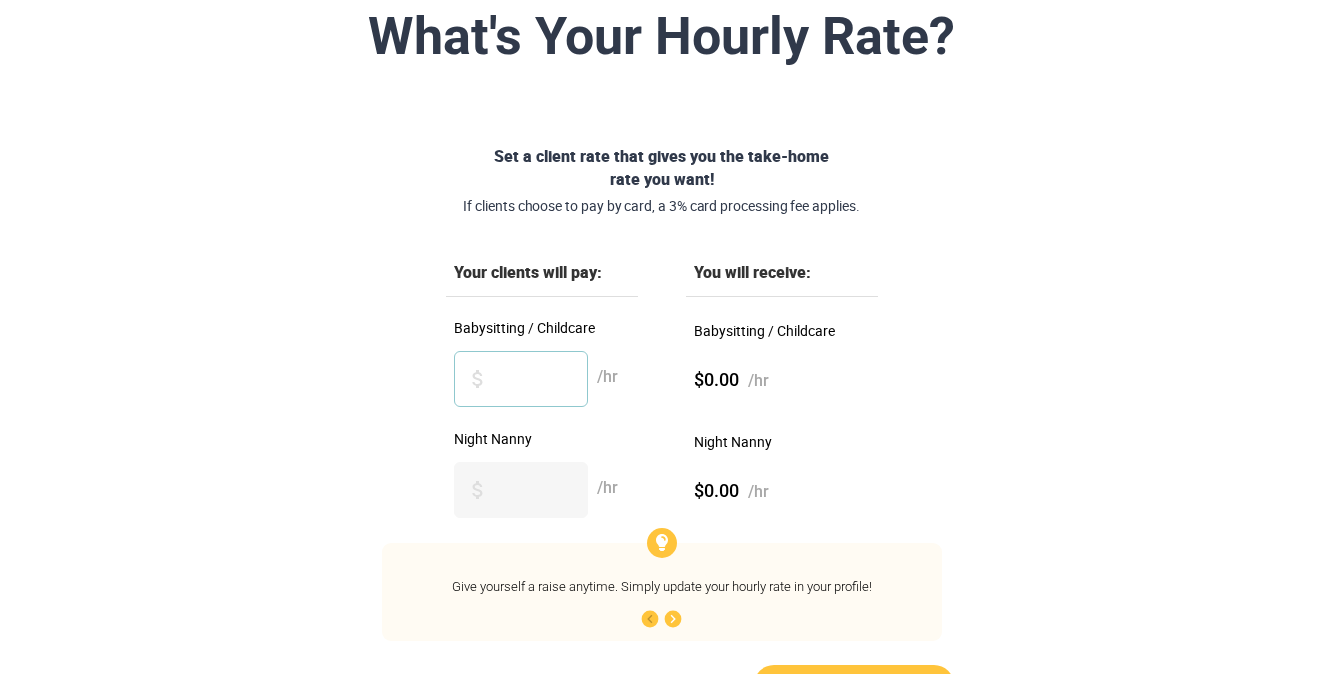 scroll, scrollTop: 179, scrollLeft: 0, axis: vertical 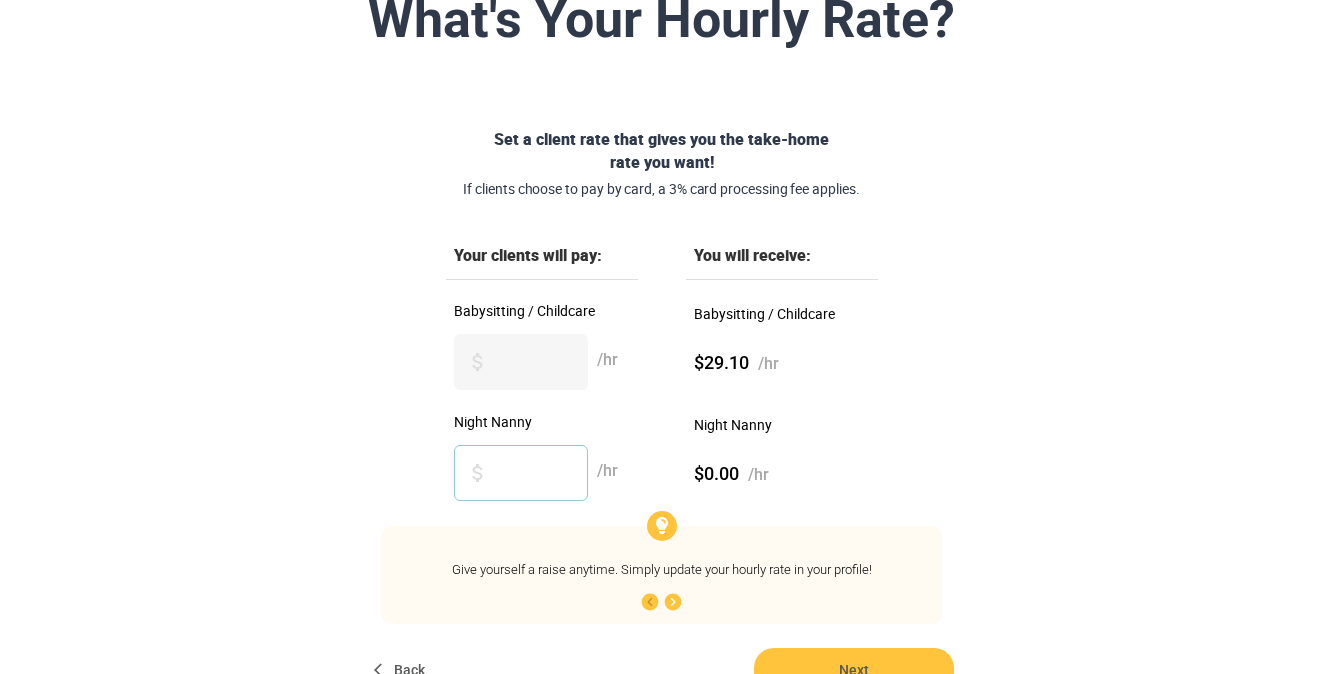 click on "Night Nanny" at bounding box center (521, 473) 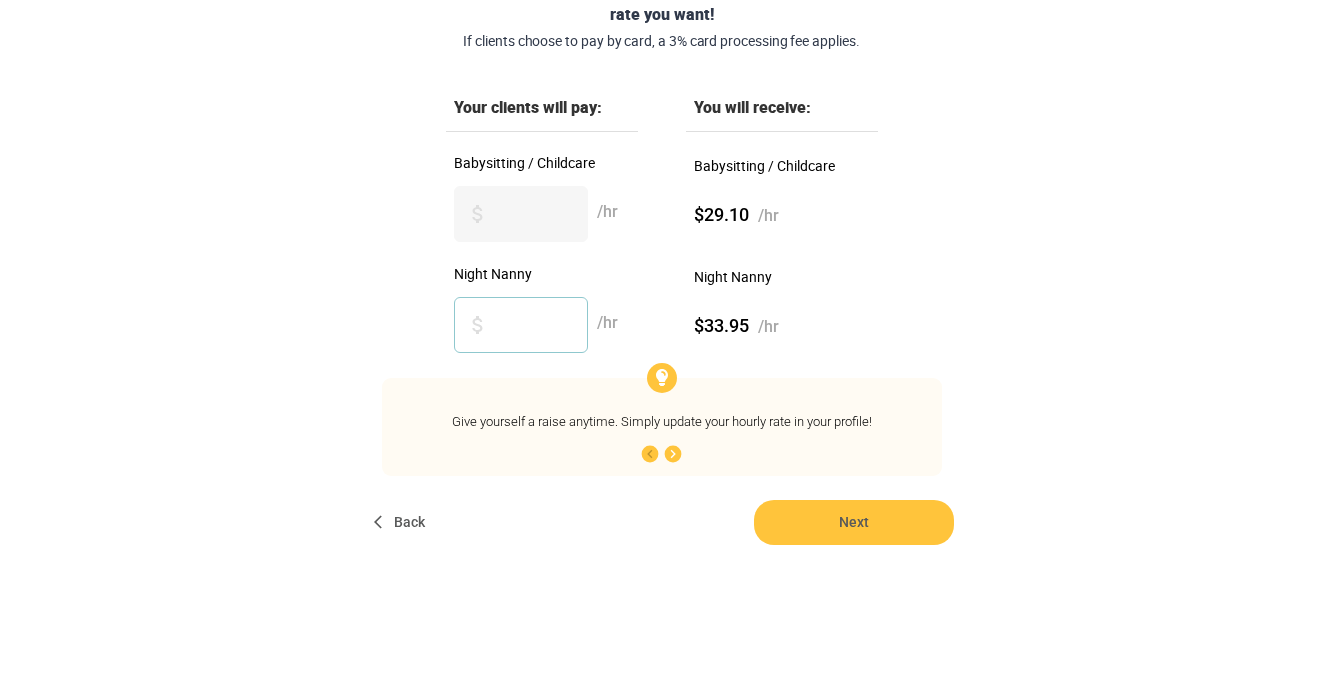 scroll, scrollTop: 330, scrollLeft: 0, axis: vertical 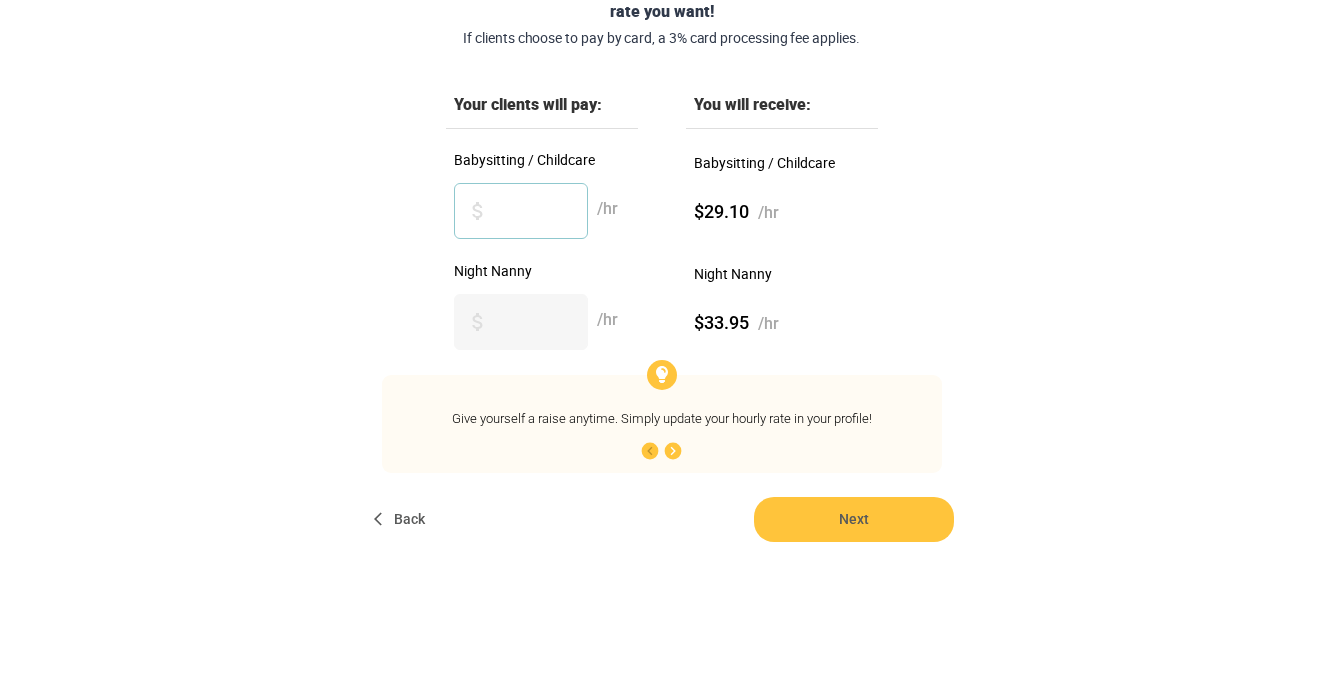 click on "**" at bounding box center (521, 211) 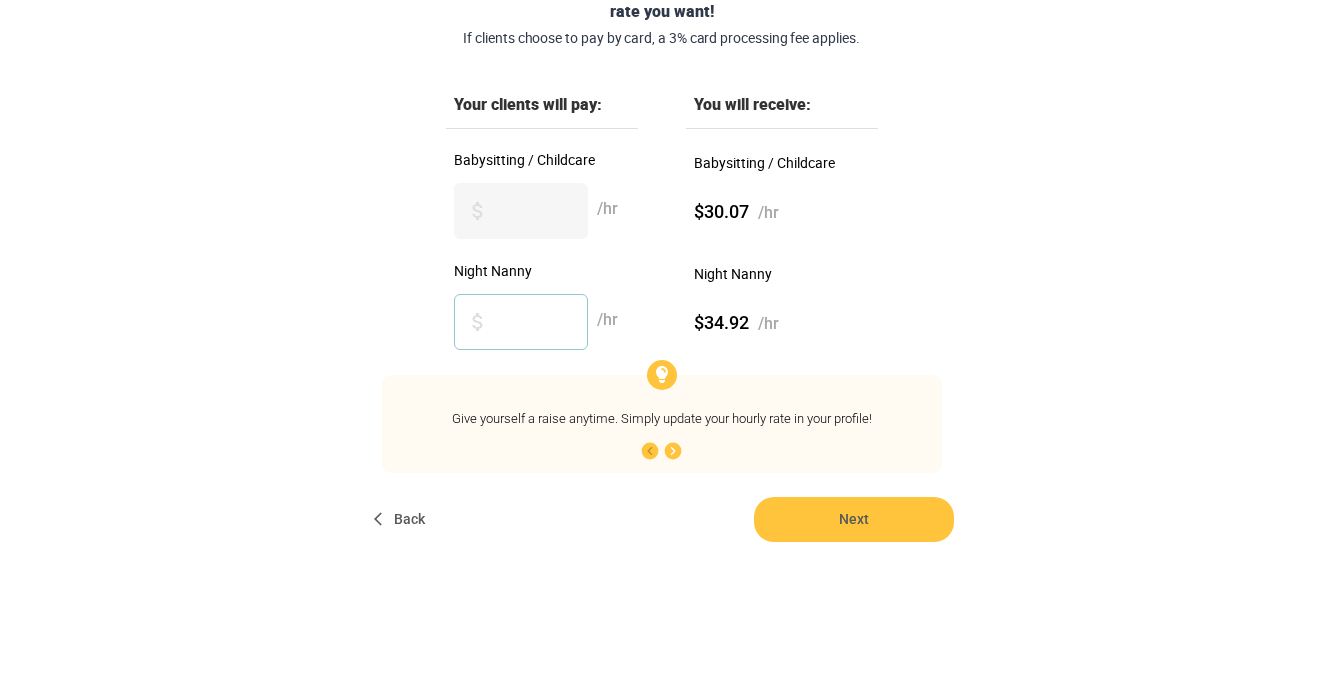 click on "**" at bounding box center [521, 322] 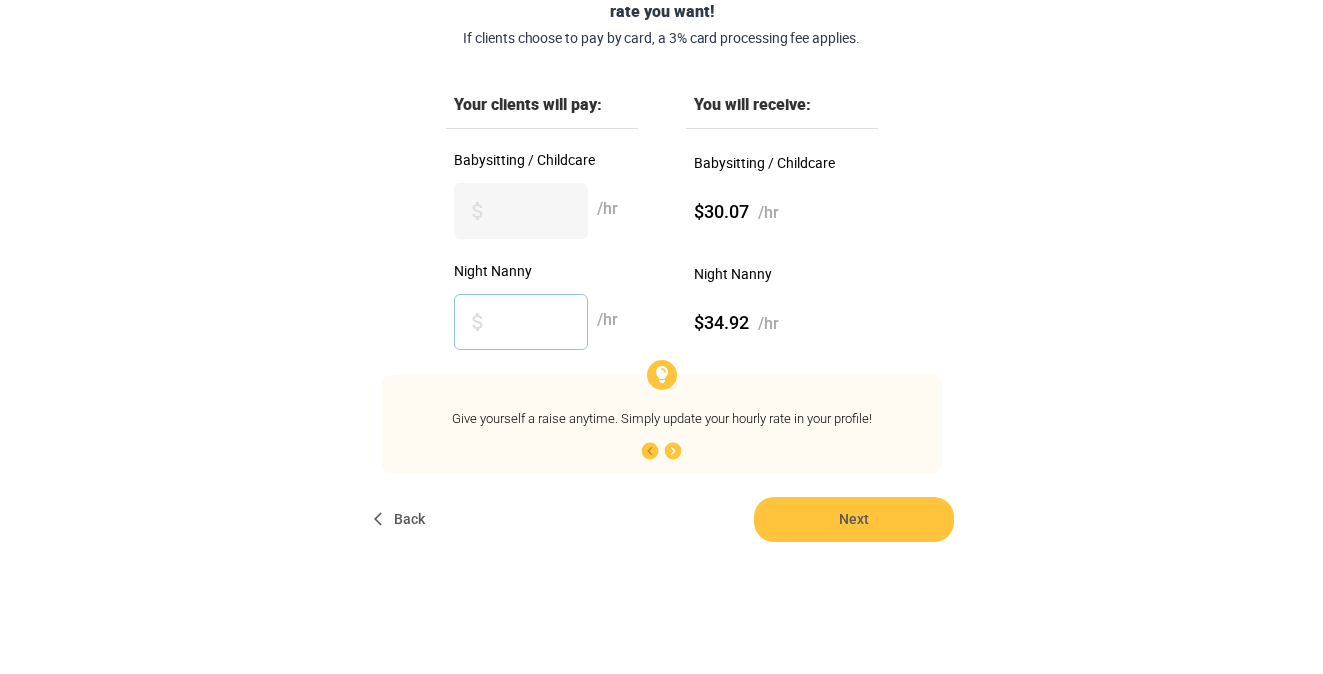 click on "**" at bounding box center (521, 322) 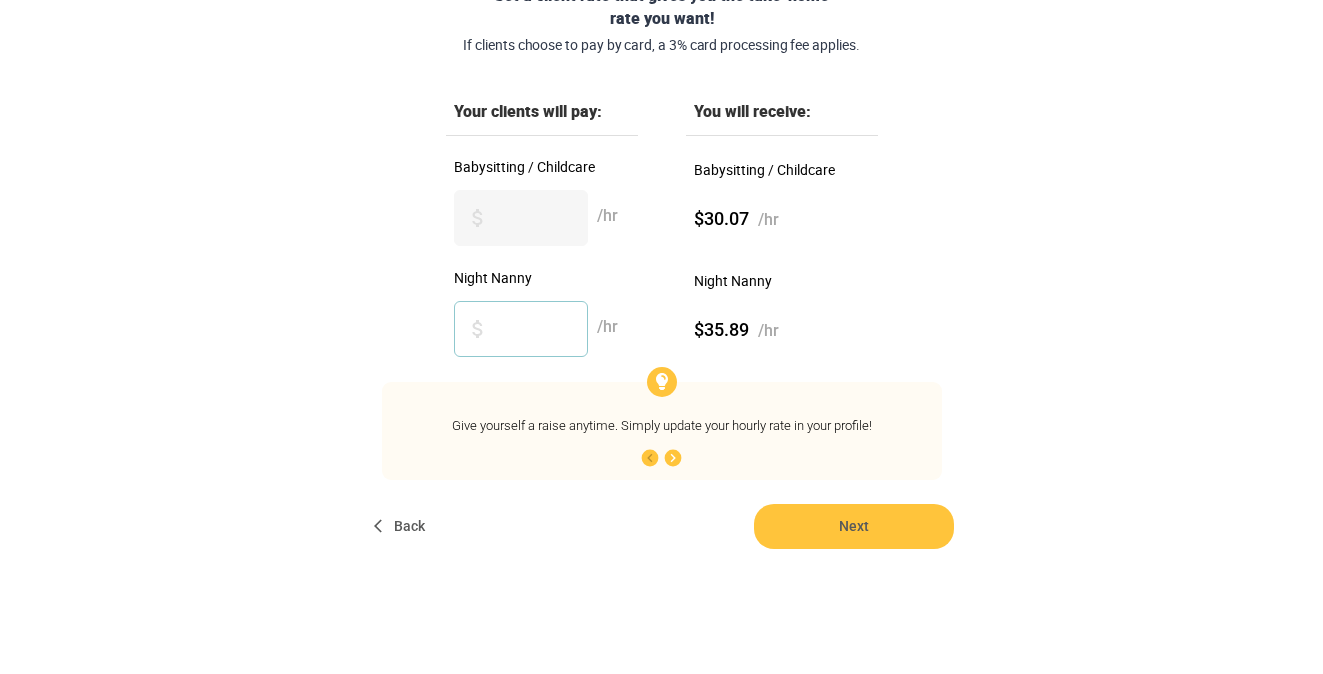 scroll, scrollTop: 359, scrollLeft: 0, axis: vertical 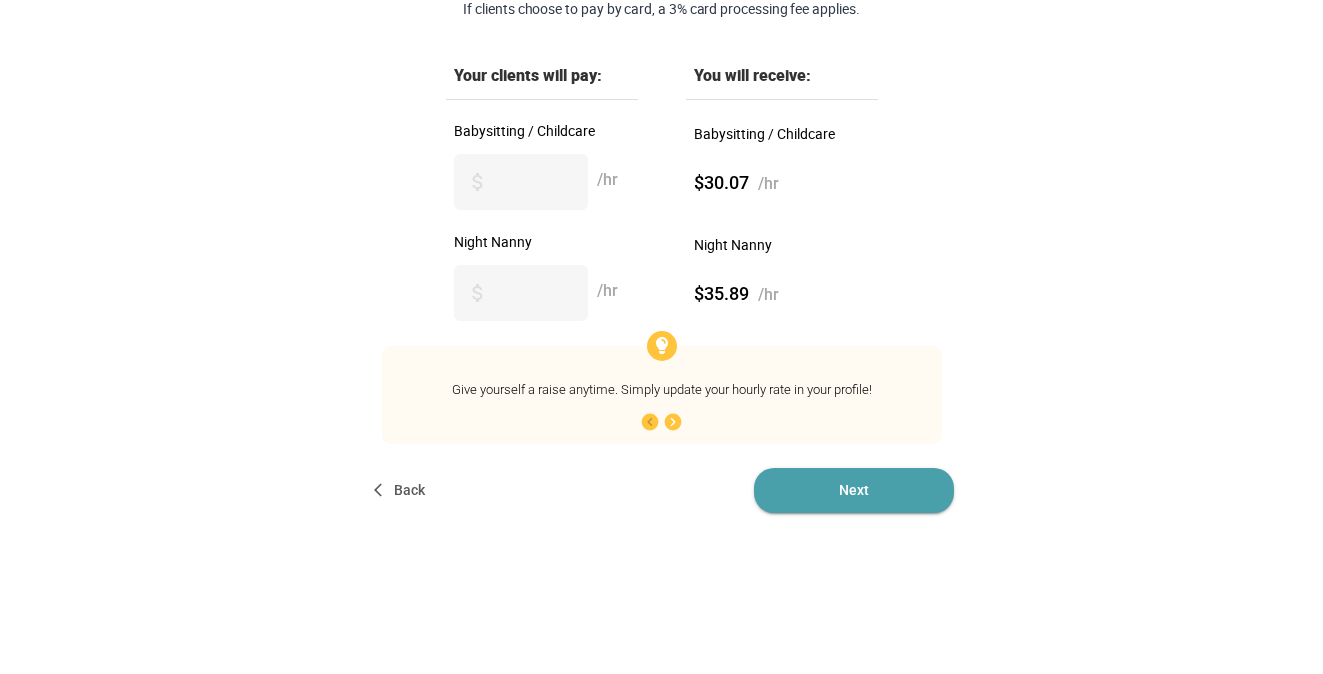 click on "Next" at bounding box center (854, 490) 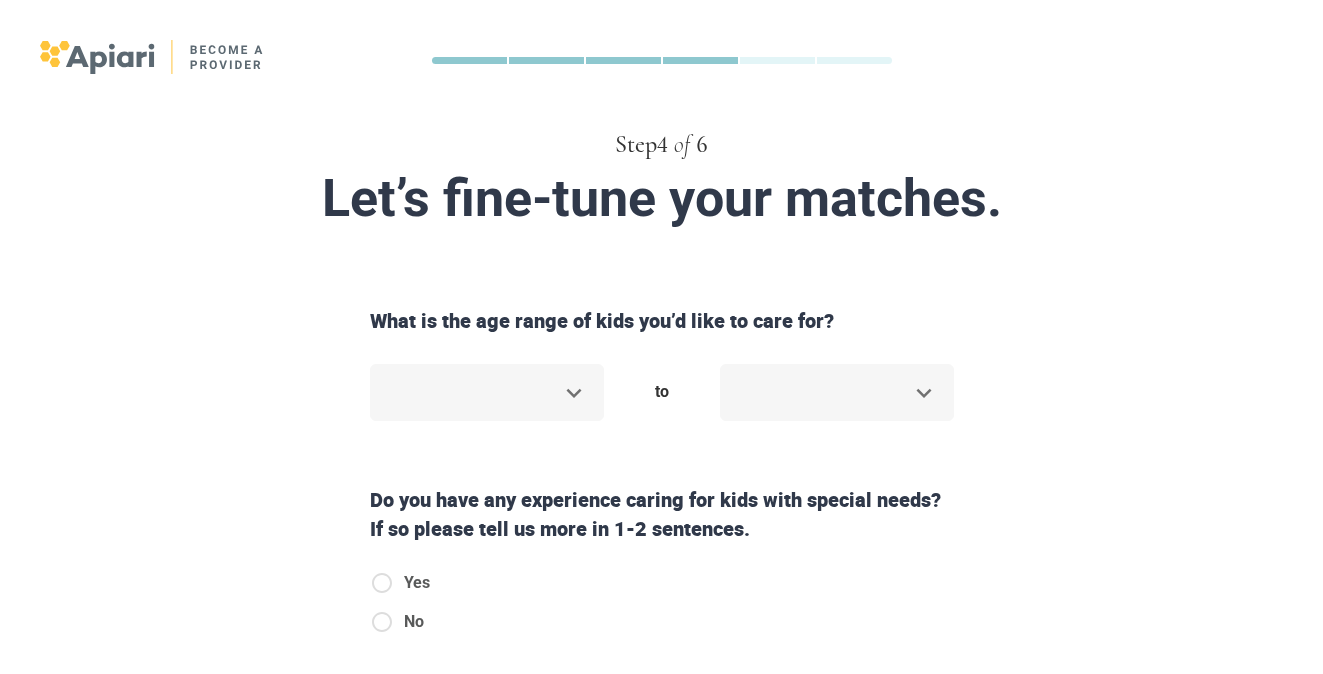 scroll, scrollTop: 112, scrollLeft: 0, axis: vertical 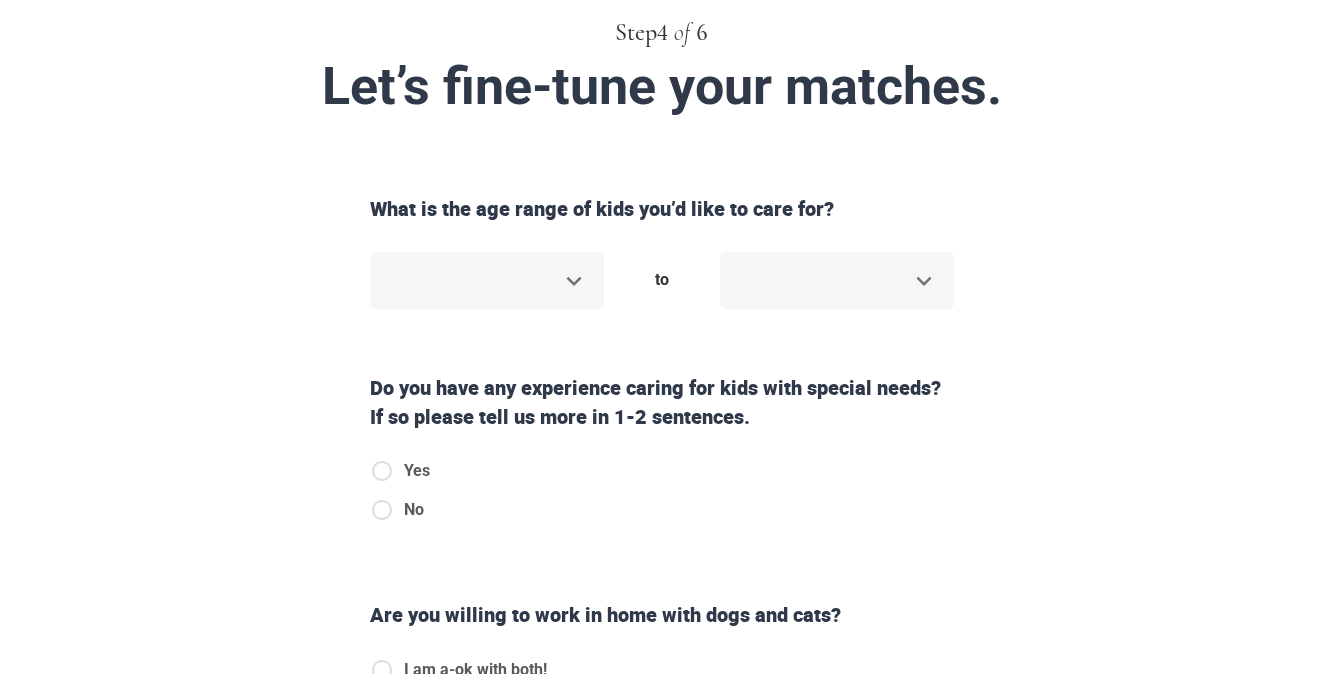 click on "Step  4   of   6 Let’s fine-tune your matches. What is the age range of kids you’d like to care for? ​ to ​ Do you have any experience caring for kids with special needs? If so please tell us more in 1-2 sentences. Yes No Are you willing to work in home with dogs and cats? I am a-ok with both! No dogs for me No cats for me No dogs or cats Do you speak another language besides English? Yes No Back Next Copyright  2025 [EMAIL_ADDRESS][DOMAIN_NAME] [PHONE_NUMBER] Jobs Signup Terms of service Privacy The Sweet Life" at bounding box center (661, 225) 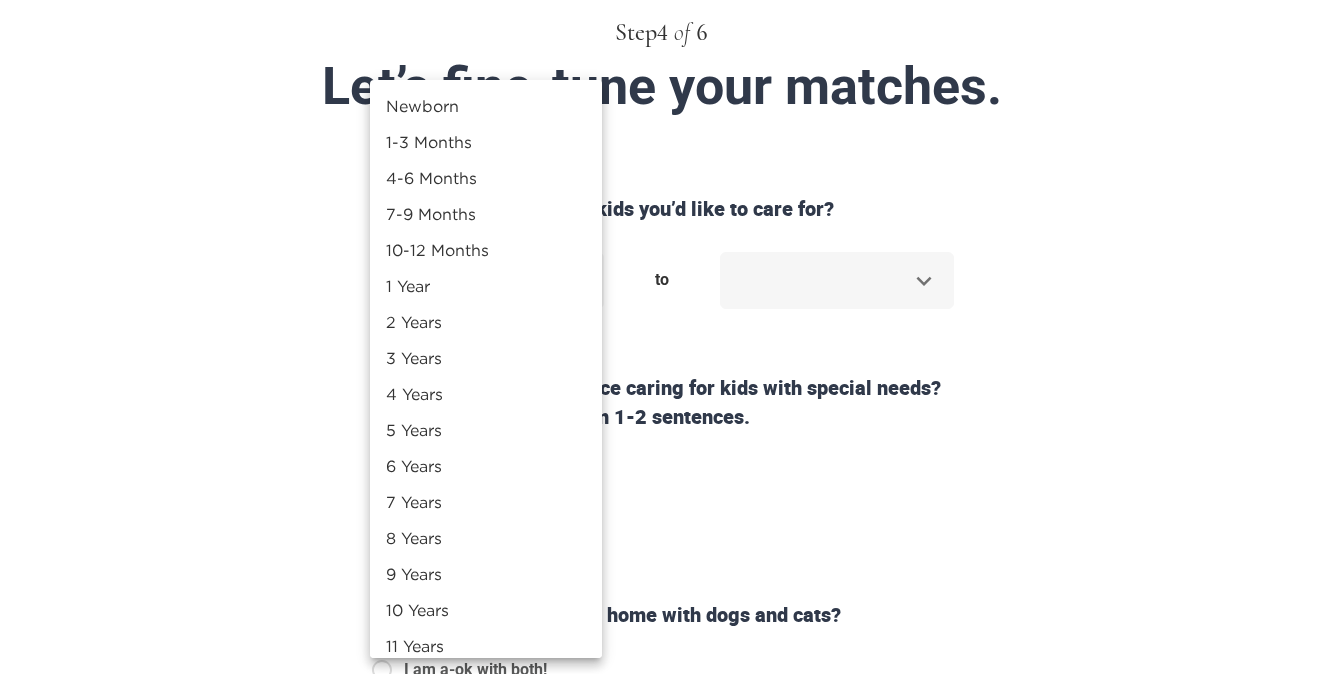 click on "3 Years" at bounding box center [486, 358] 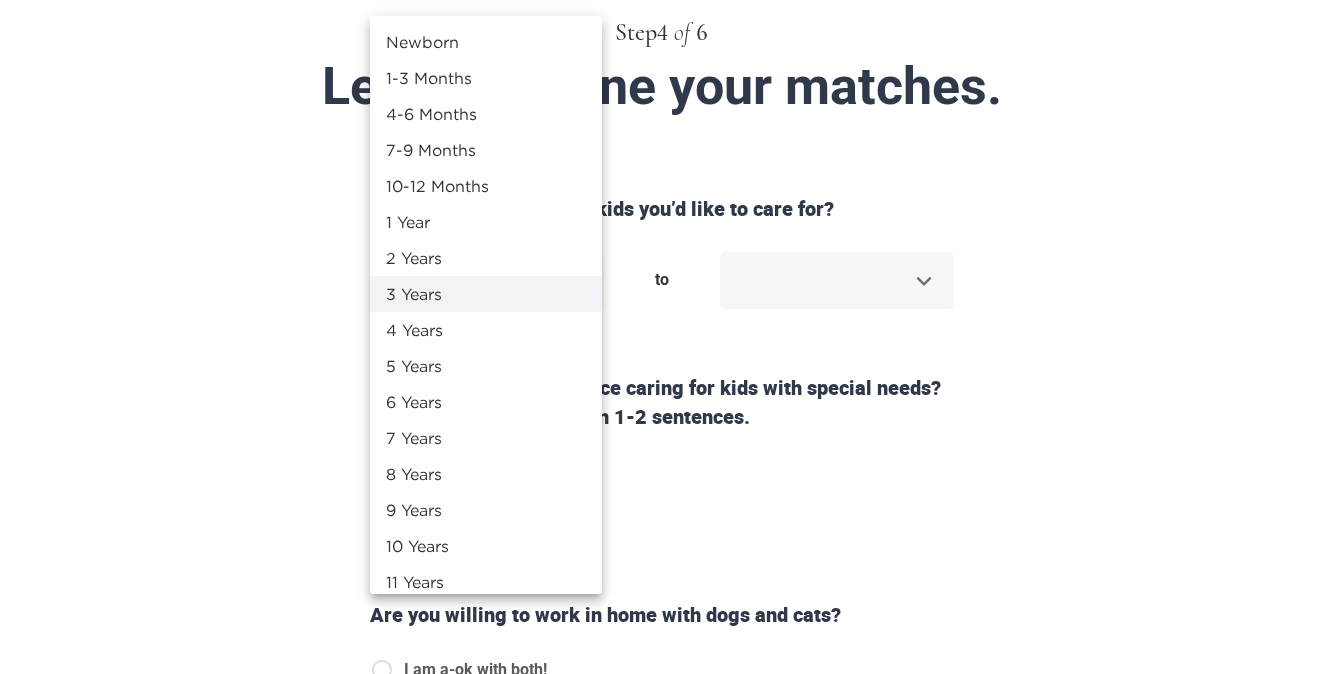 click on "Step  4   of   6 Let’s fine-tune your matches. What is the age range of kids you’d like to care for? 3 Years * to ​ Do you have any experience caring for kids with special needs? If so please tell us more in 1-2 sentences. Yes No Are you willing to work in home with dogs and cats? I am a-ok with both! No dogs for me No cats for me No dogs or cats Do you speak another language besides English? Yes No Back Next Copyright  2025 [EMAIL_ADDRESS][DOMAIN_NAME] [PHONE_NUMBER] Jobs Signup Terms of service Privacy The Sweet Life Newborn 1-3 Months 4-6 Months 7-9 Months 10-12 Months 1 Year 2 Years 3 Years 4 Years 5 Years 6 Years 7 Years 8 Years 9 Years 10 Years 11 Years 12 Years 13 Years 14 Years 15 Years 16 Years 17 Years 18 Years" at bounding box center (661, 225) 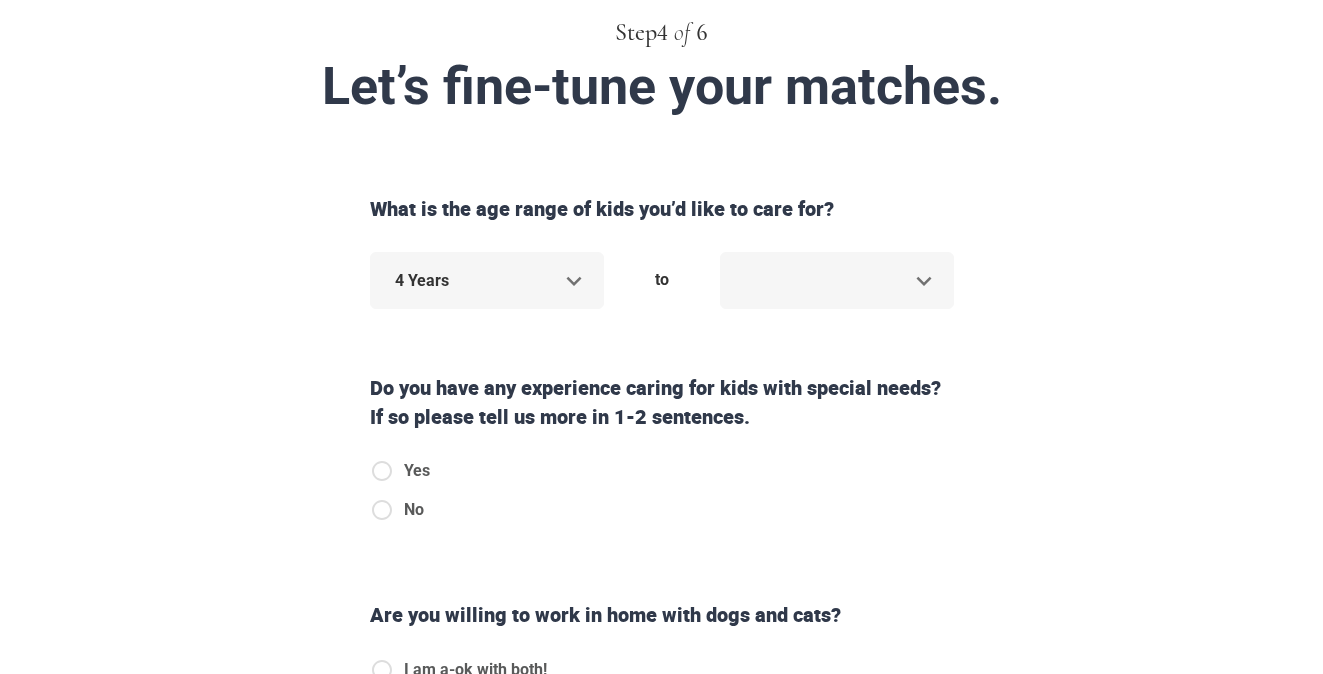 click on "Step  4   of   6 Let’s fine-tune your matches. What is the age range of kids you’d like to care for? 4 Years * to ​ Do you have any experience caring for kids with special needs? If so please tell us more in 1-2 sentences. Yes No Are you willing to work in home with dogs and cats? I am a-ok with both! No dogs for me No cats for me No dogs or cats Do you speak another language besides English? Yes No Back Next Copyright  2025 [EMAIL_ADDRESS][DOMAIN_NAME] [PHONE_NUMBER] Jobs Signup Terms of service Privacy The Sweet Life" at bounding box center [661, 225] 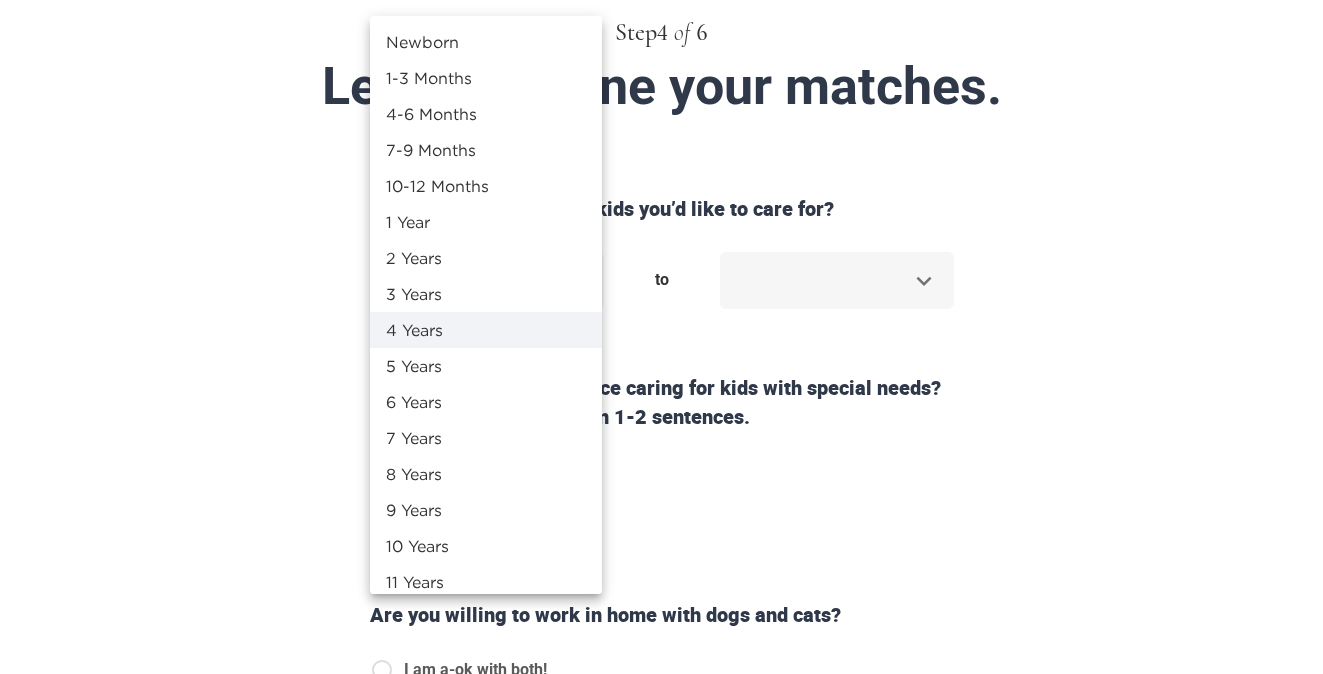 click at bounding box center (661, 337) 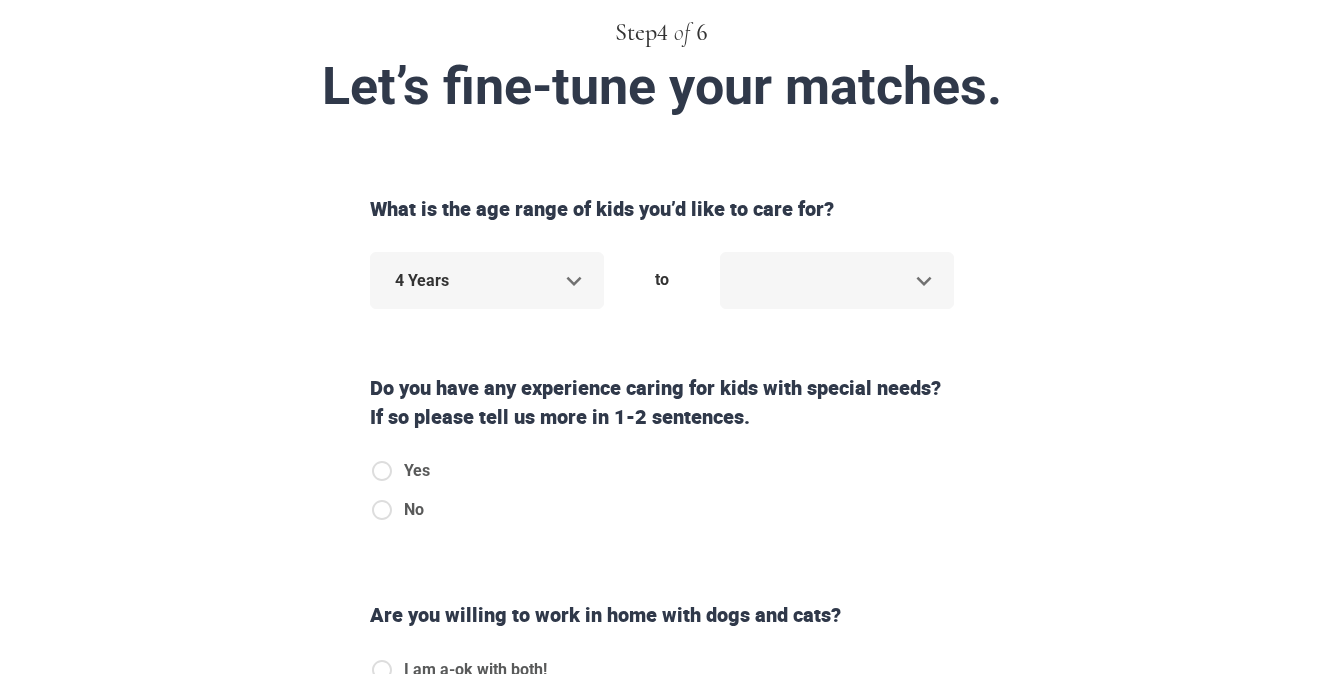 click on "Step  4   of   6 Let’s fine-tune your matches. What is the age range of kids you’d like to care for? 4 Years * to ​ Do you have any experience caring for kids with special needs? If so please tell us more in 1-2 sentences. Yes No Are you willing to work in home with dogs and cats? I am a-ok with both! No dogs for me No cats for me No dogs or cats Do you speak another language besides English? Yes No Back Next Copyright  2025 [EMAIL_ADDRESS][DOMAIN_NAME] [PHONE_NUMBER] Jobs Signup Terms of service Privacy The Sweet Life" at bounding box center [661, 225] 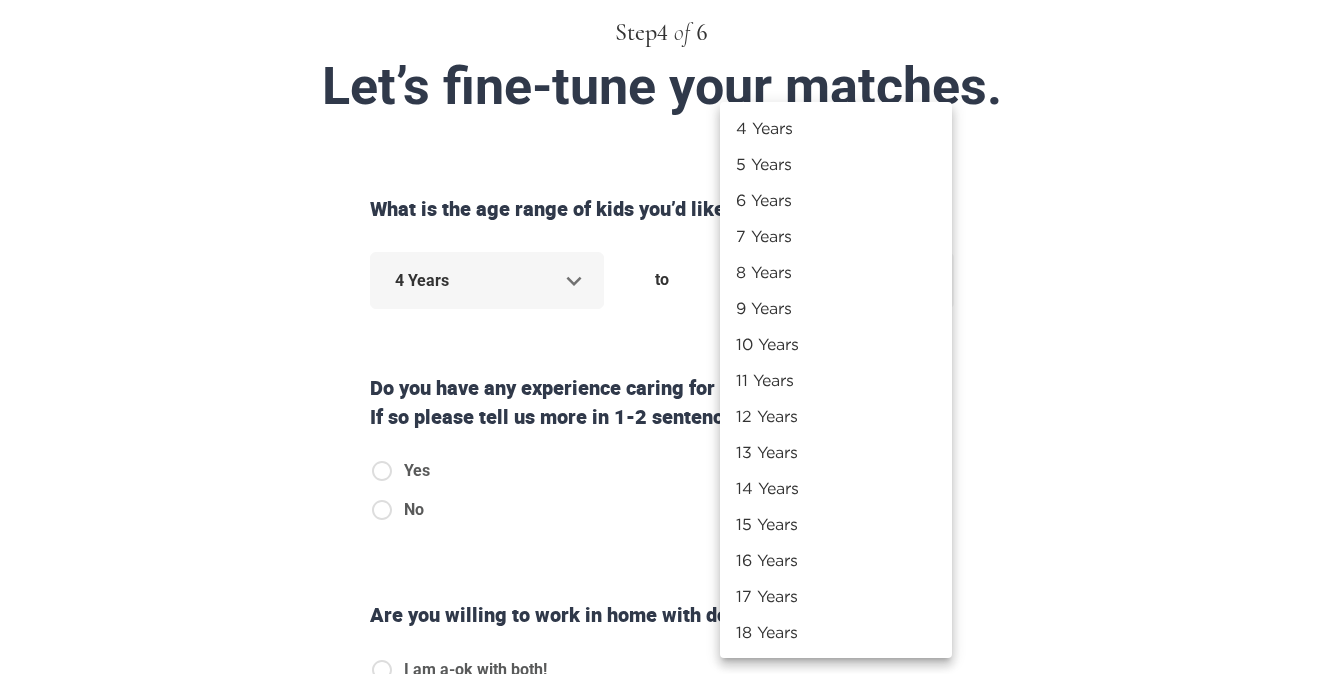 click on "15 Years" at bounding box center [836, 524] 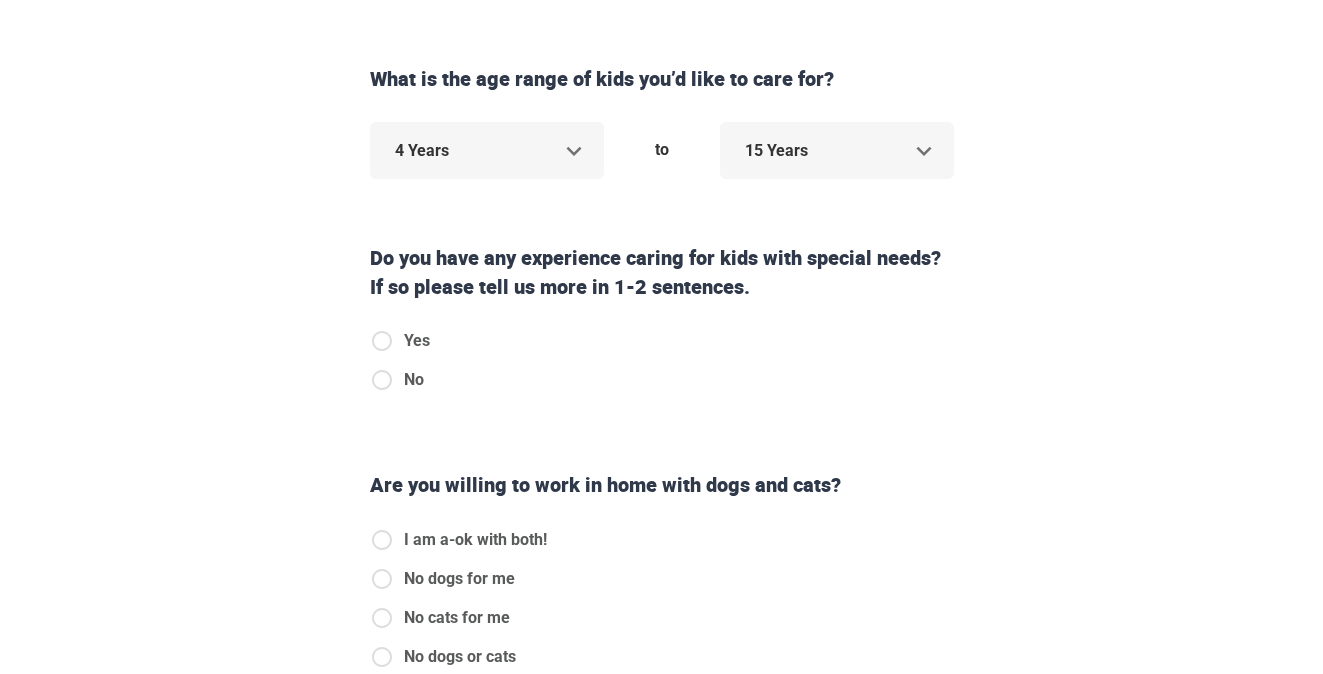 scroll, scrollTop: 277, scrollLeft: 0, axis: vertical 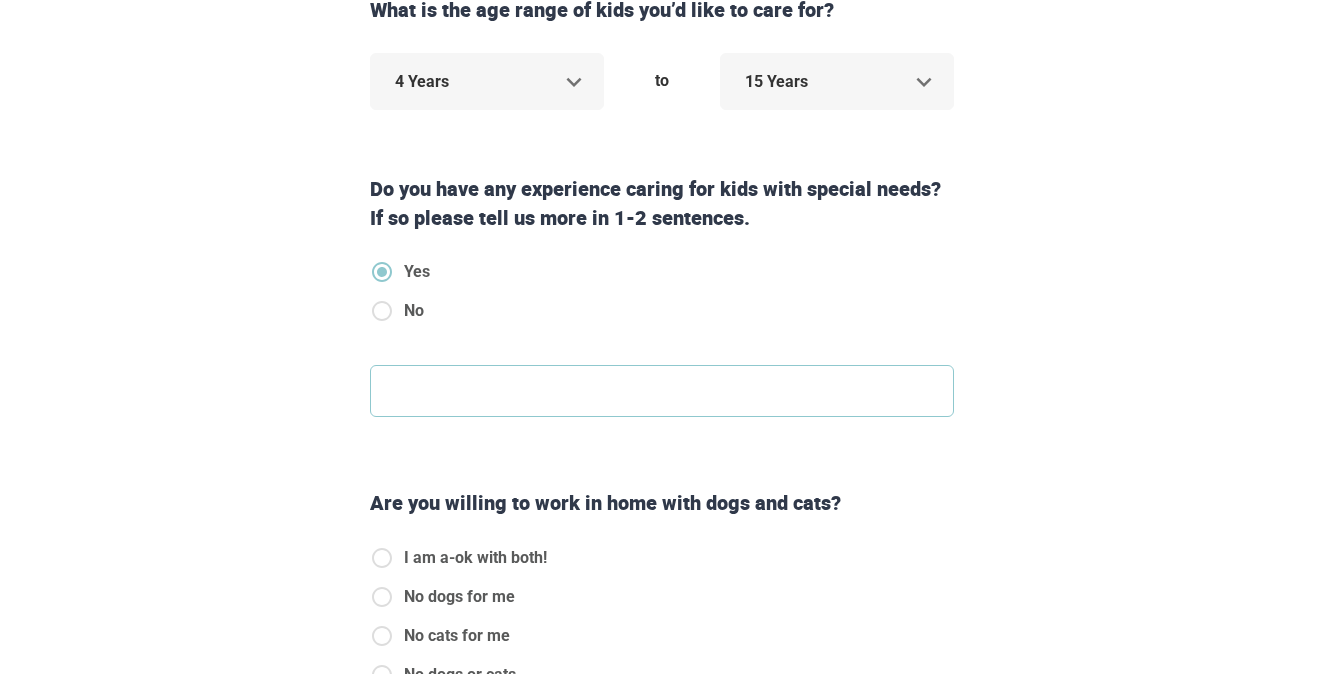 click at bounding box center (662, 391) 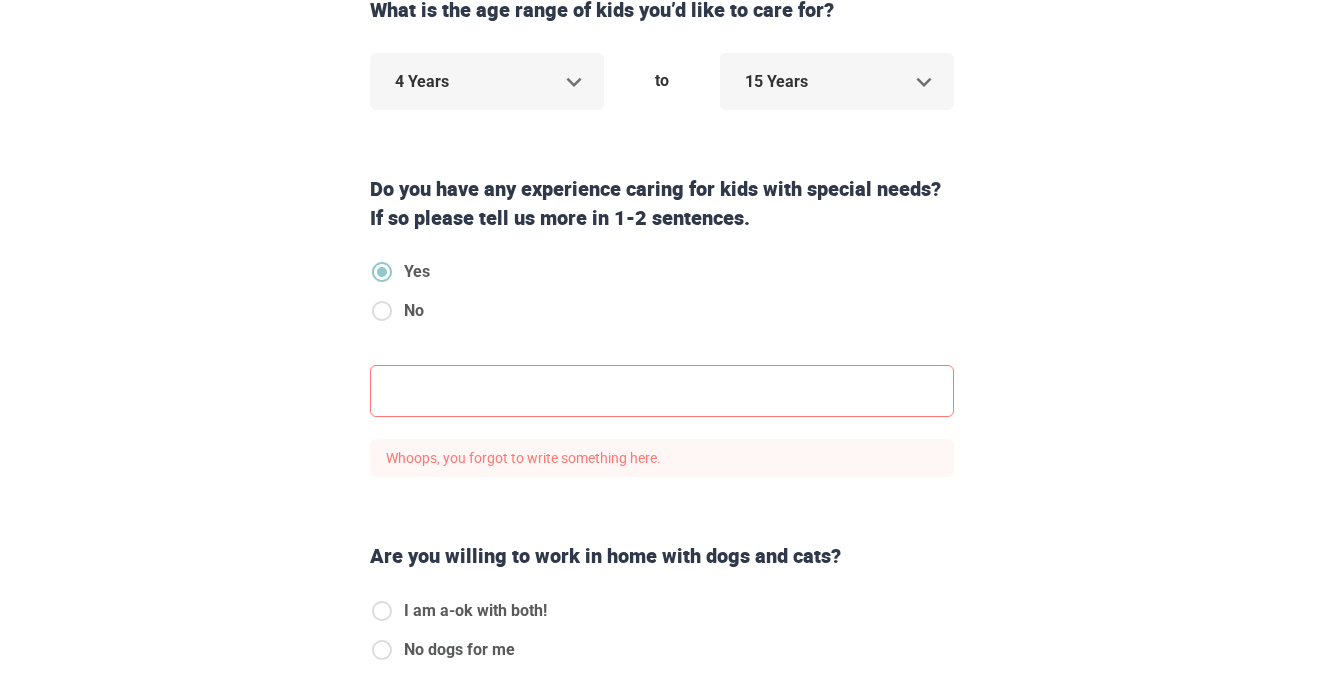 click at bounding box center [662, 391] 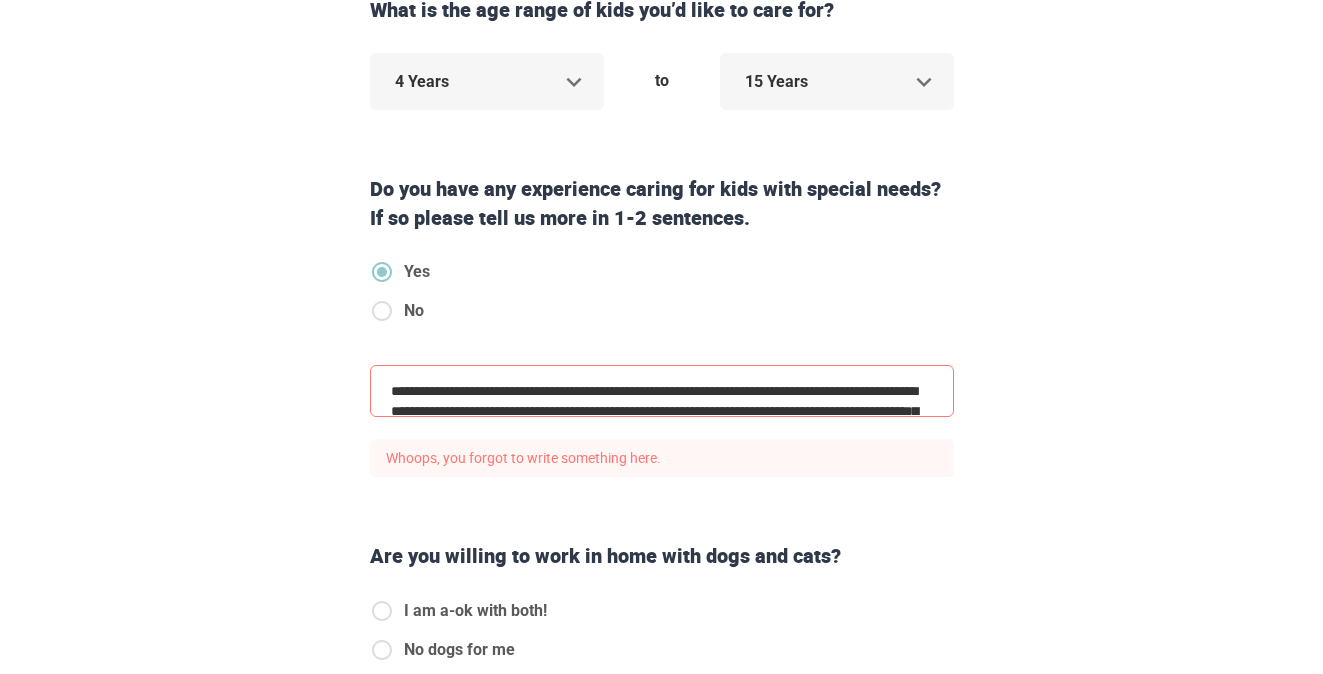 scroll, scrollTop: 43, scrollLeft: 0, axis: vertical 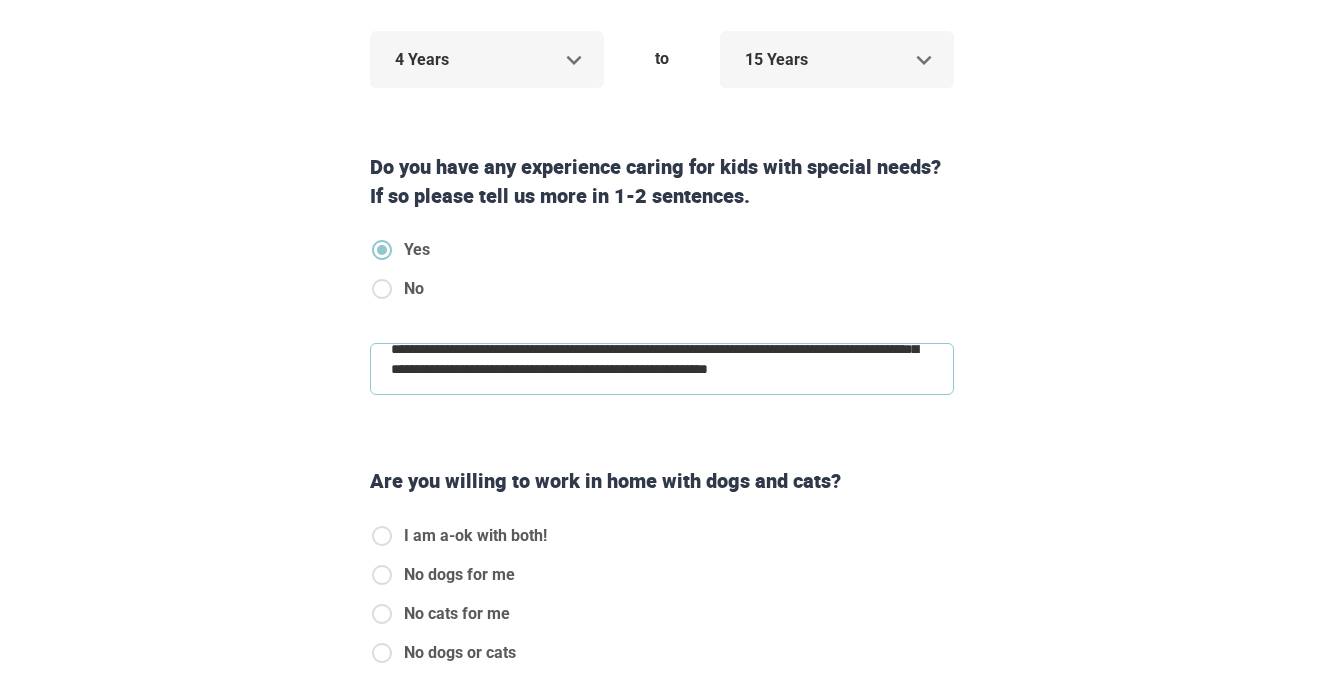 click on "**********" at bounding box center [662, 369] 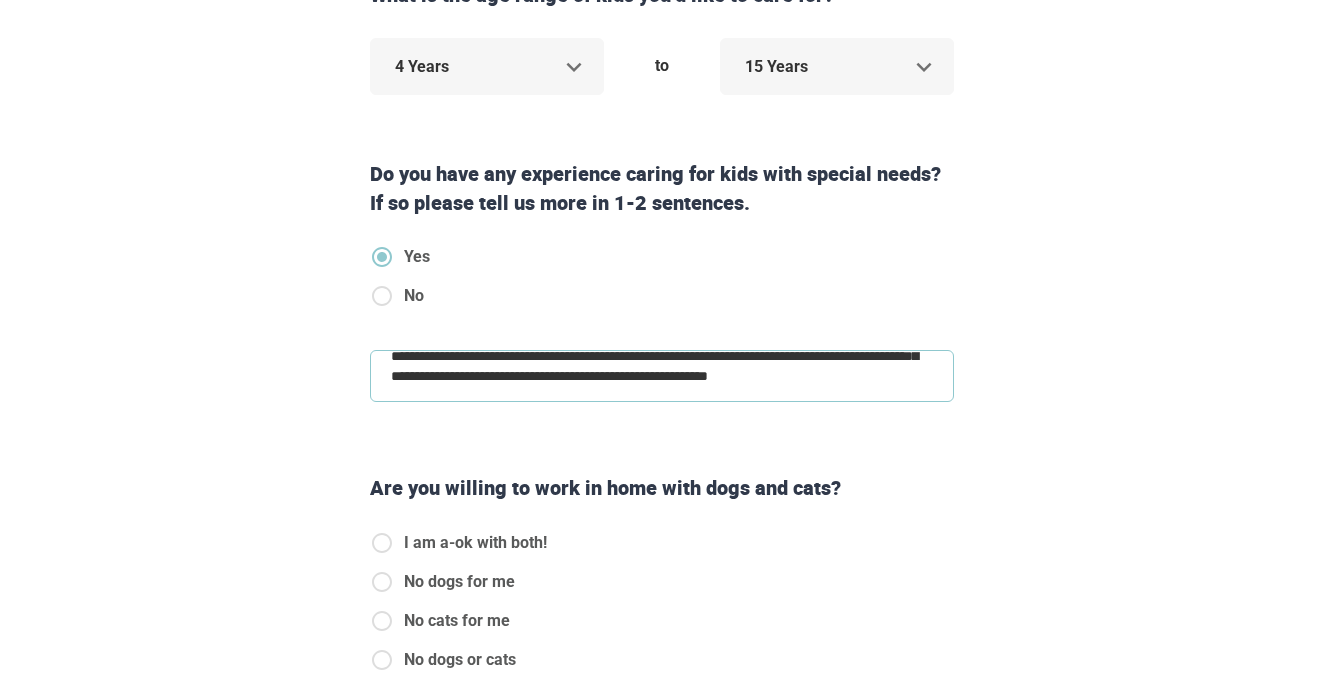scroll, scrollTop: 0, scrollLeft: 0, axis: both 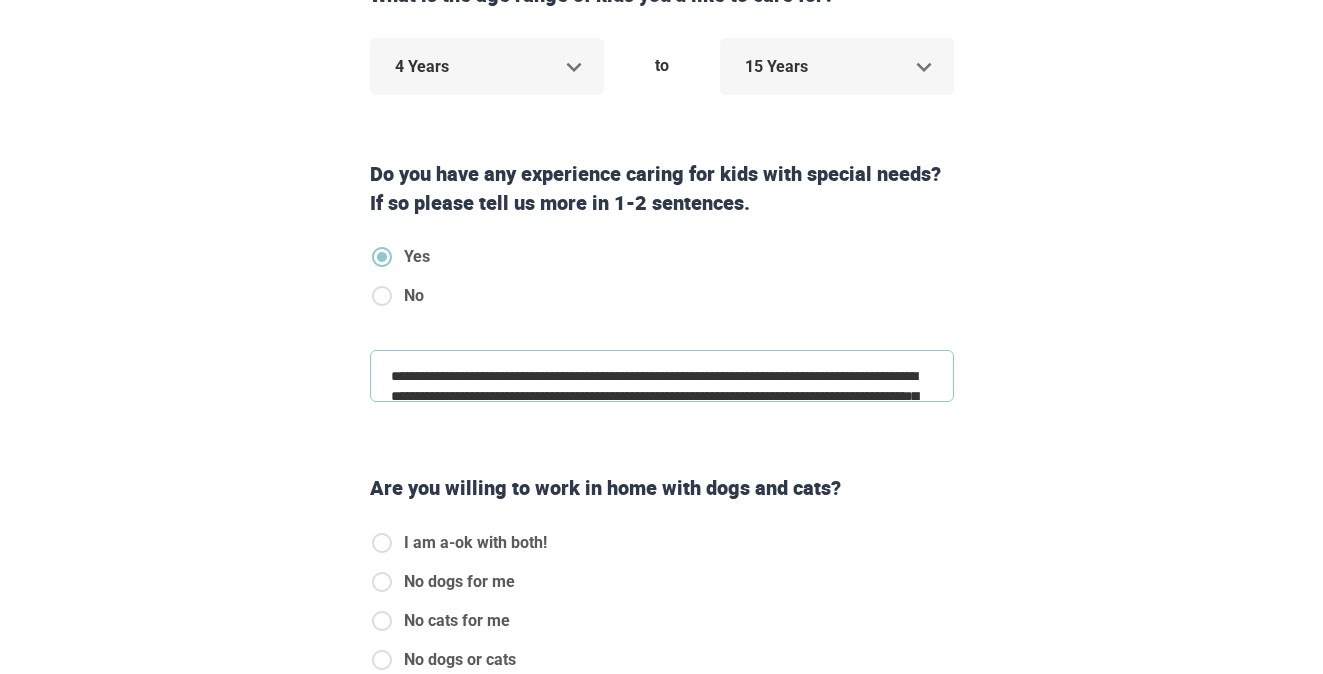 click on "**********" at bounding box center (662, 376) 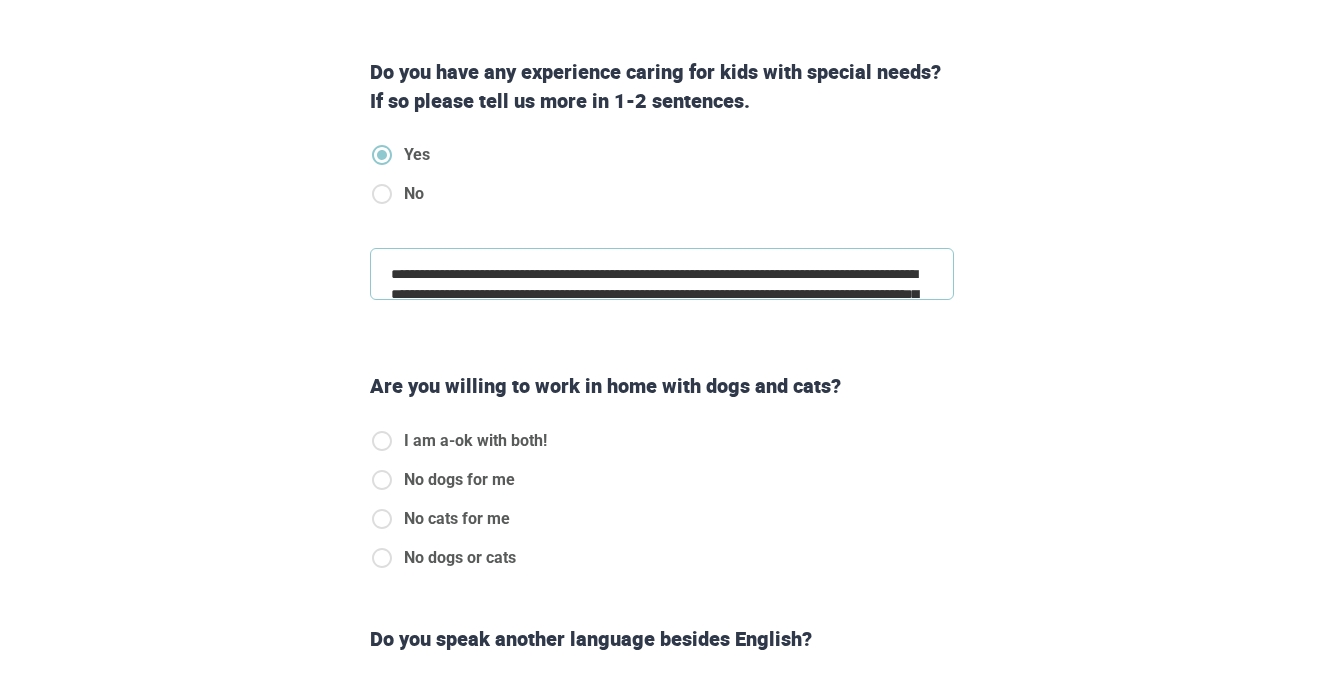 scroll, scrollTop: 447, scrollLeft: 0, axis: vertical 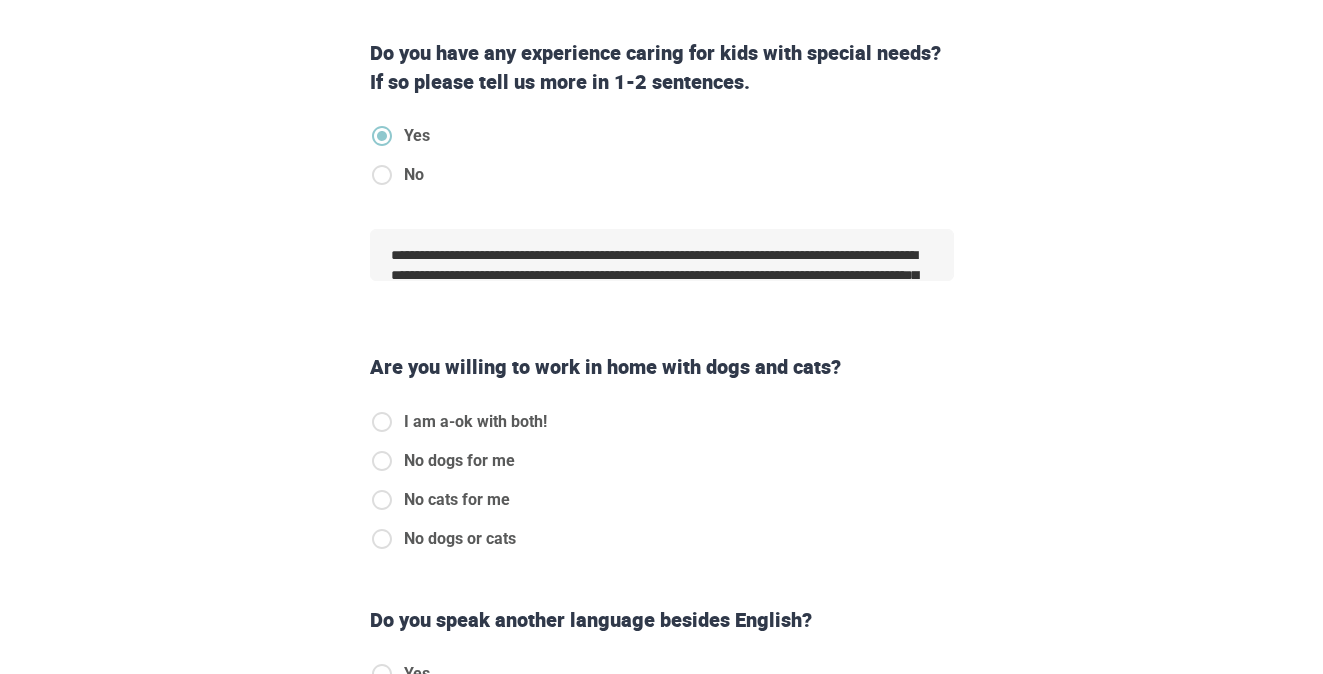 click on "Are you willing to work in home with dogs and cats?" at bounding box center (662, 367) 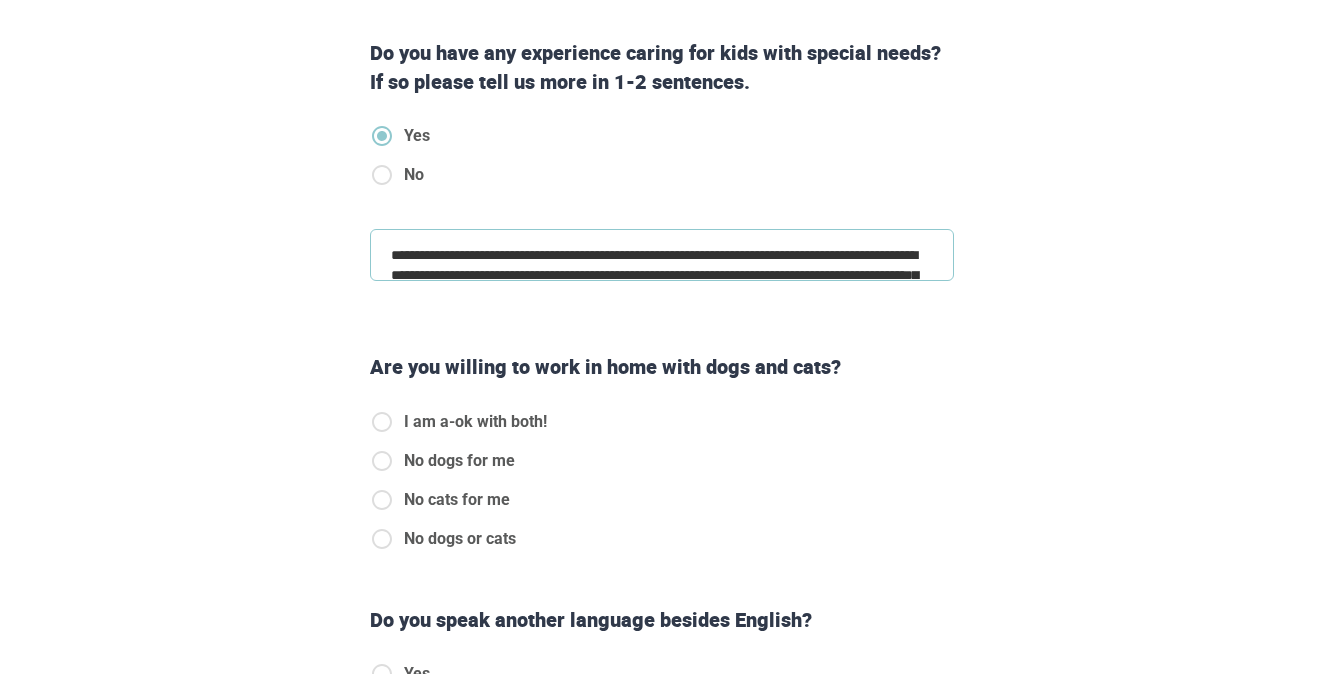 click on "**********" at bounding box center [662, 255] 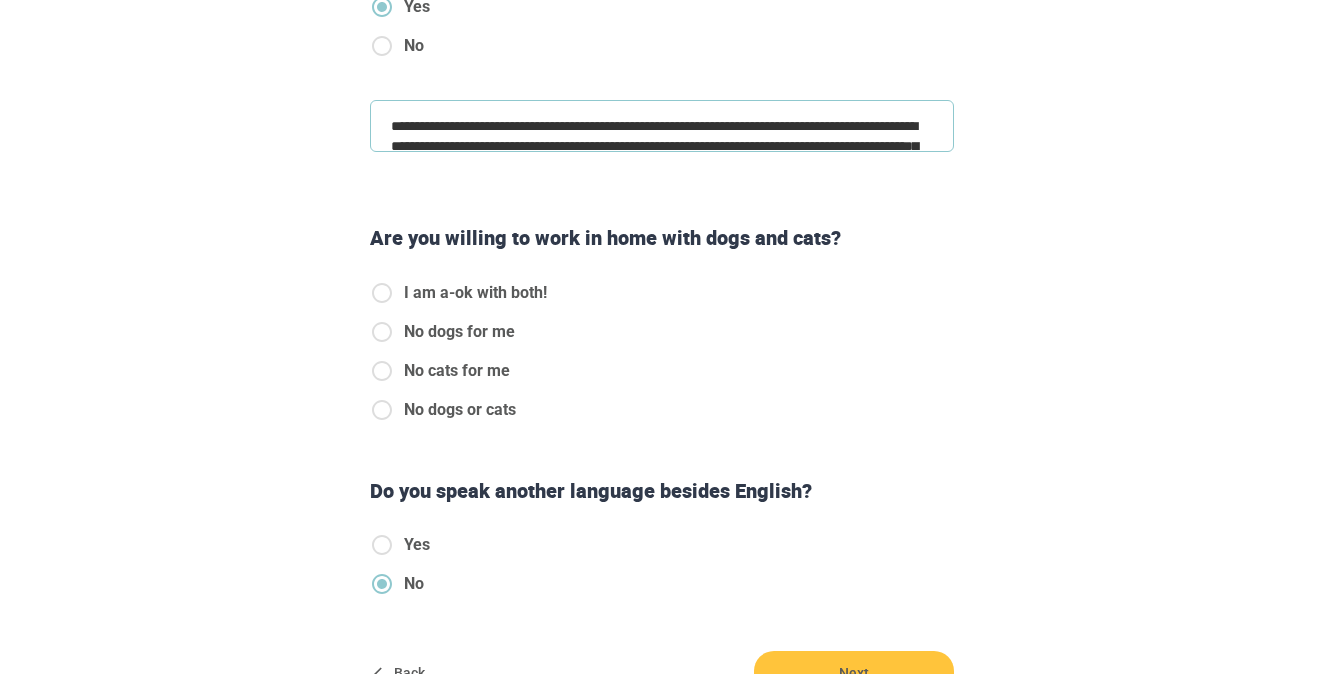 scroll, scrollTop: 579, scrollLeft: 0, axis: vertical 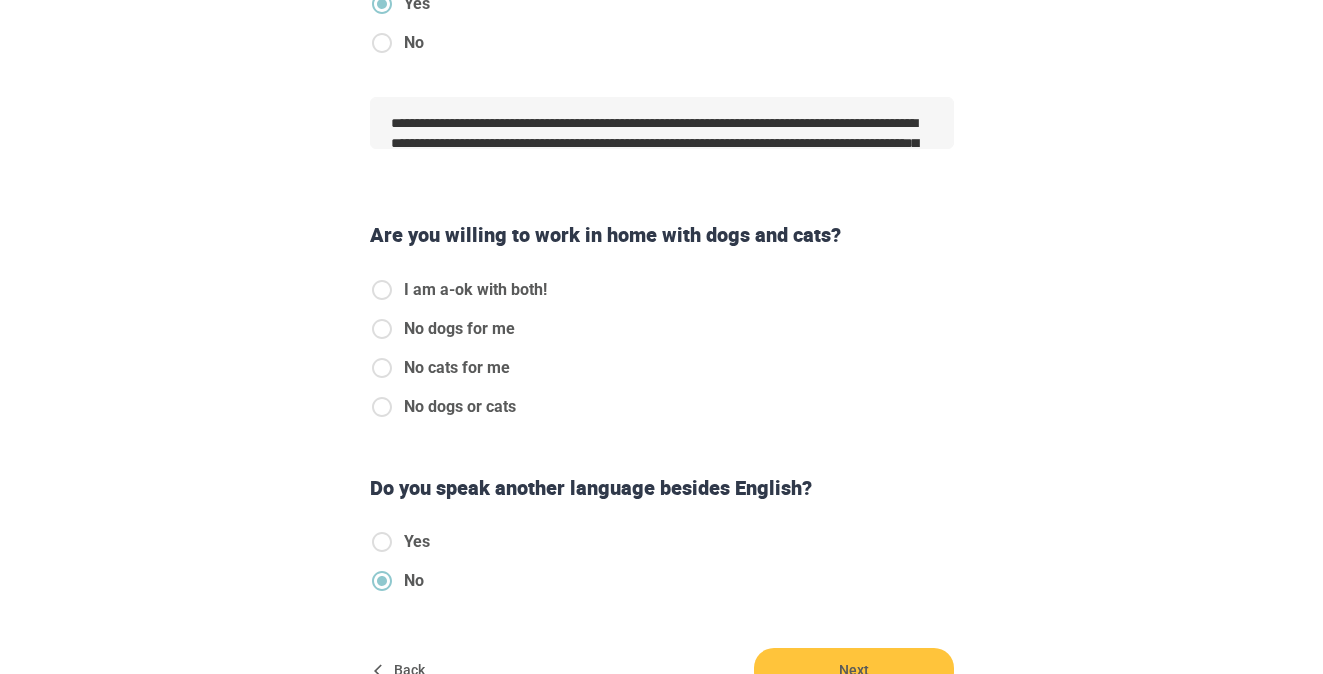 click on "I am a-ok with both!" at bounding box center [458, 290] 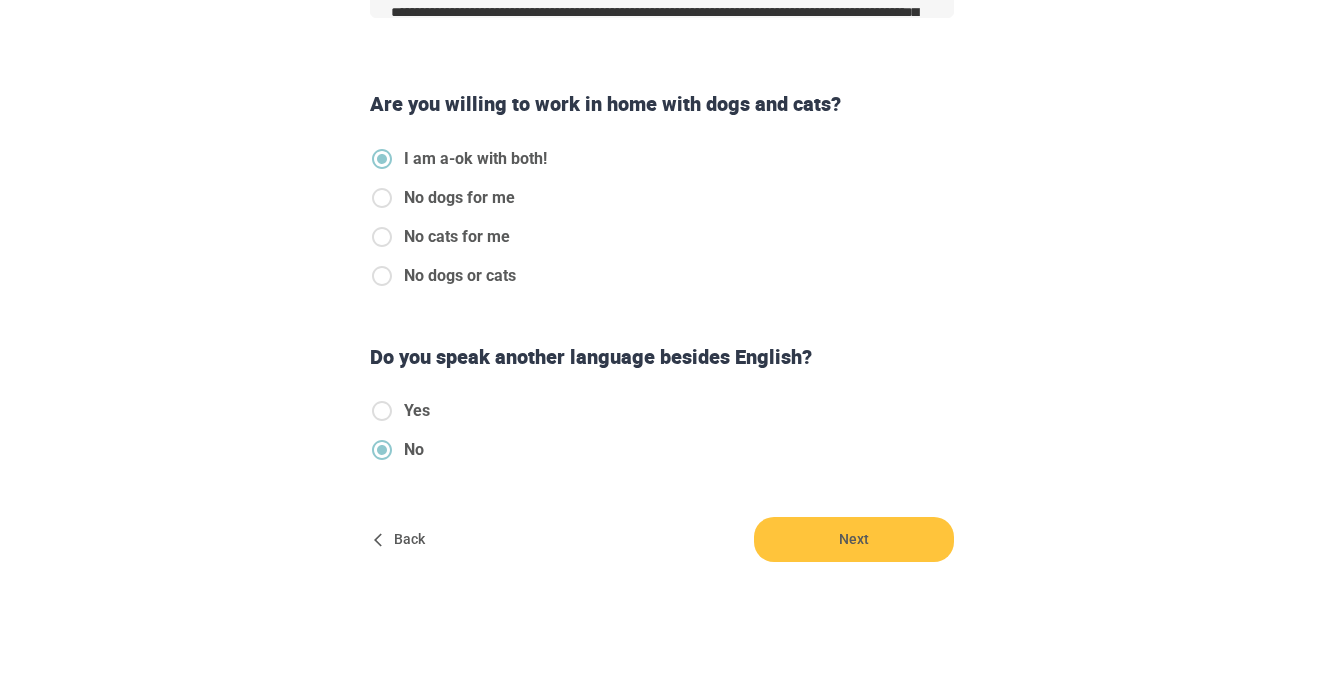 scroll, scrollTop: 760, scrollLeft: 0, axis: vertical 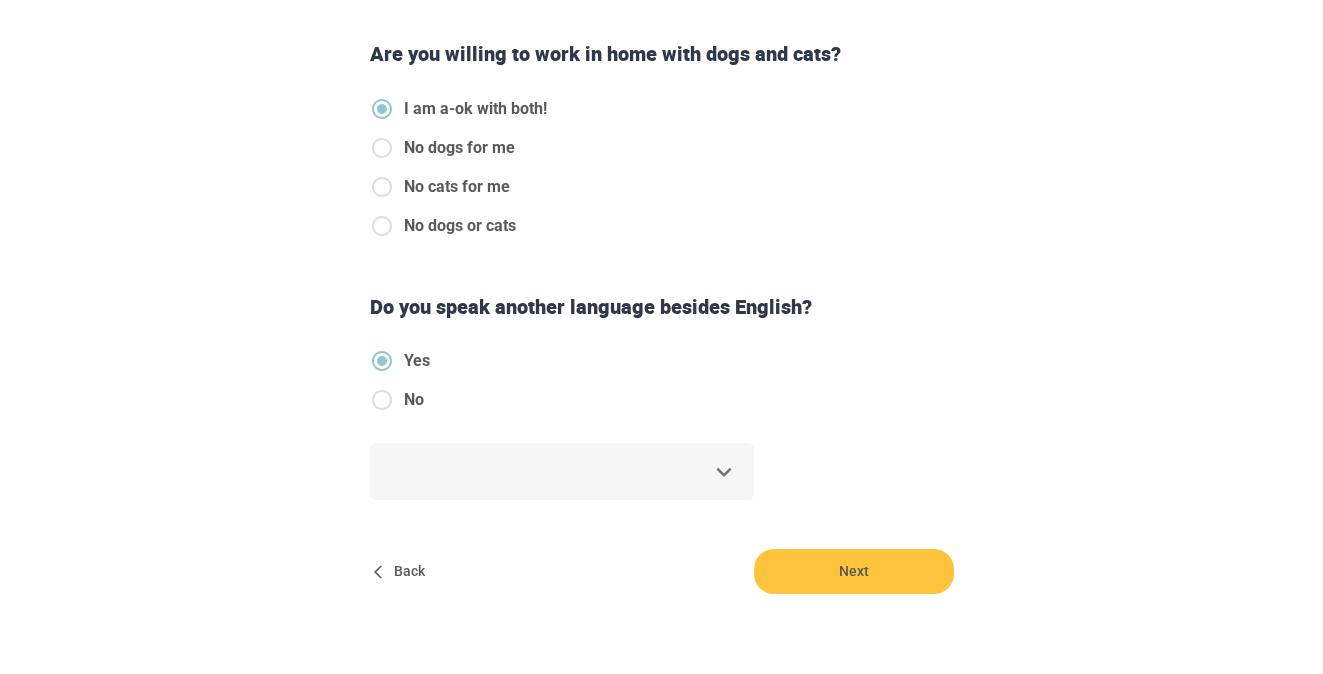 click on "**********" at bounding box center [661, -423] 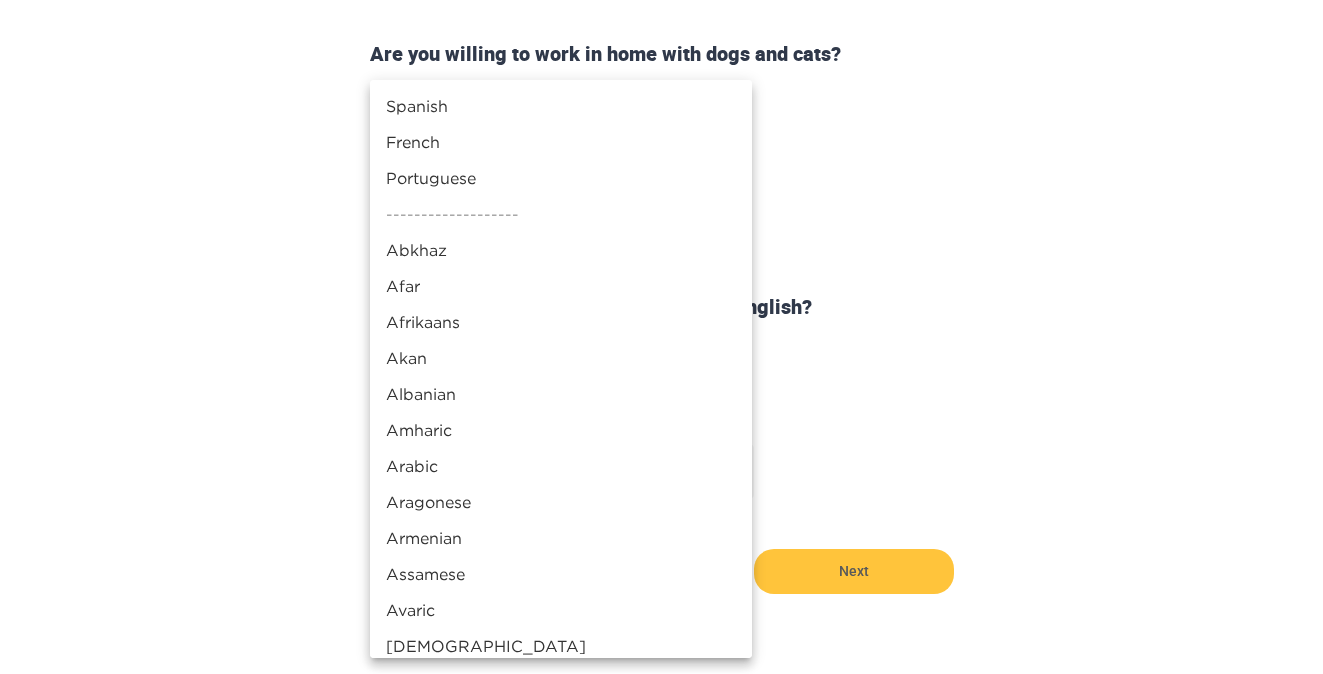 click on "French" at bounding box center [561, 142] 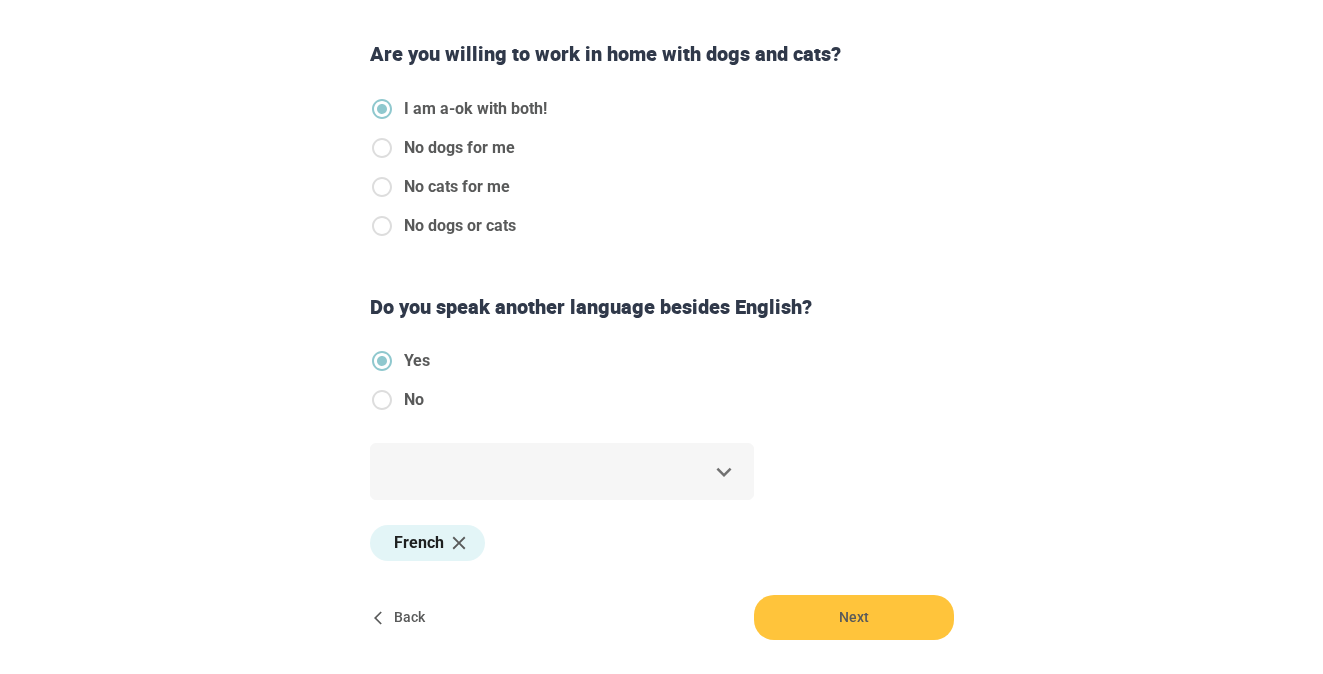 click 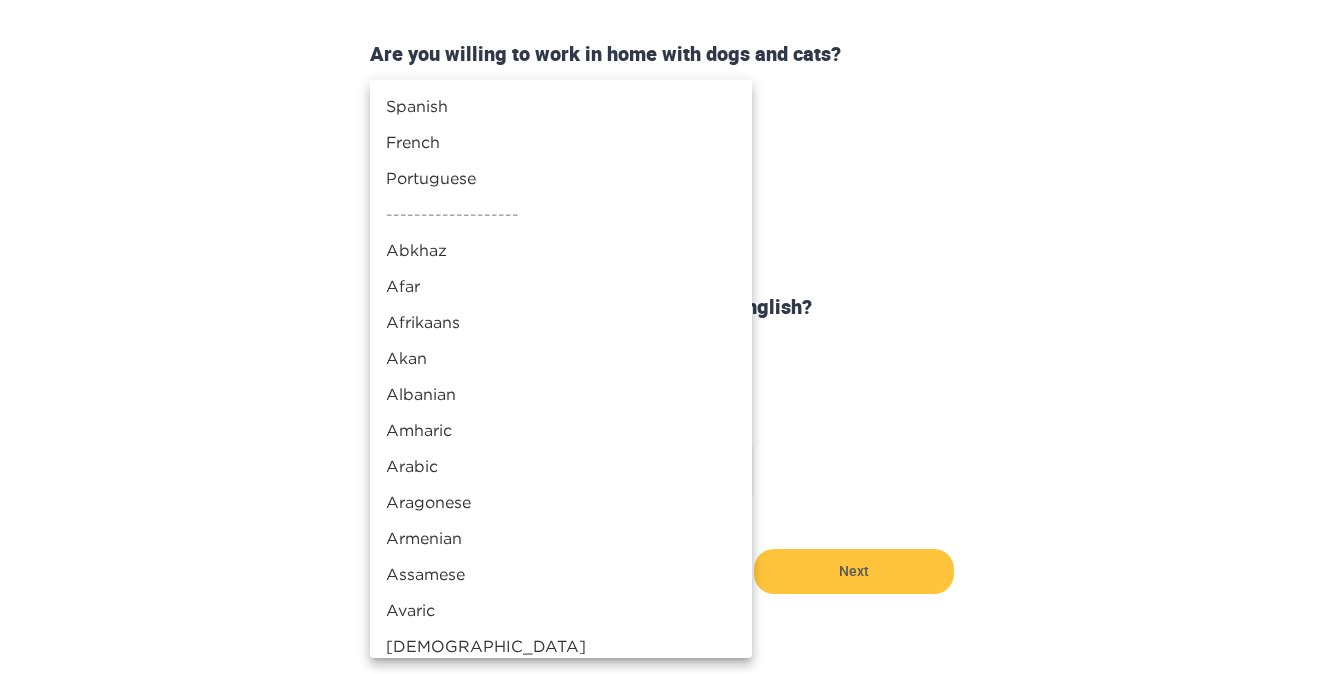 click on "**********" at bounding box center (661, -423) 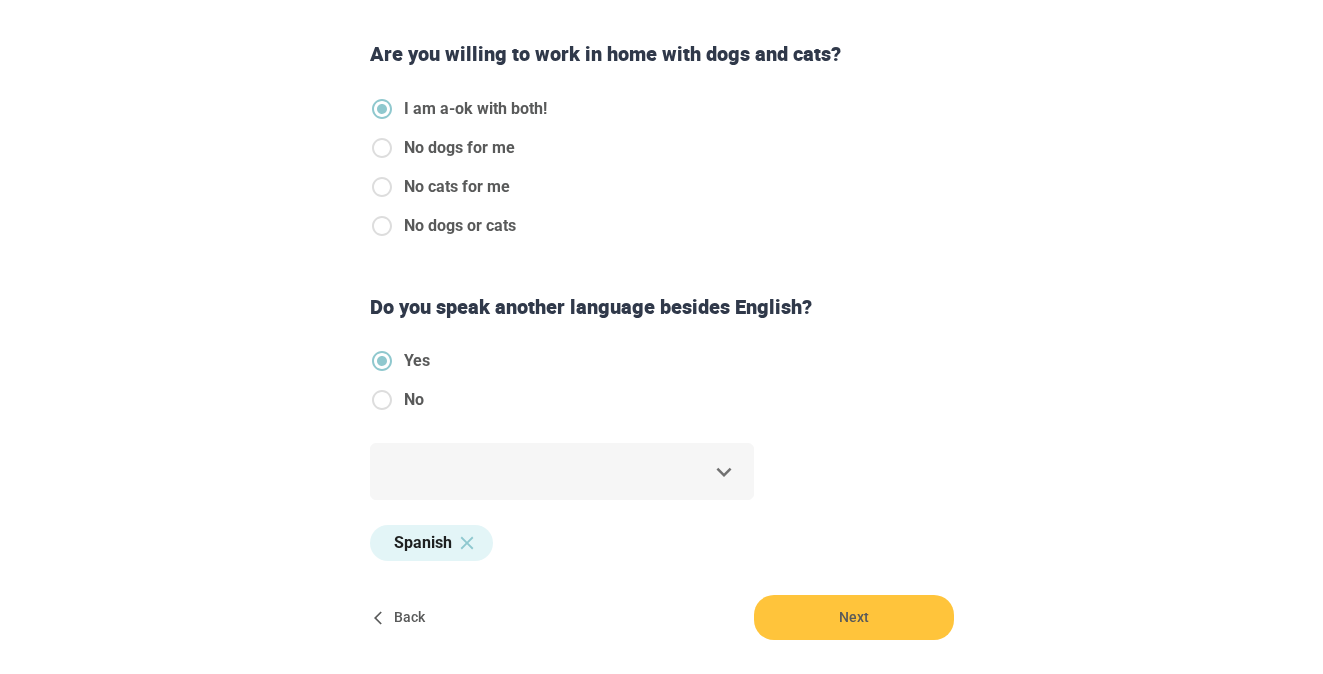 scroll, scrollTop: 832, scrollLeft: 0, axis: vertical 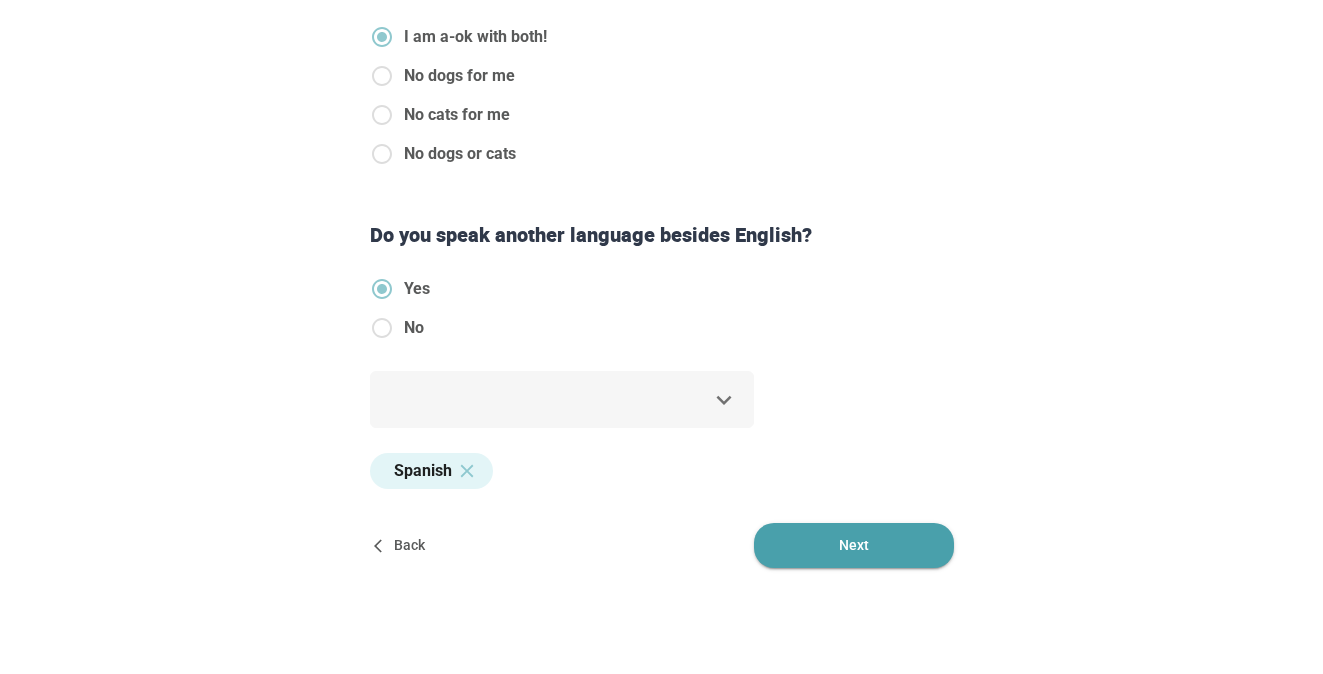 click on "Next" at bounding box center (854, 545) 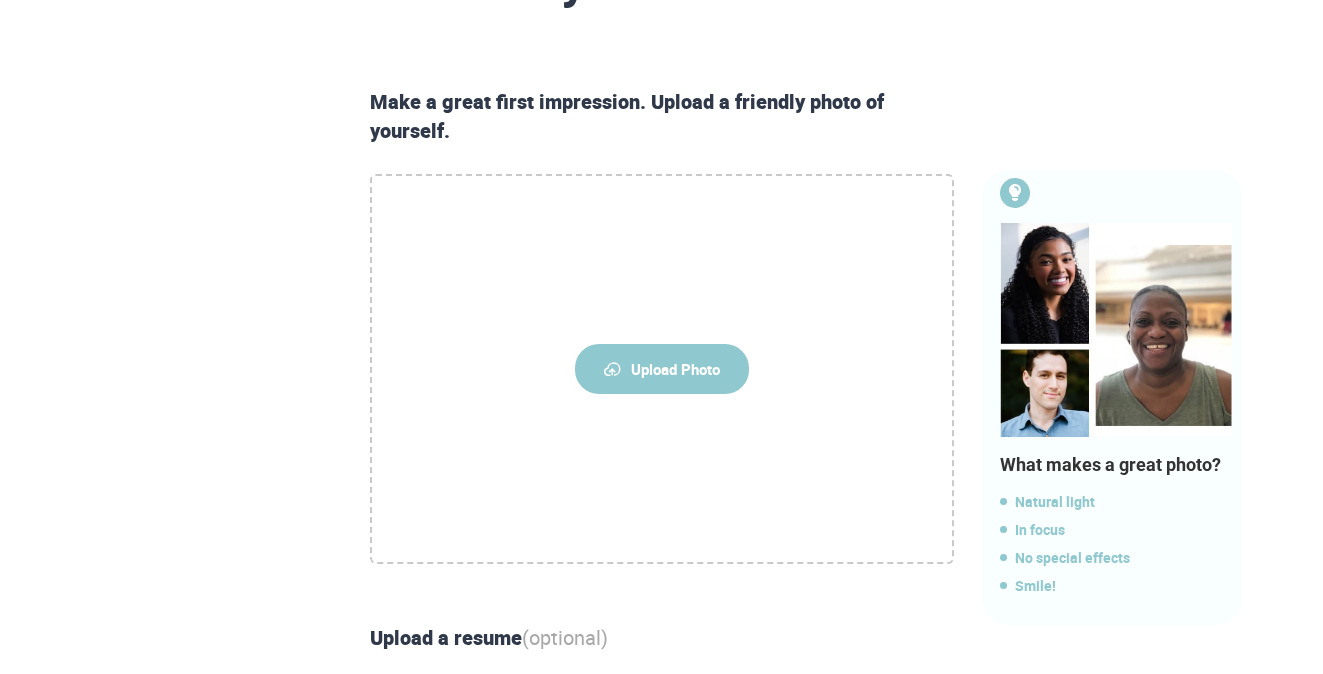 scroll, scrollTop: 196, scrollLeft: 0, axis: vertical 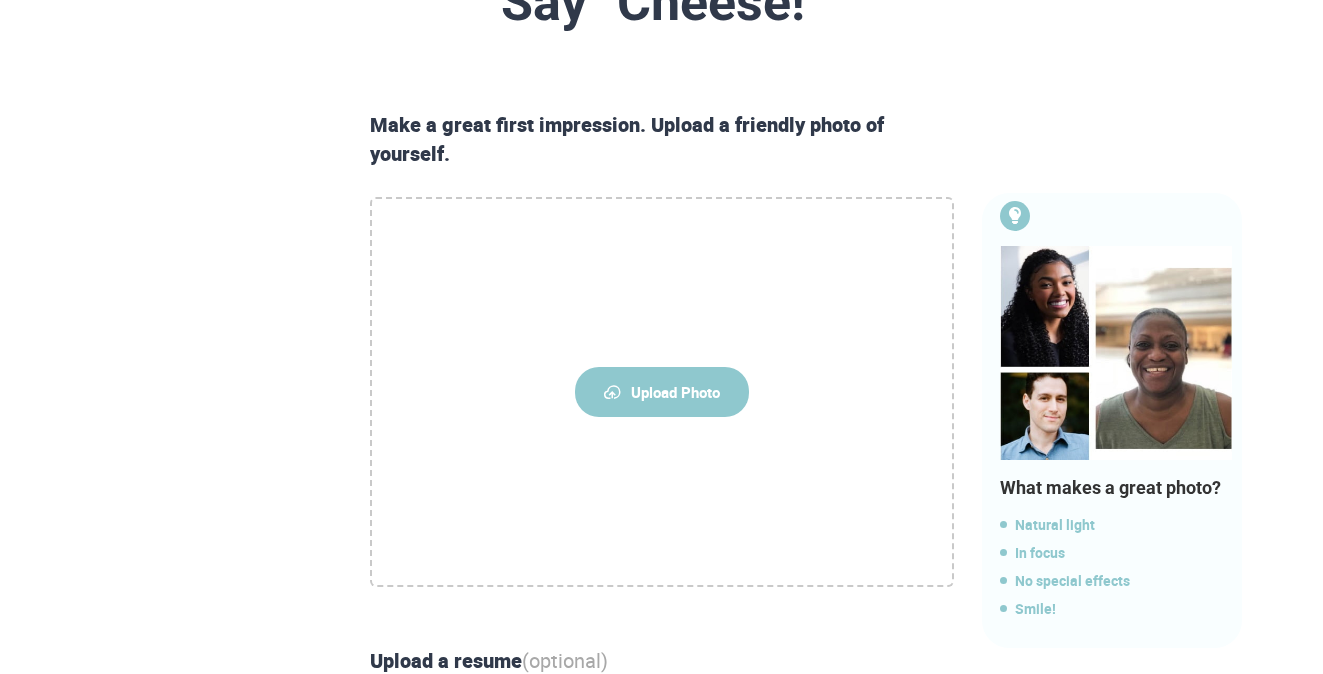 click on "Upload Photo" at bounding box center (662, 392) 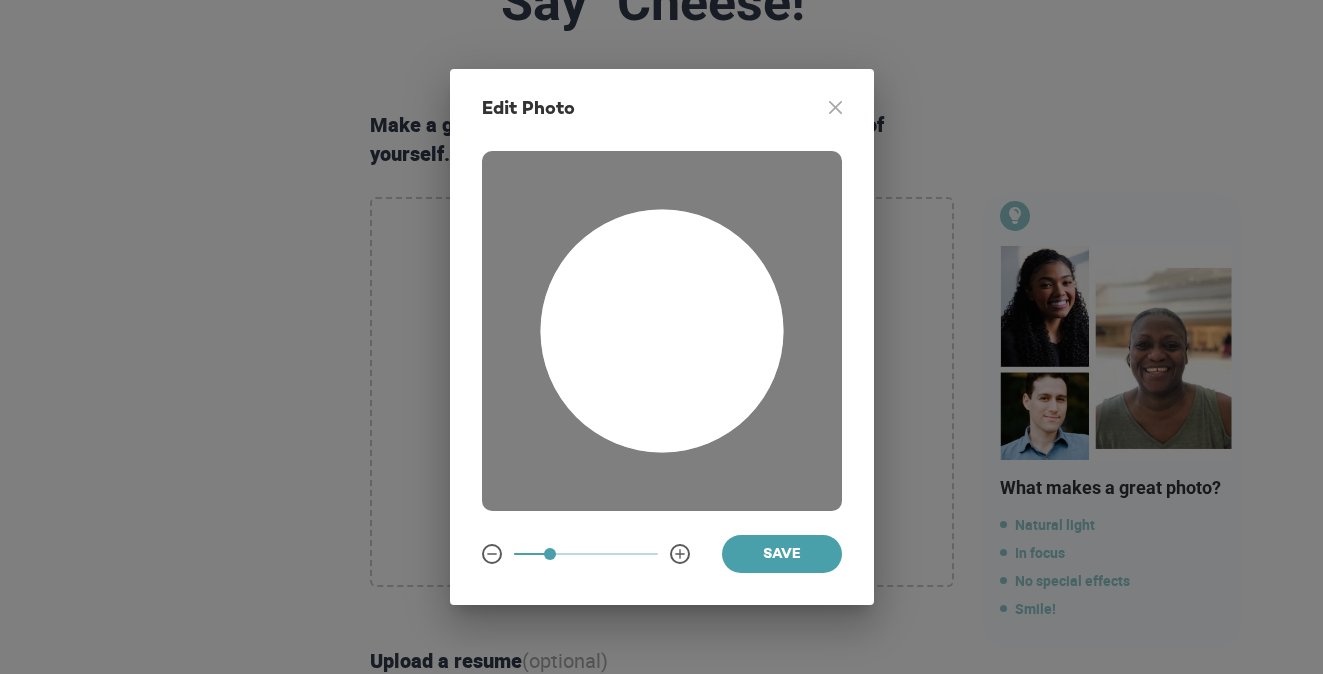 drag, startPoint x: 754, startPoint y: 420, endPoint x: 738, endPoint y: 346, distance: 75.70998 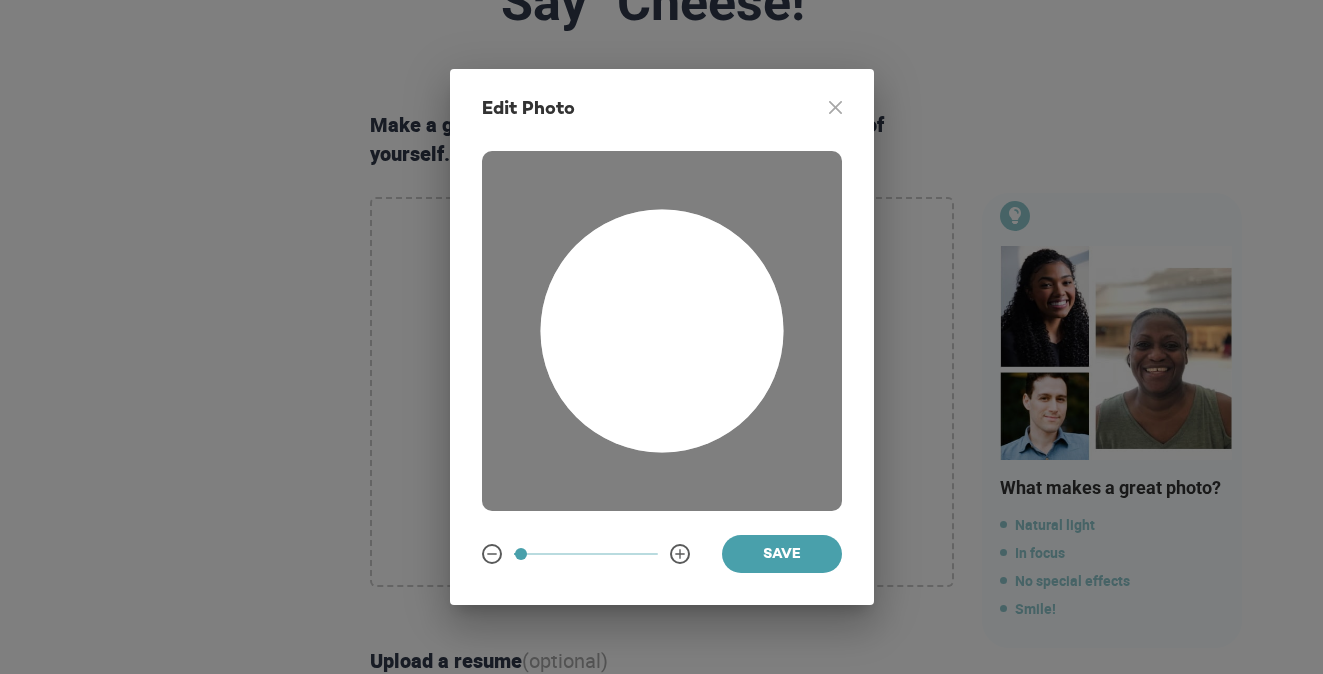 drag, startPoint x: 544, startPoint y: 549, endPoint x: 520, endPoint y: 543, distance: 24.738634 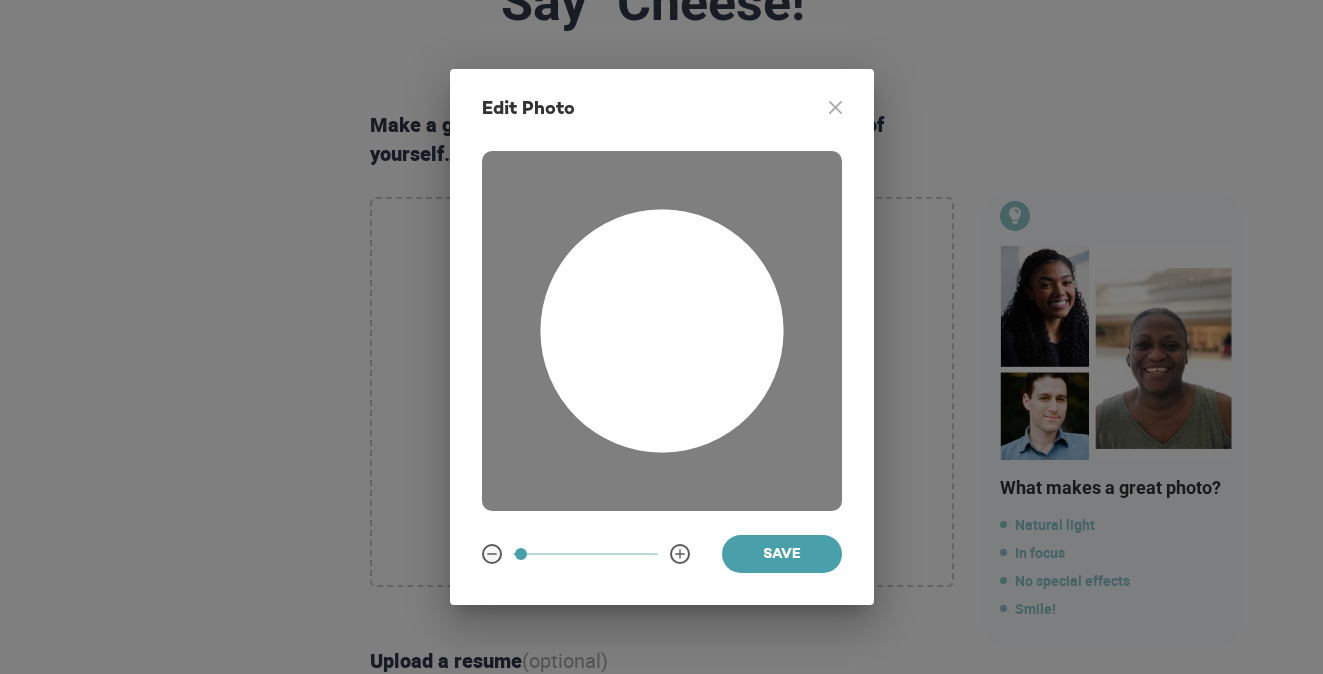 click at bounding box center (492, 554) 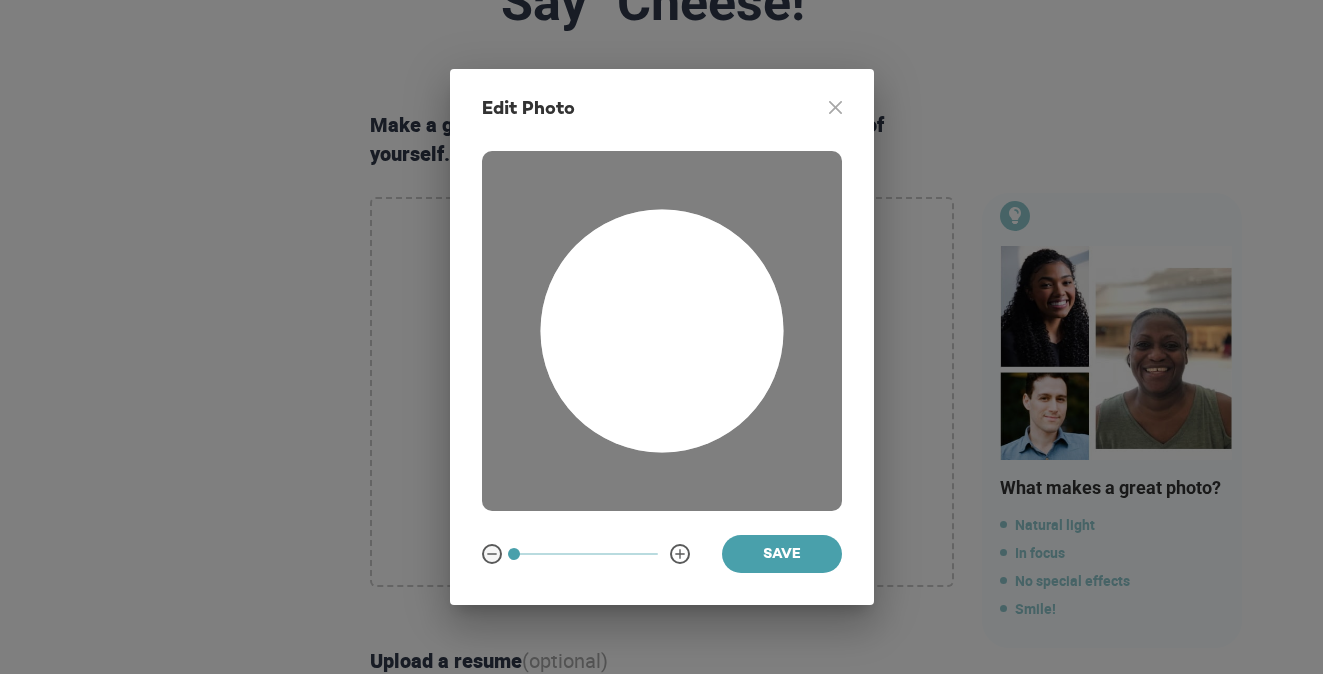 click 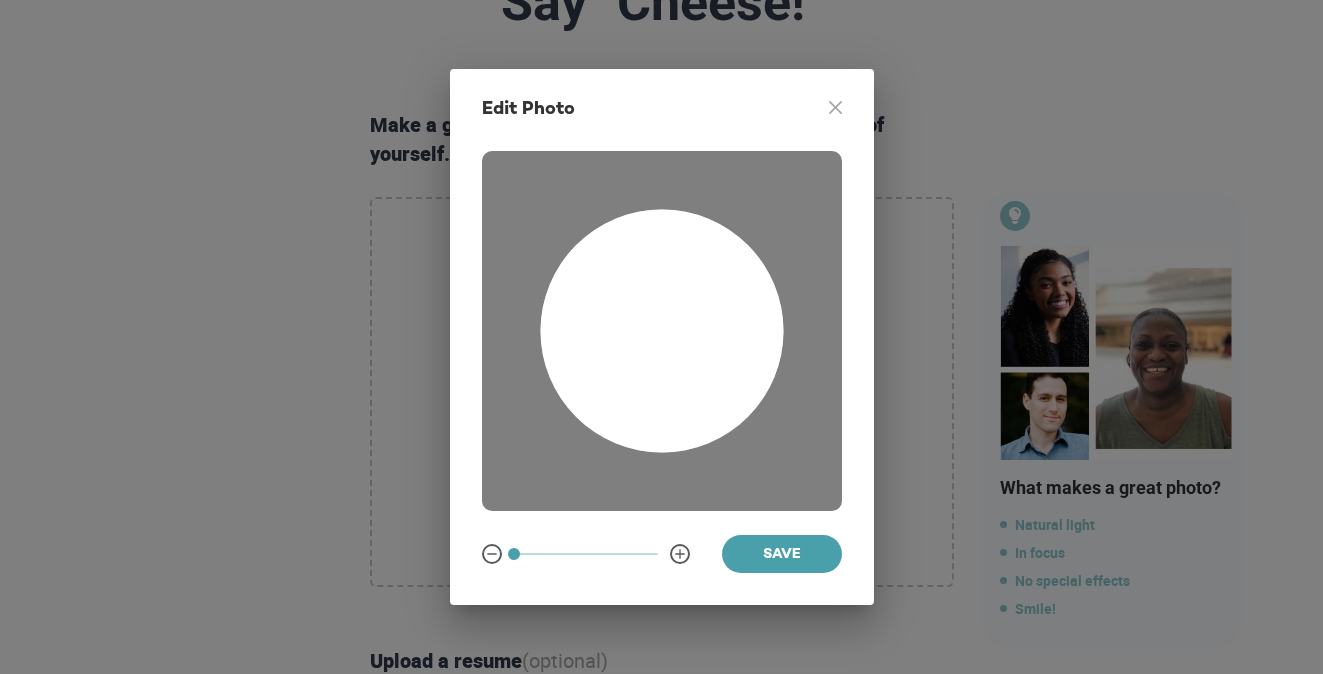click at bounding box center (661, 331) 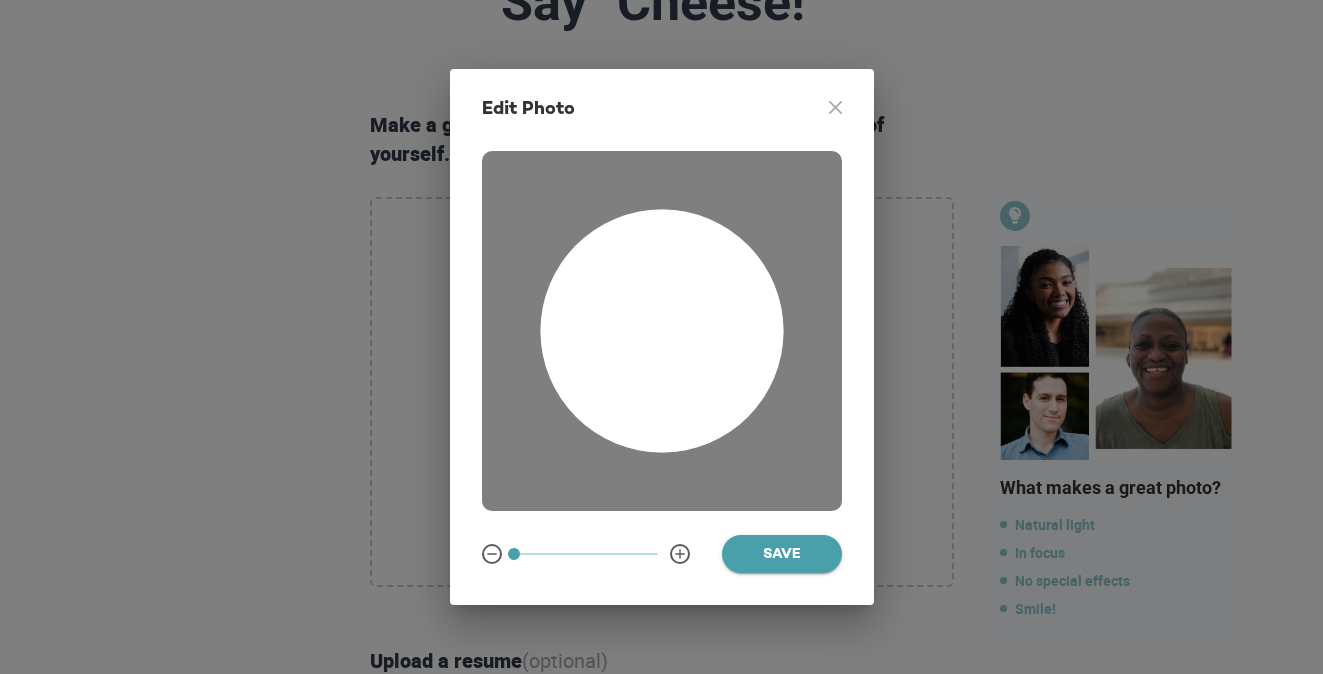 click on "Save" at bounding box center [782, 555] 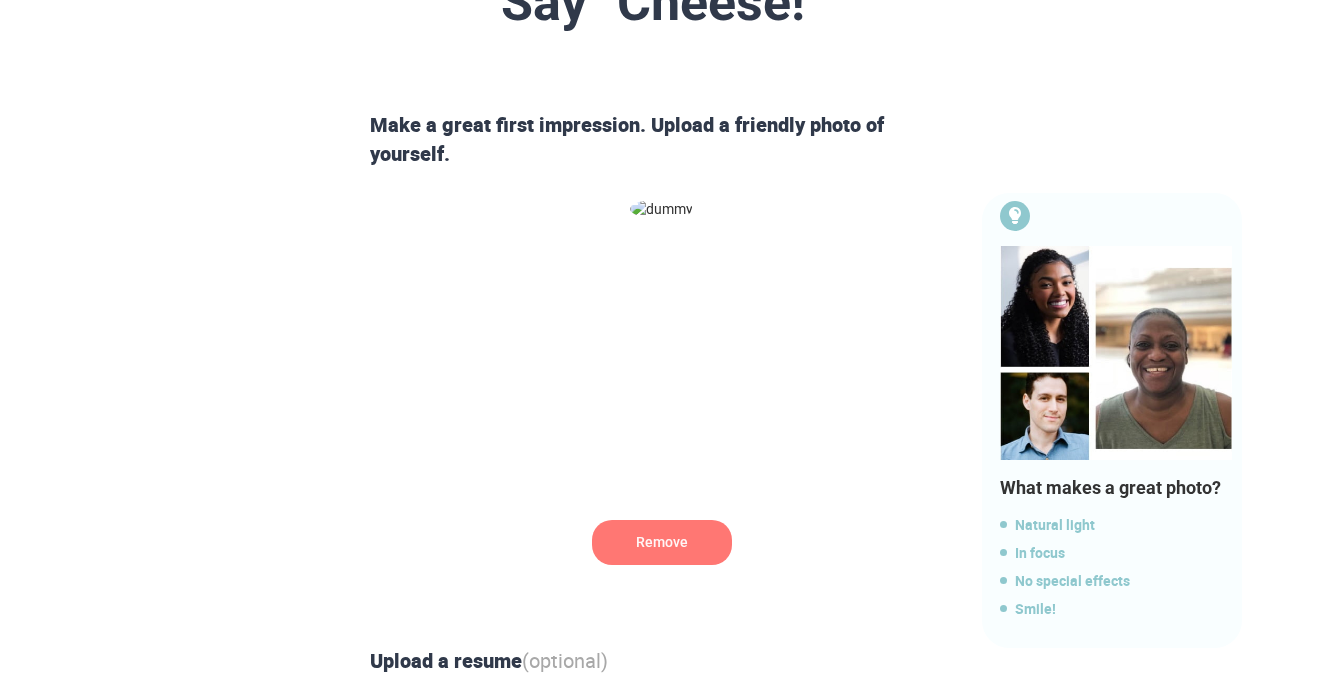 click at bounding box center [661, 209] 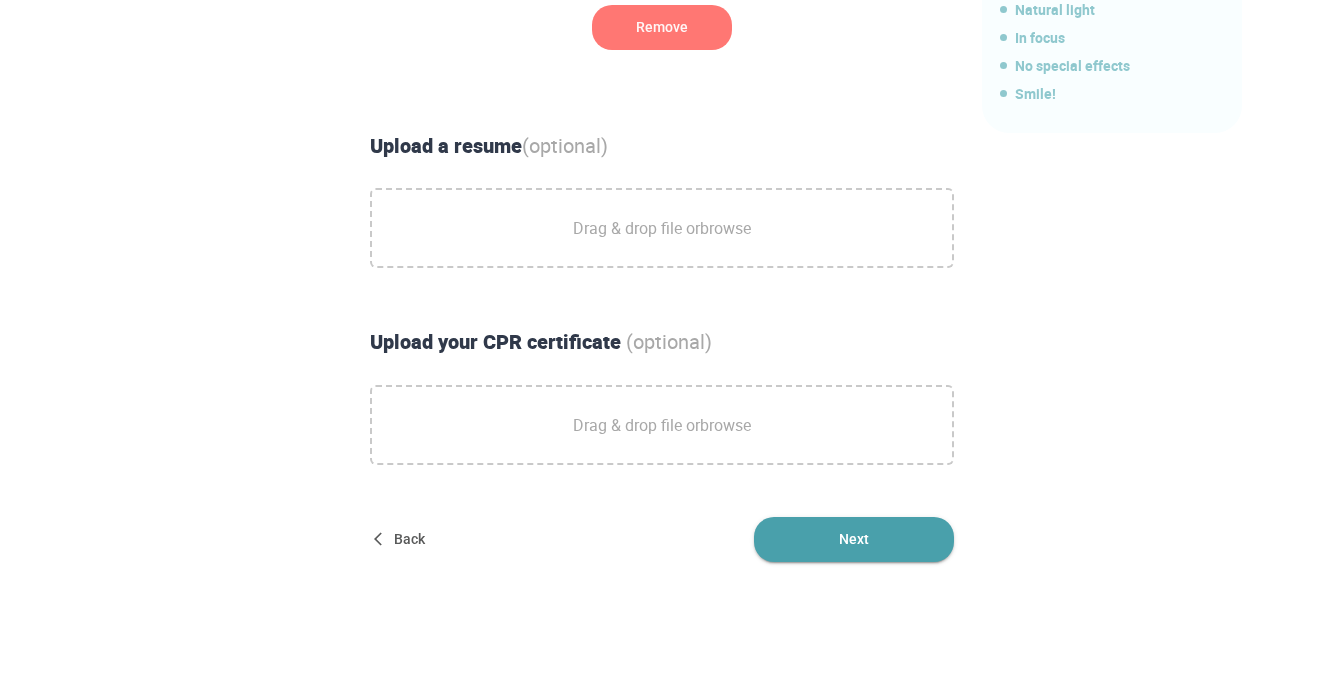 scroll, scrollTop: 719, scrollLeft: 0, axis: vertical 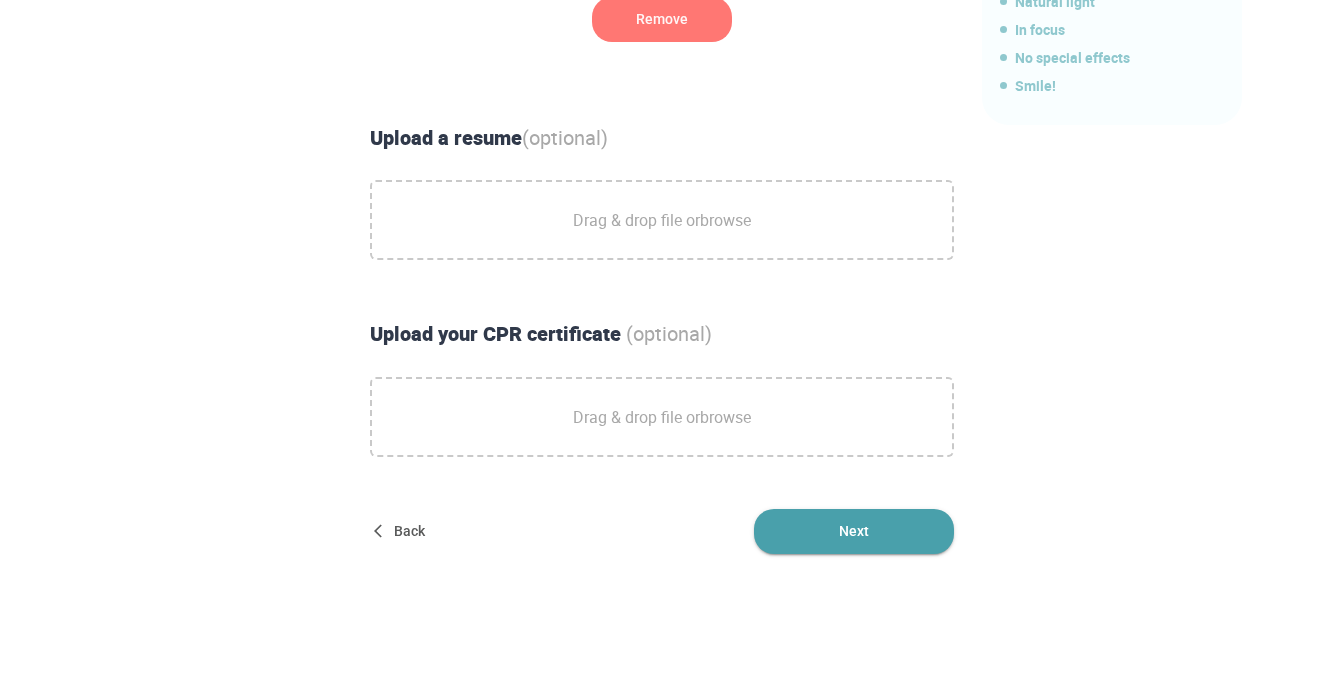 click on "Next" at bounding box center (854, 531) 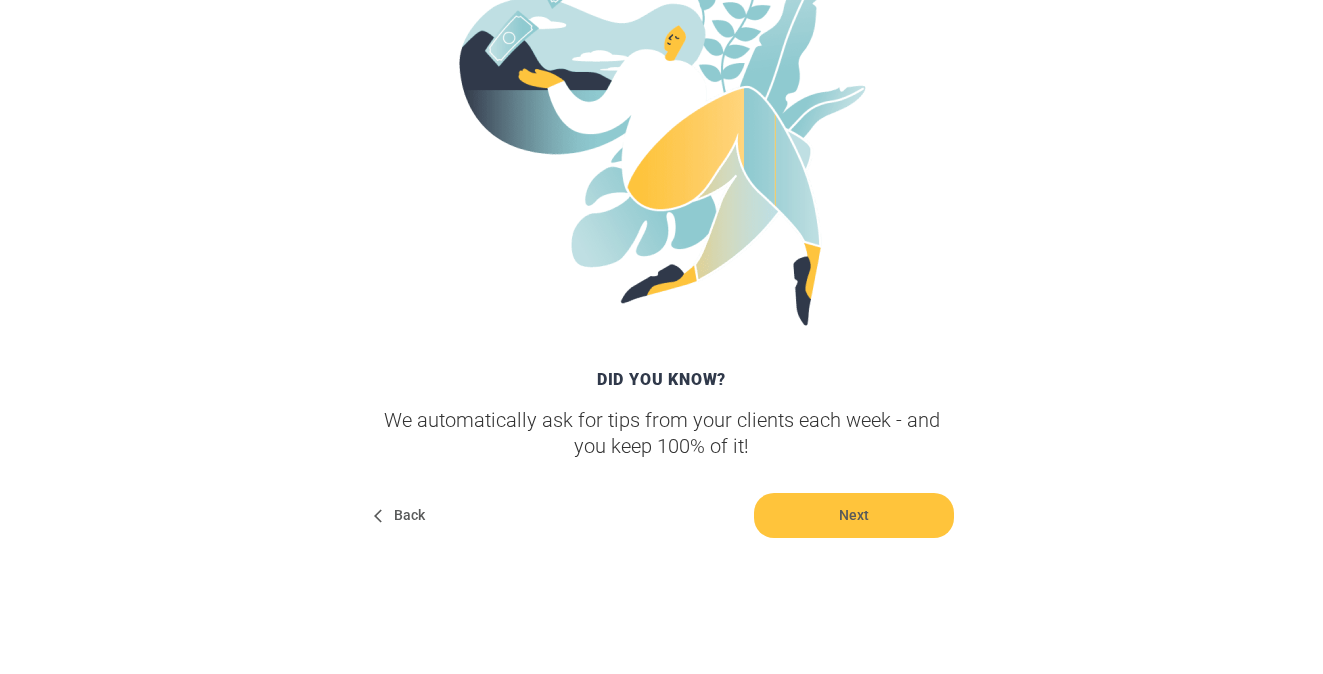 scroll, scrollTop: 407, scrollLeft: 0, axis: vertical 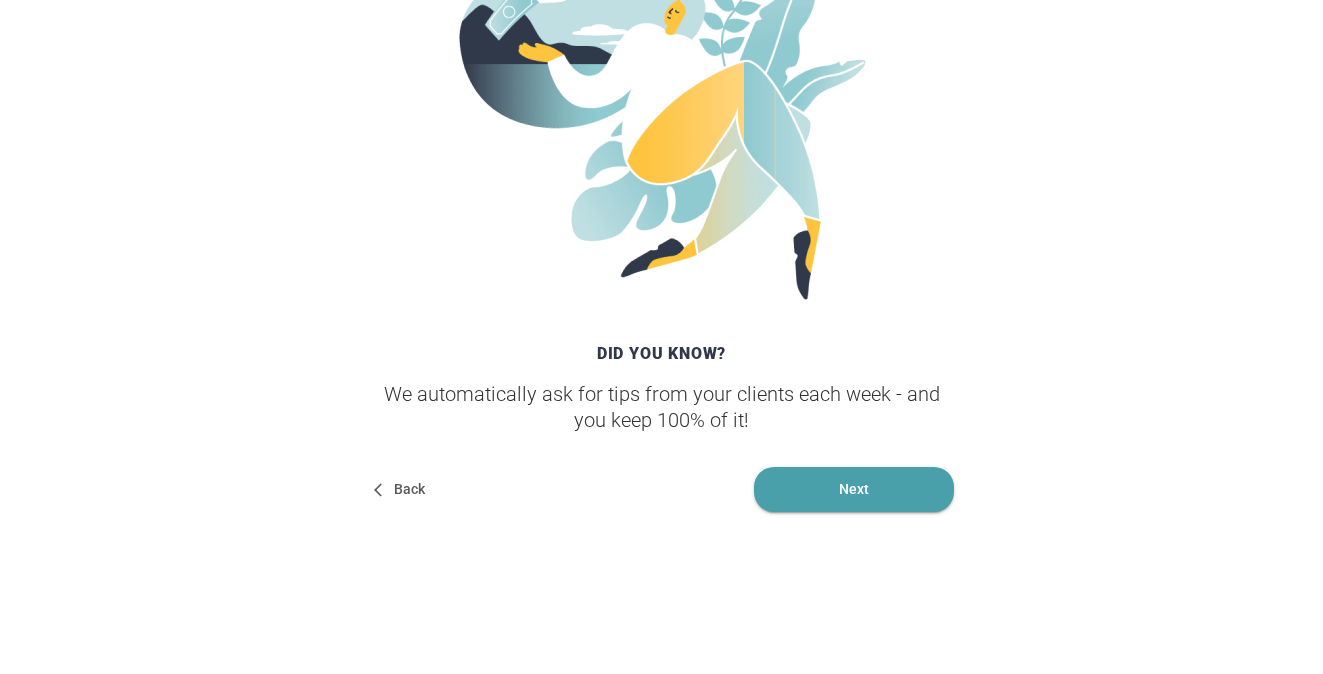 click on "Next" at bounding box center (854, 489) 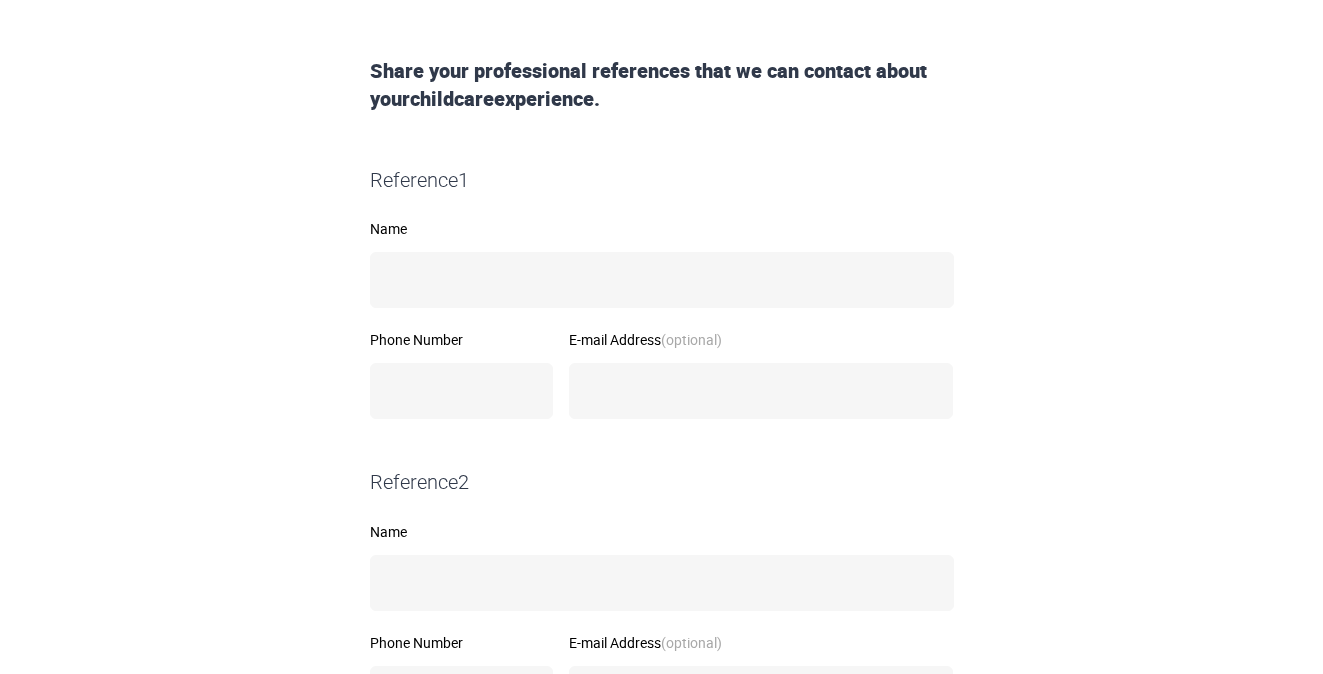 scroll, scrollTop: 324, scrollLeft: 0, axis: vertical 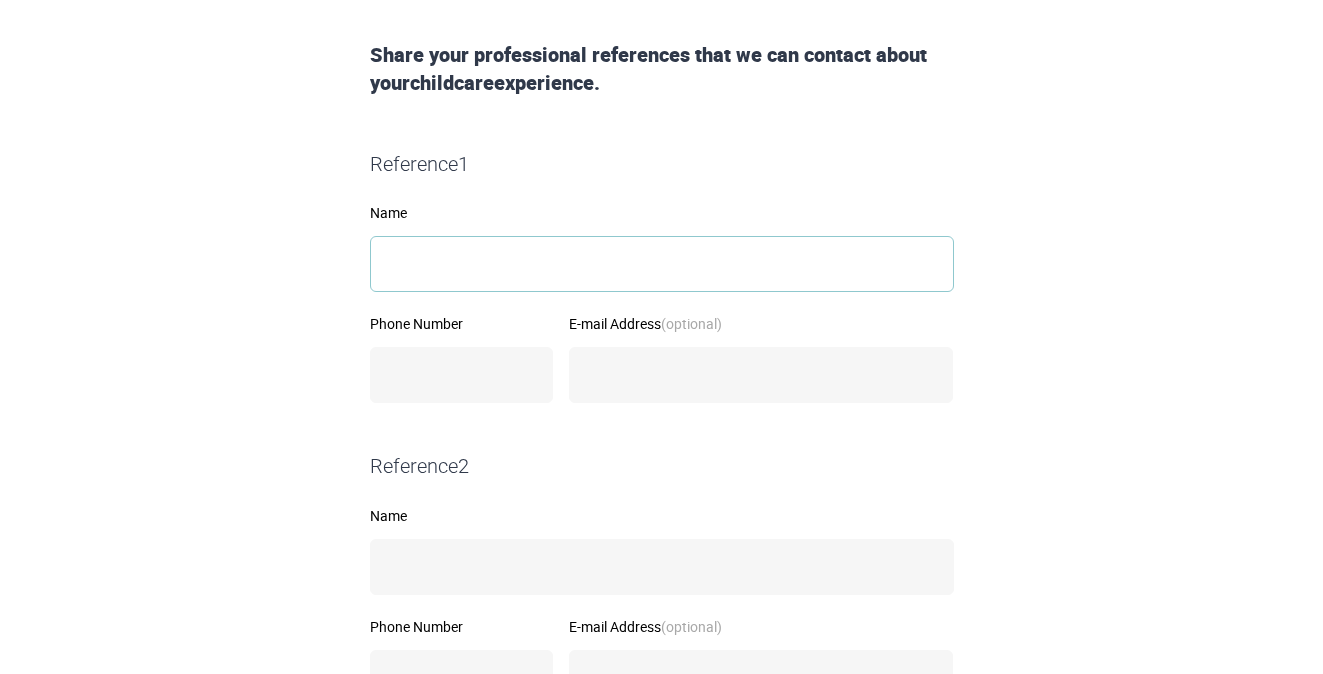 click on "Name" at bounding box center [662, 264] 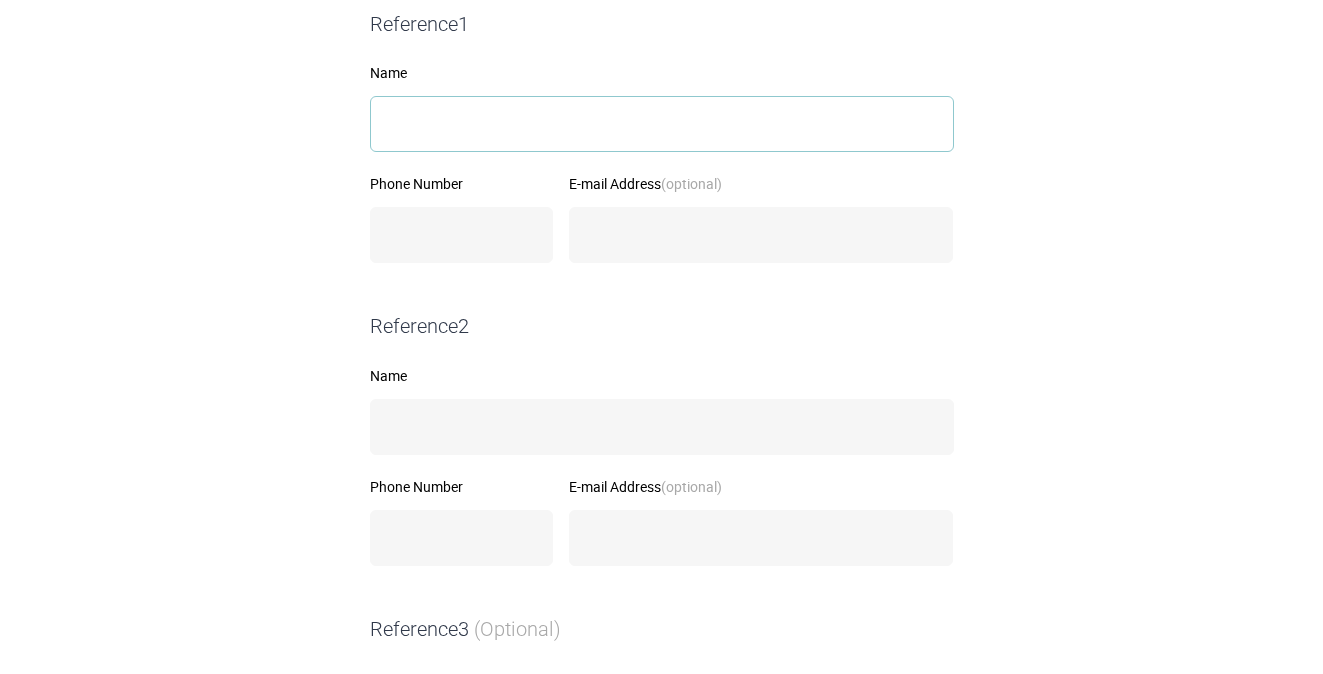 scroll, scrollTop: 267, scrollLeft: 0, axis: vertical 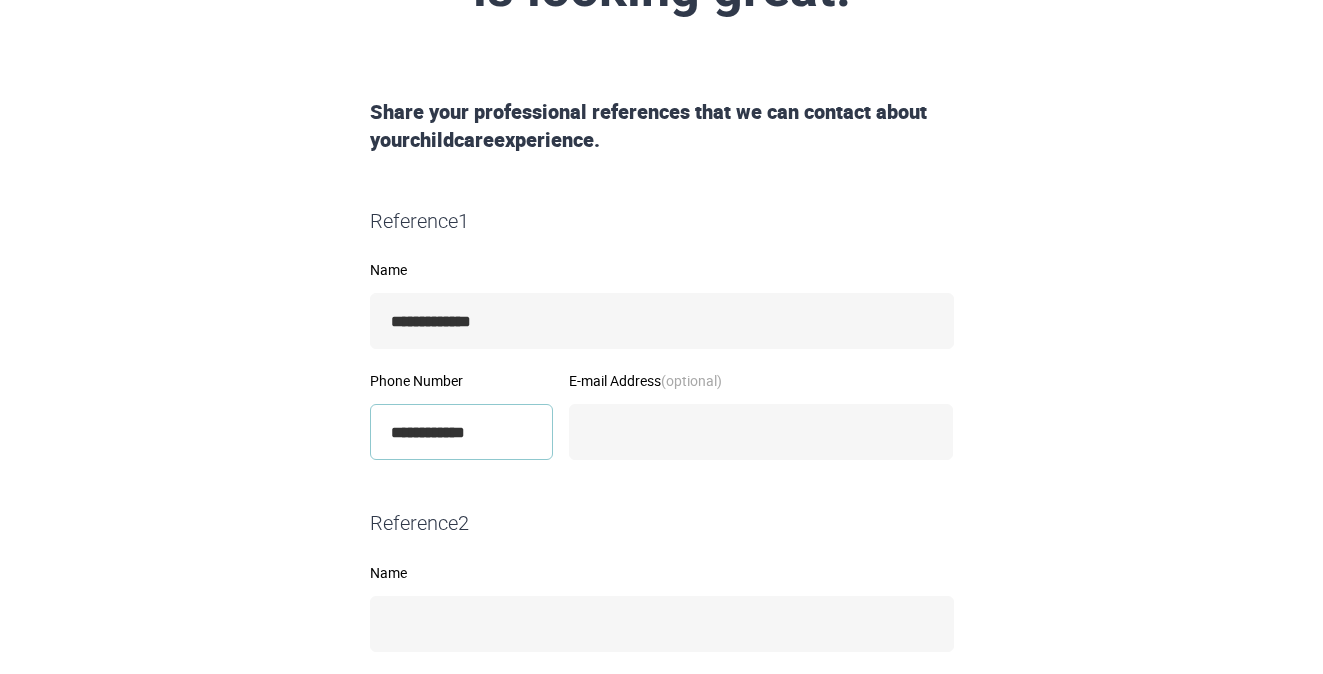 click on "**********" at bounding box center (462, 432) 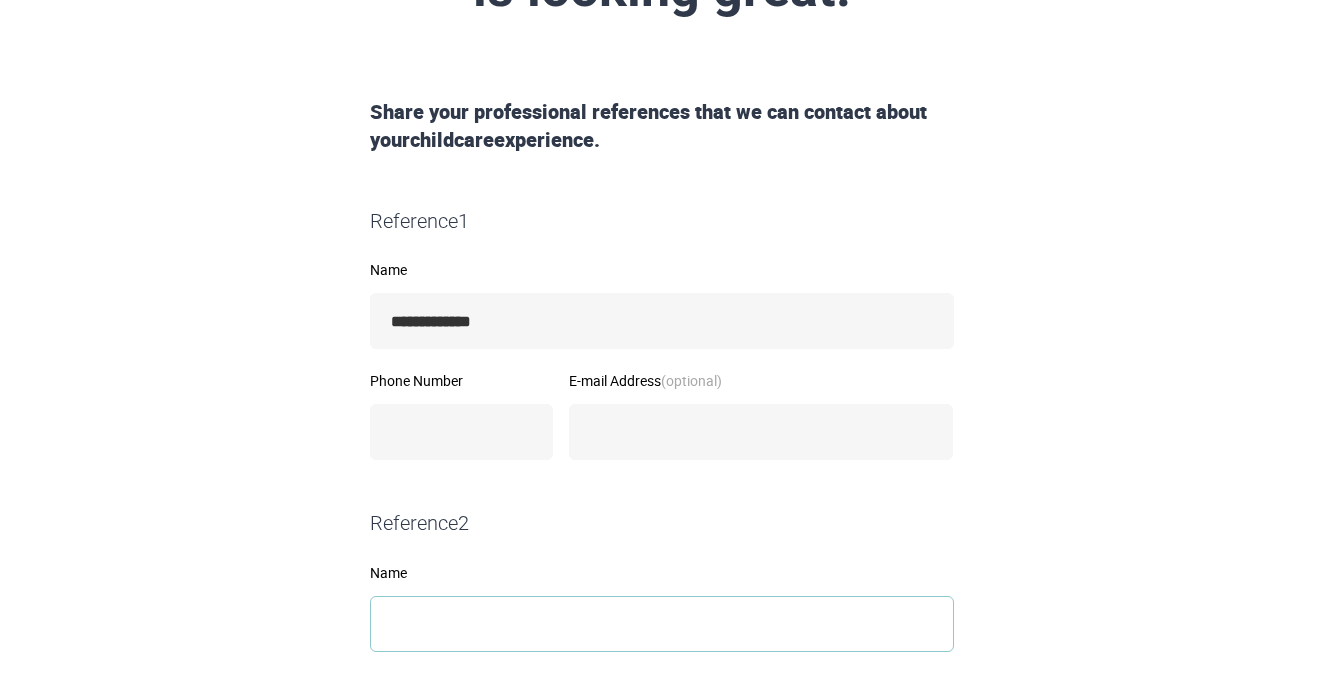 click on "Name" at bounding box center (662, 624) 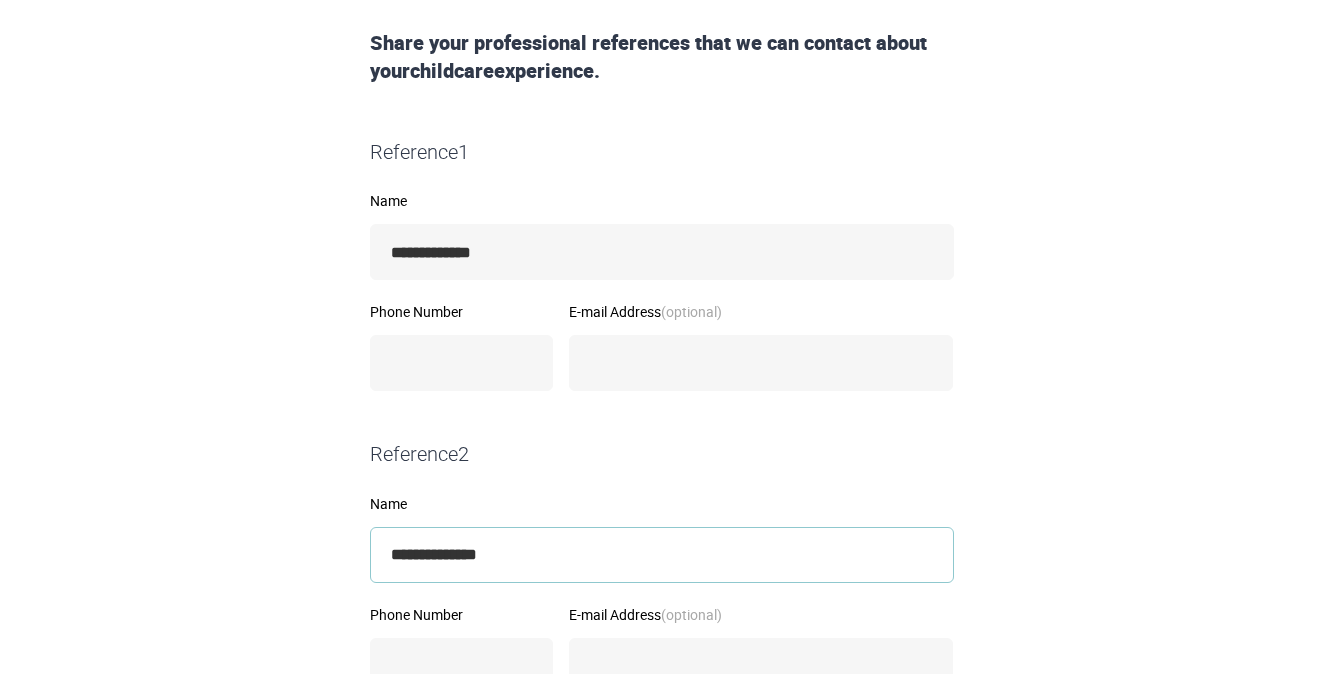 scroll, scrollTop: 494, scrollLeft: 0, axis: vertical 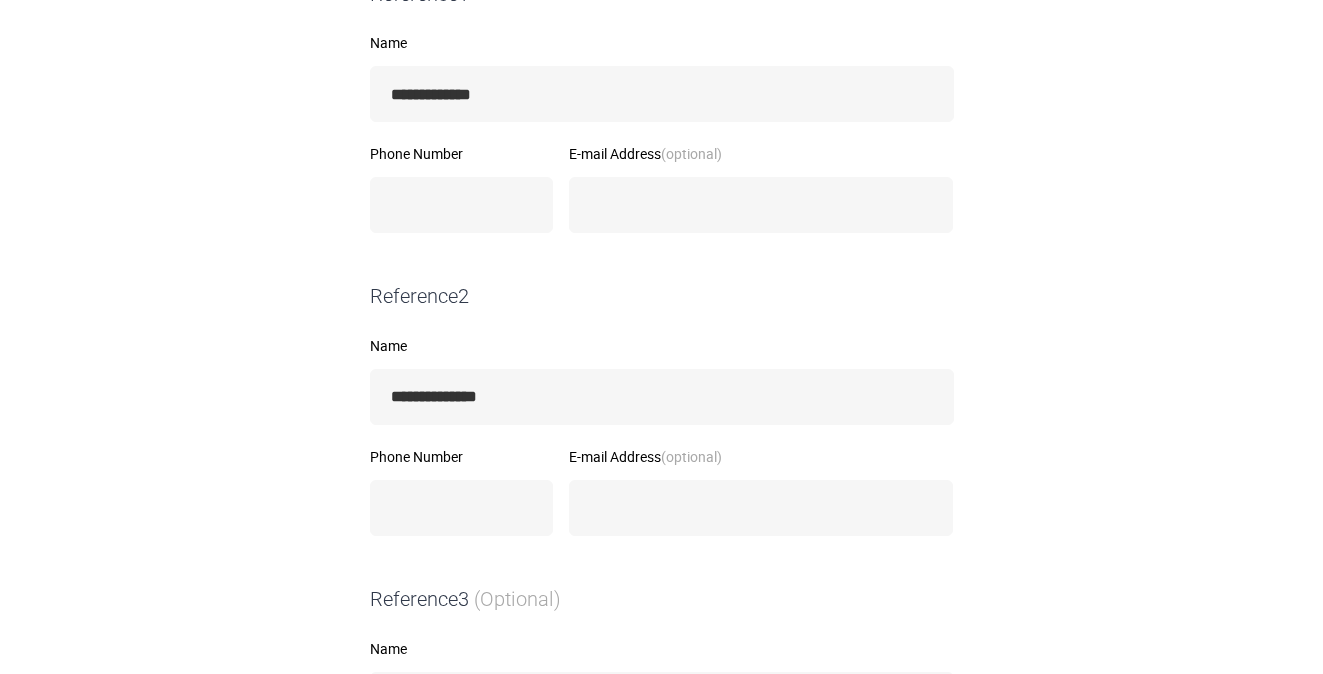 click on "Phone Number" at bounding box center (462, 493) 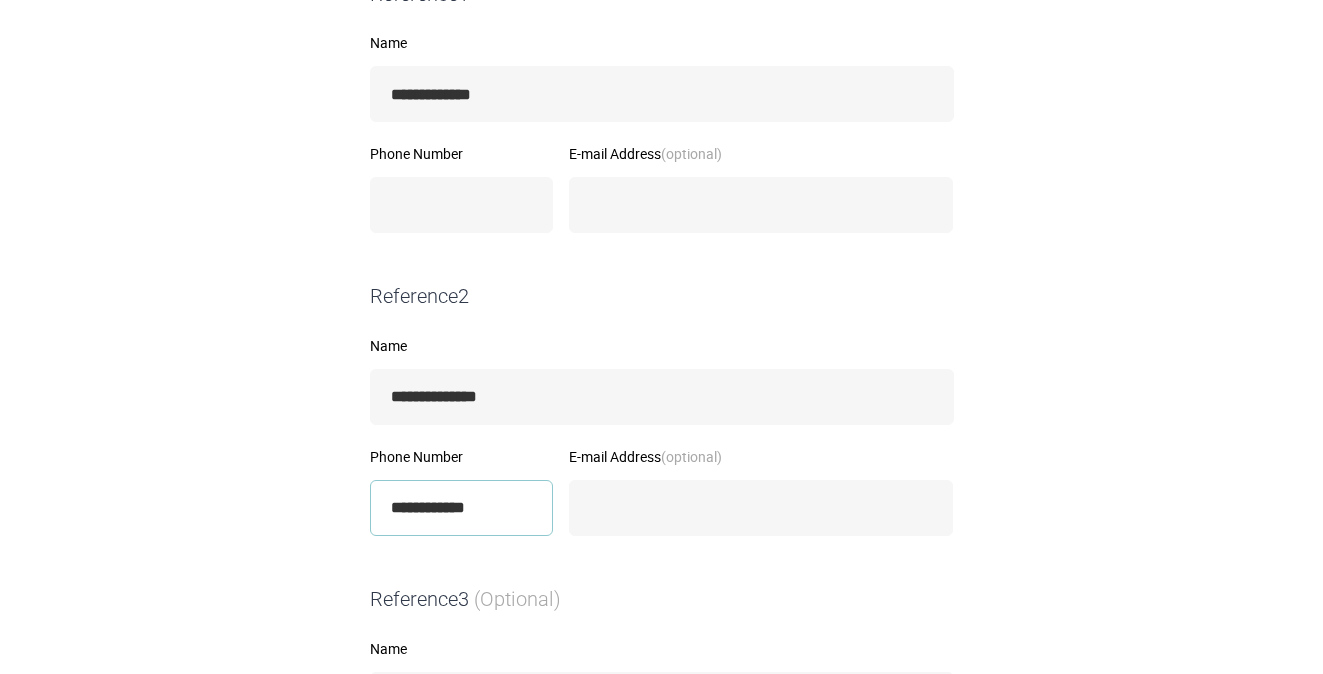 click on "**********" at bounding box center [462, 508] 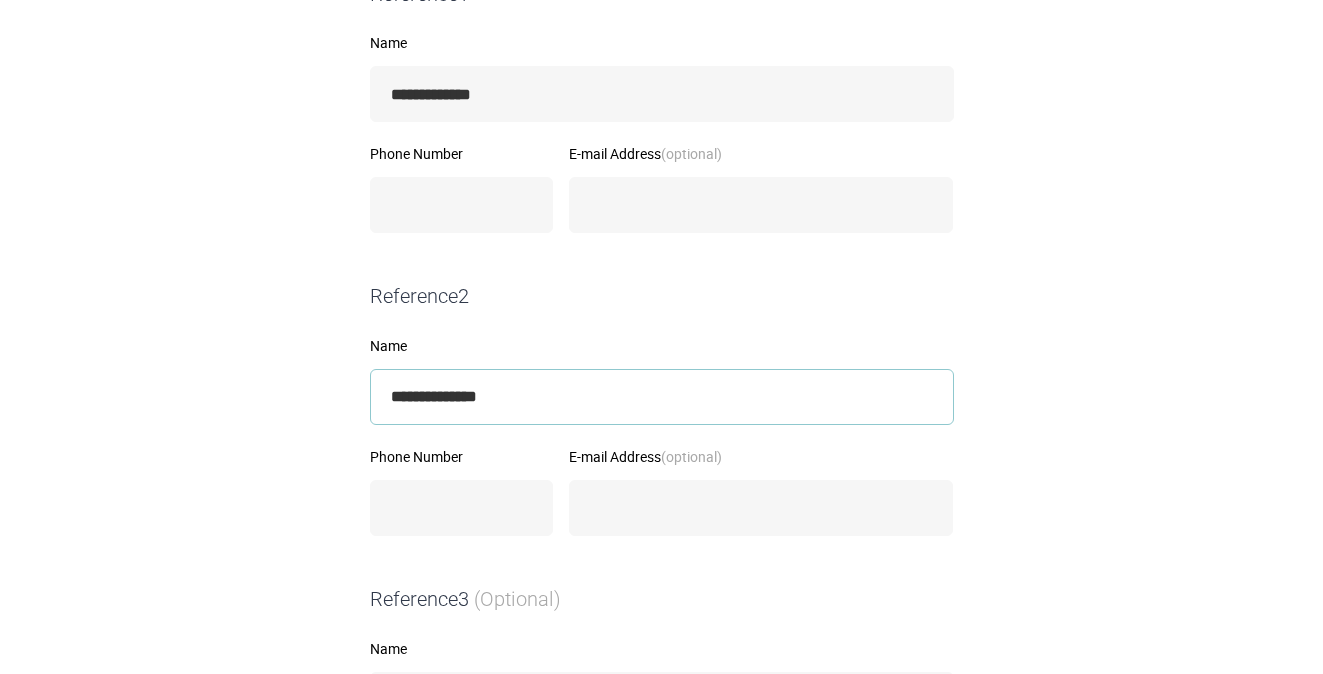 drag, startPoint x: 526, startPoint y: 410, endPoint x: 366, endPoint y: 354, distance: 169.51697 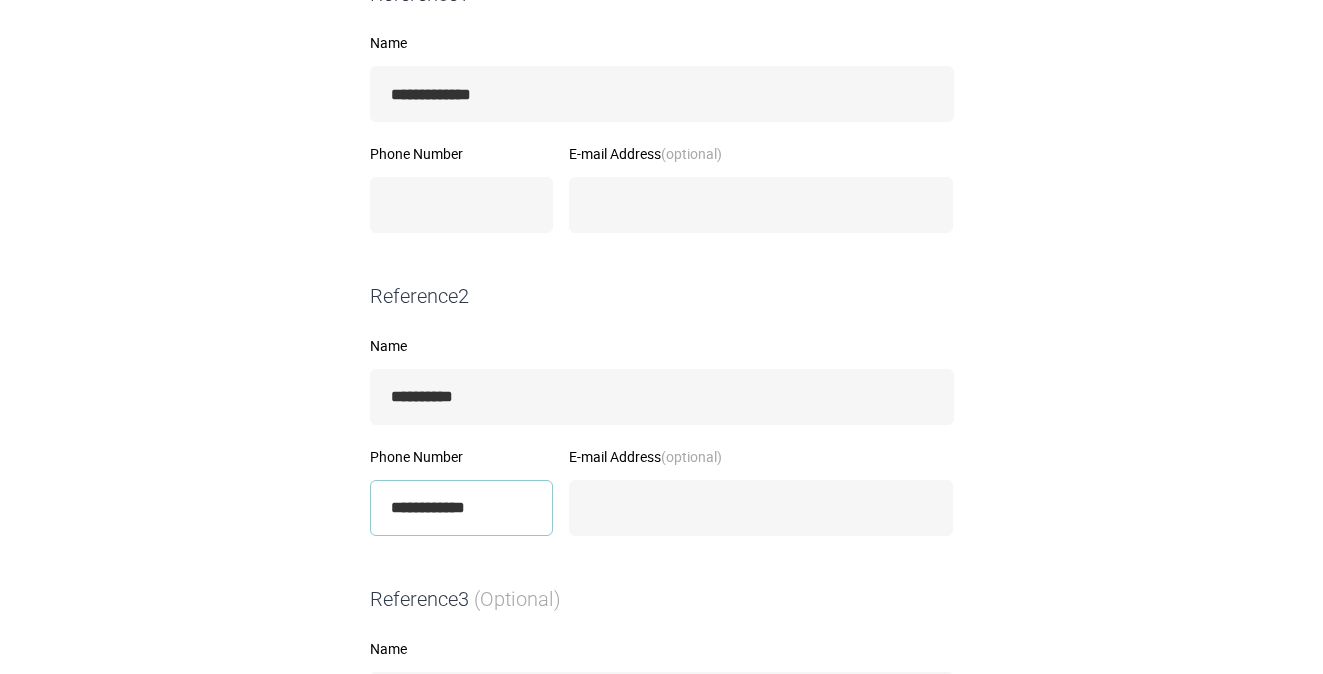 click on "**********" at bounding box center [462, 508] 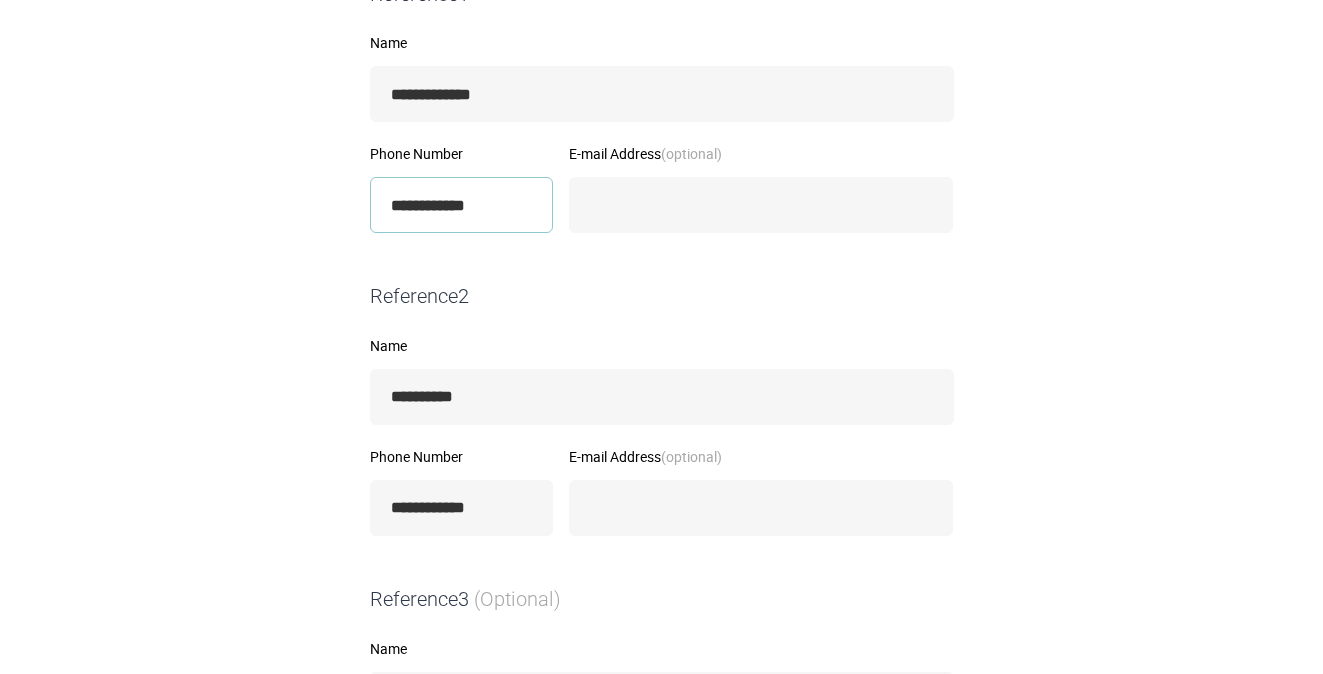 click on "**********" at bounding box center [462, 205] 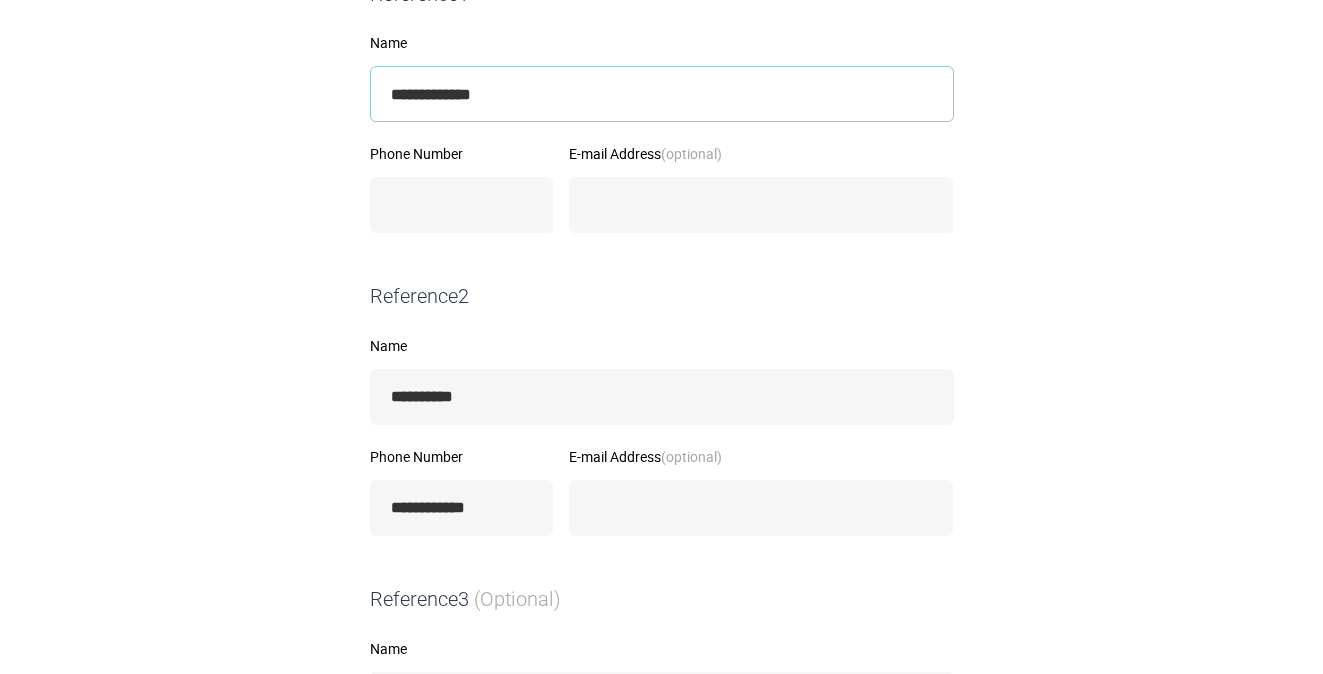click on "**********" at bounding box center [662, 94] 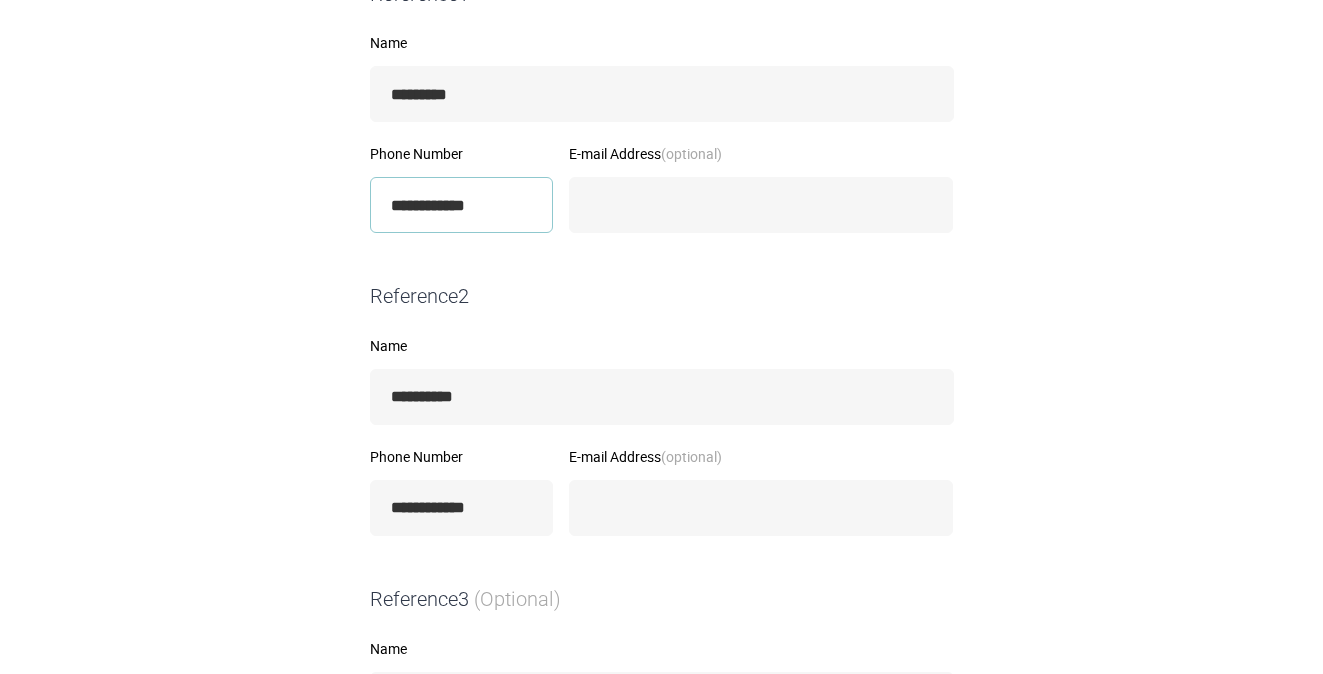 click on "**********" at bounding box center [462, 205] 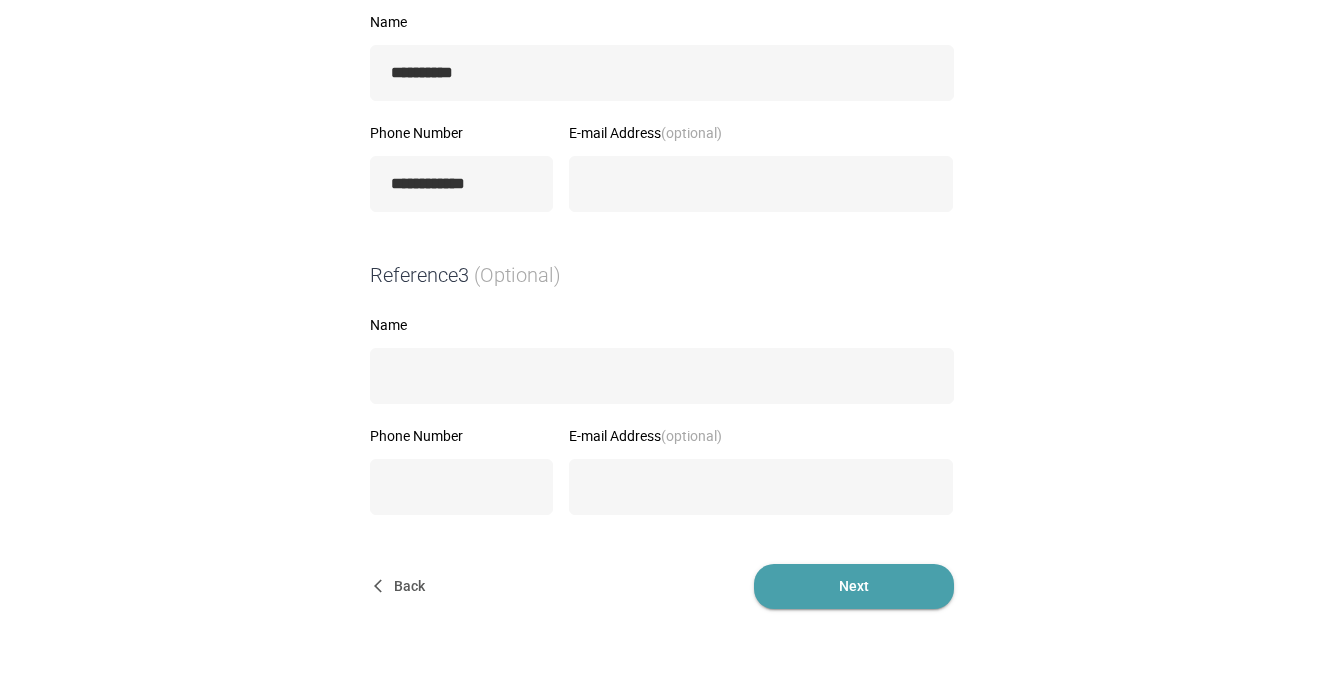 scroll, scrollTop: 914, scrollLeft: 0, axis: vertical 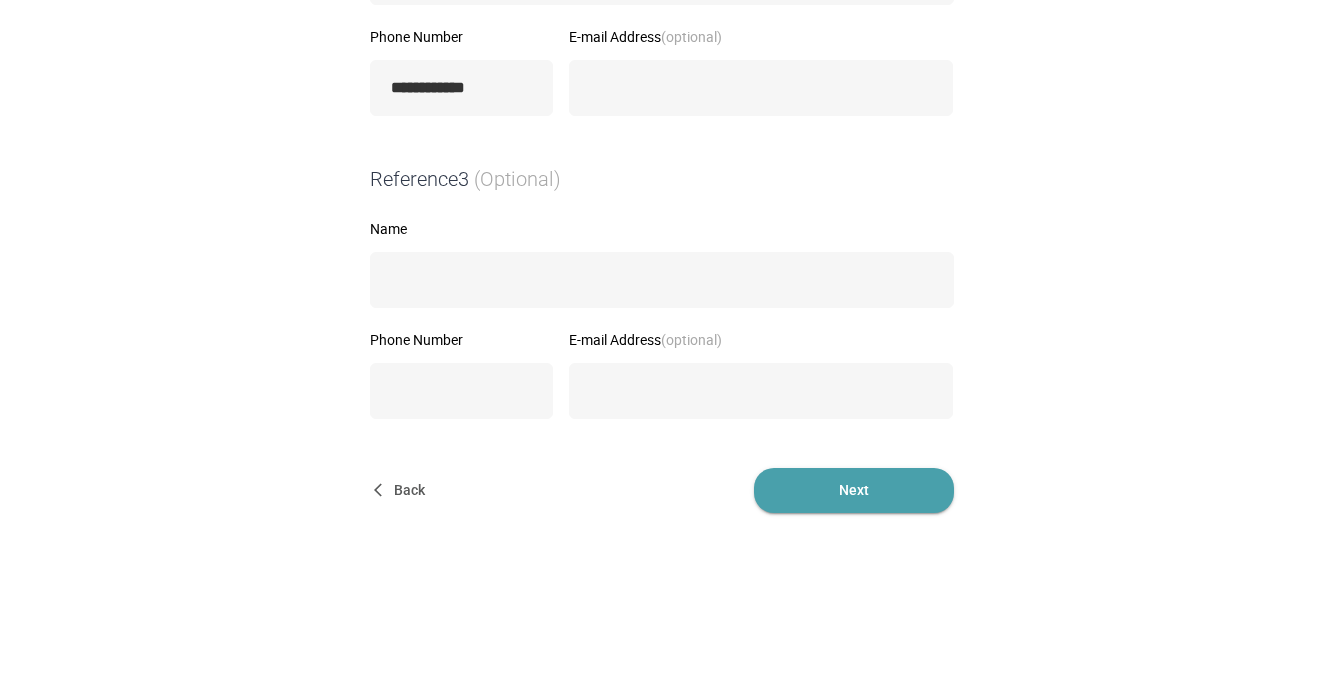 click on "Next" at bounding box center (854, 490) 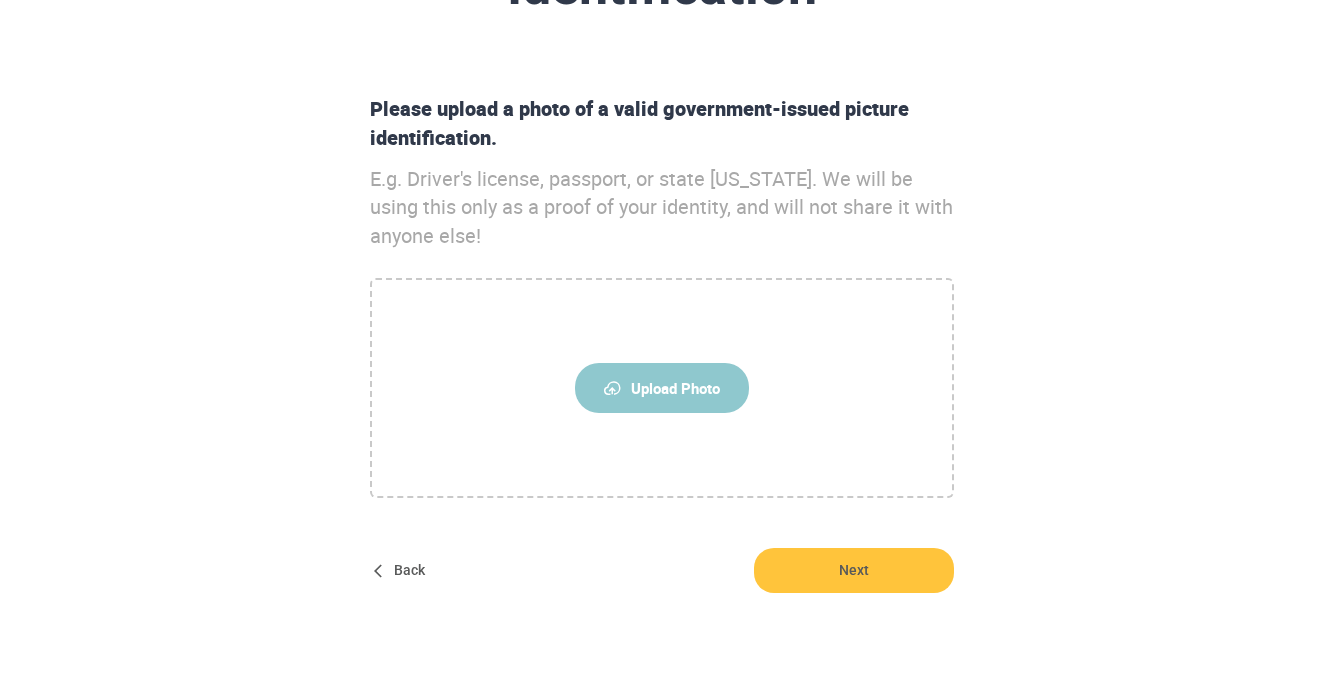 scroll, scrollTop: 231, scrollLeft: 0, axis: vertical 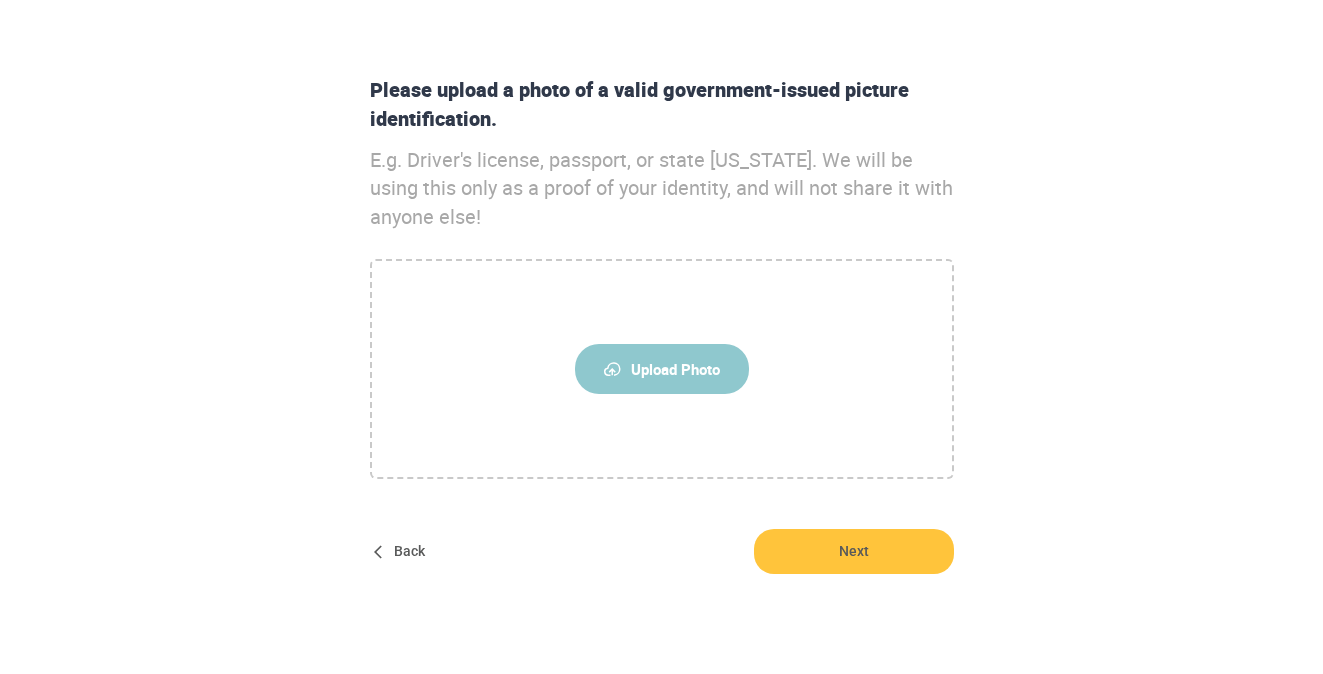 click on "Upload Photo" at bounding box center (662, 369) 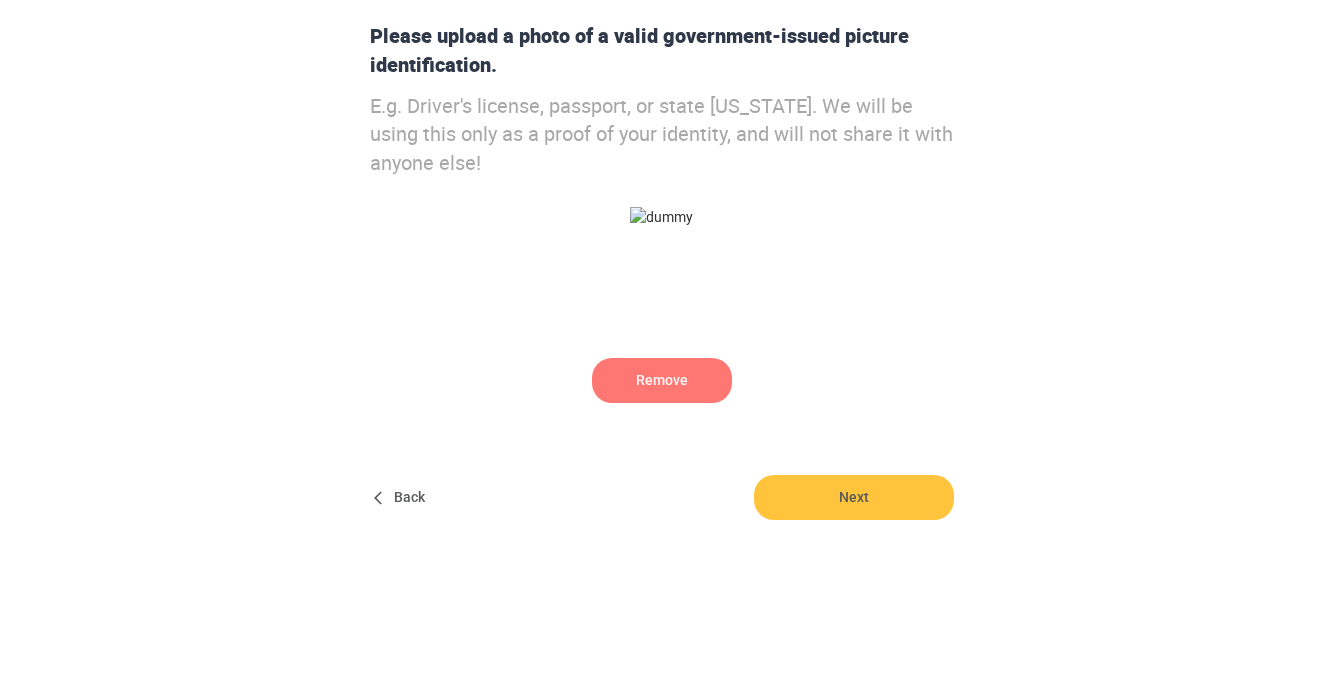 scroll, scrollTop: 293, scrollLeft: 0, axis: vertical 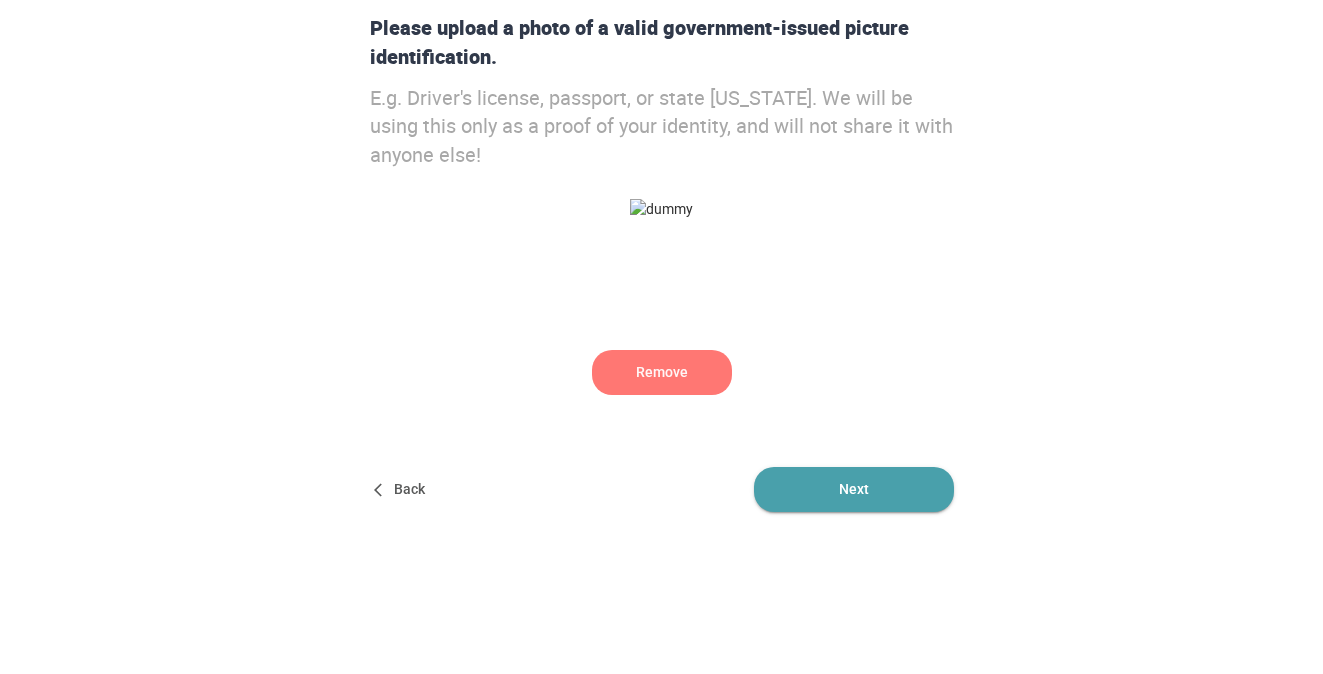 click on "Next" at bounding box center (854, 489) 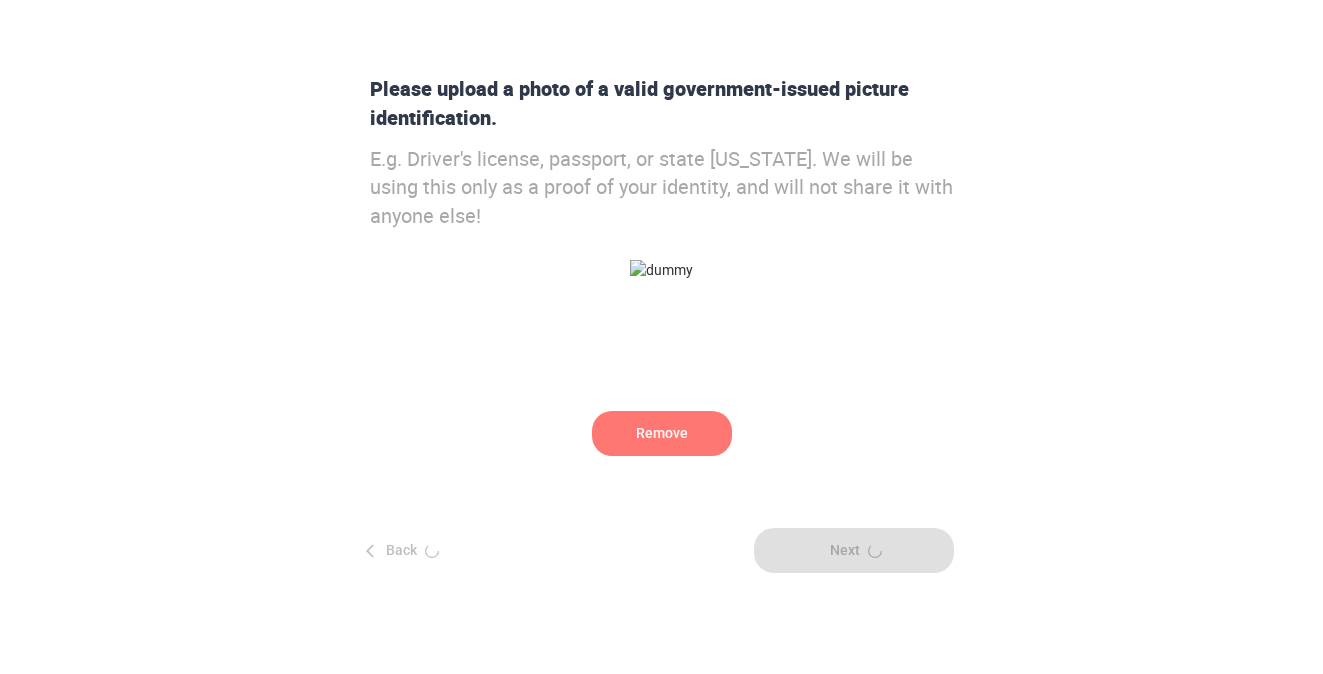 scroll, scrollTop: 0, scrollLeft: 0, axis: both 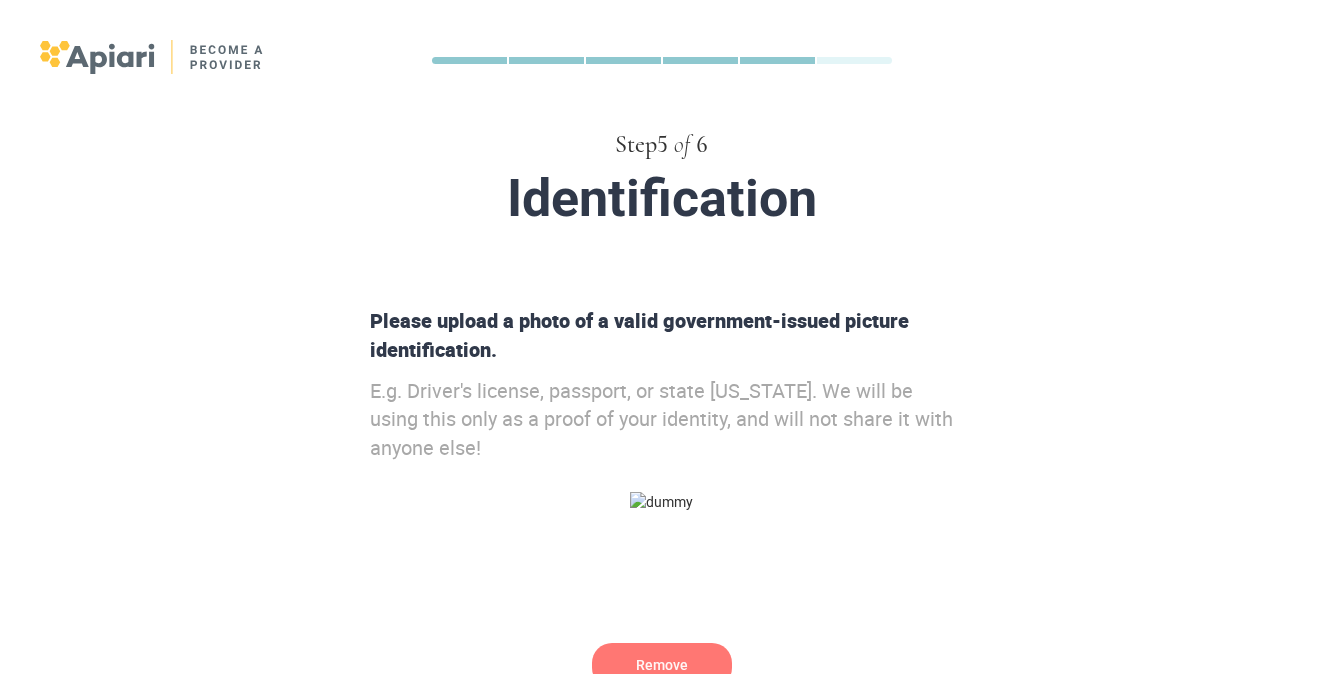 click on "Please upload a photo of a valid government-issued picture identification. E.g. Driver's license, passport, or state [US_STATE]. We will be using this only as a proof of your identity, and will not share it with anyone else! Remove Back Next" at bounding box center [662, 556] 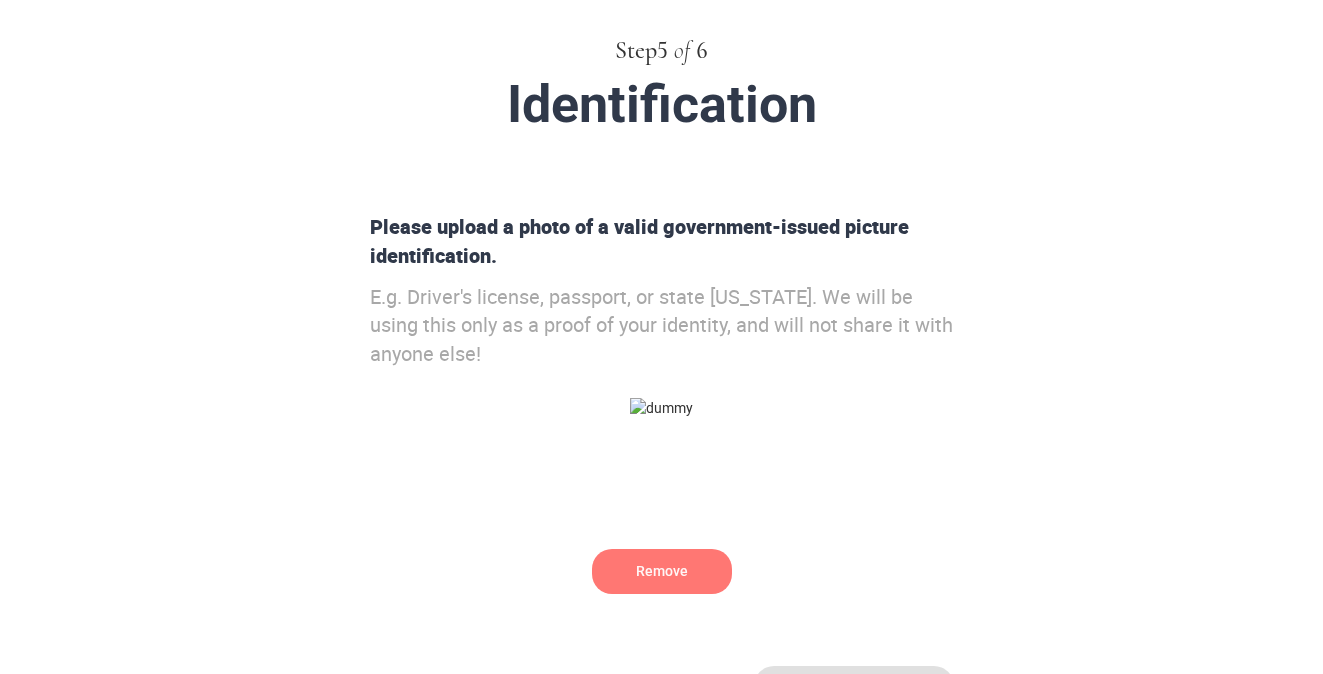 scroll, scrollTop: 184, scrollLeft: 0, axis: vertical 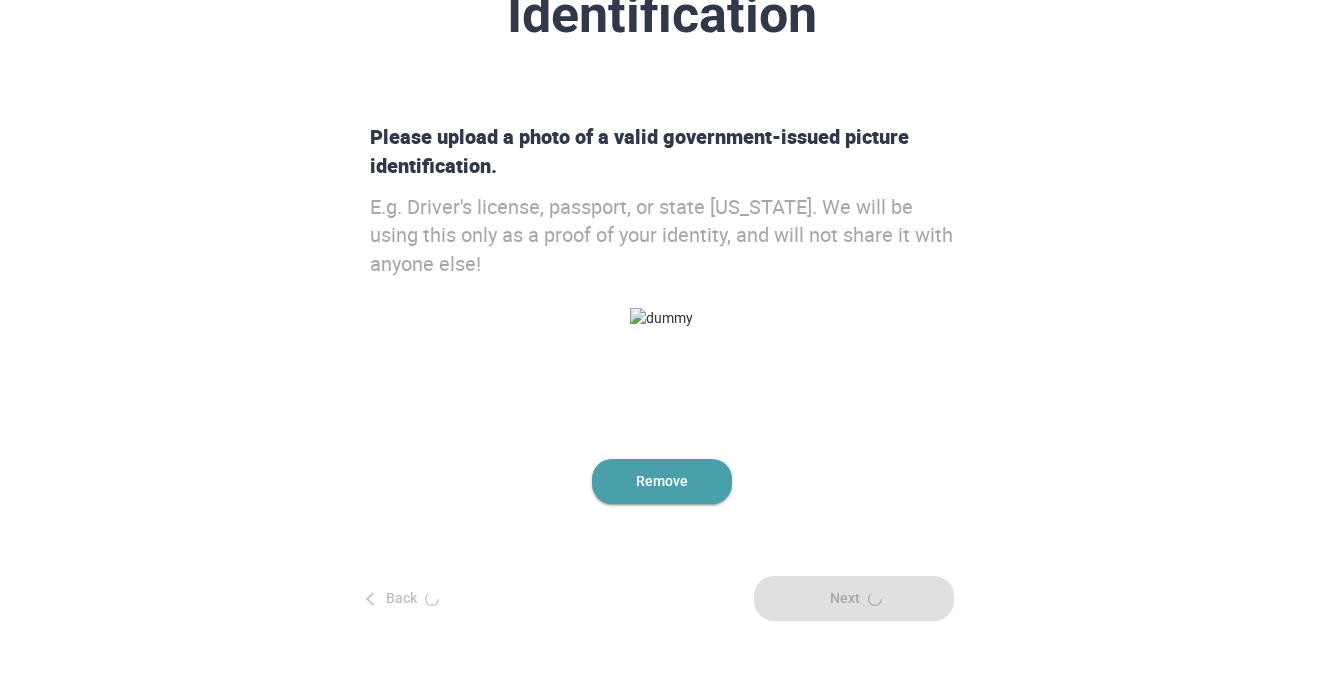 click on "Remove" at bounding box center (662, 481) 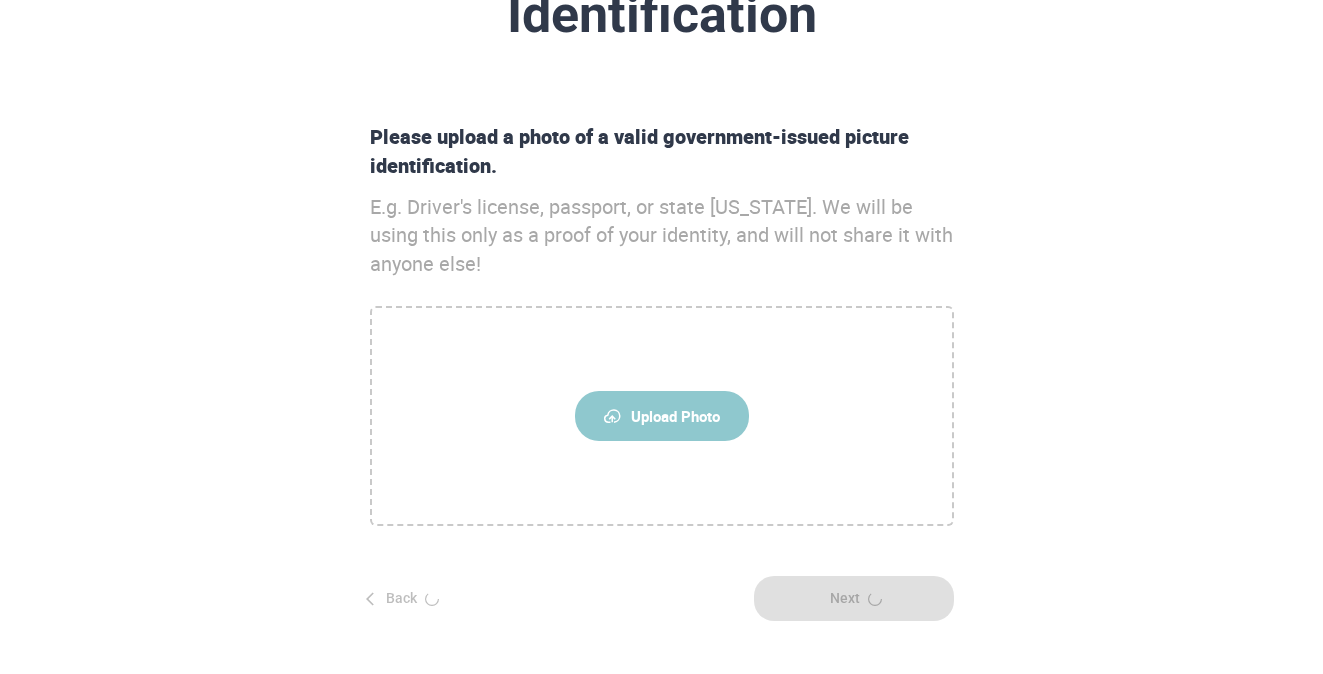 click on "Upload Photo" at bounding box center (662, 416) 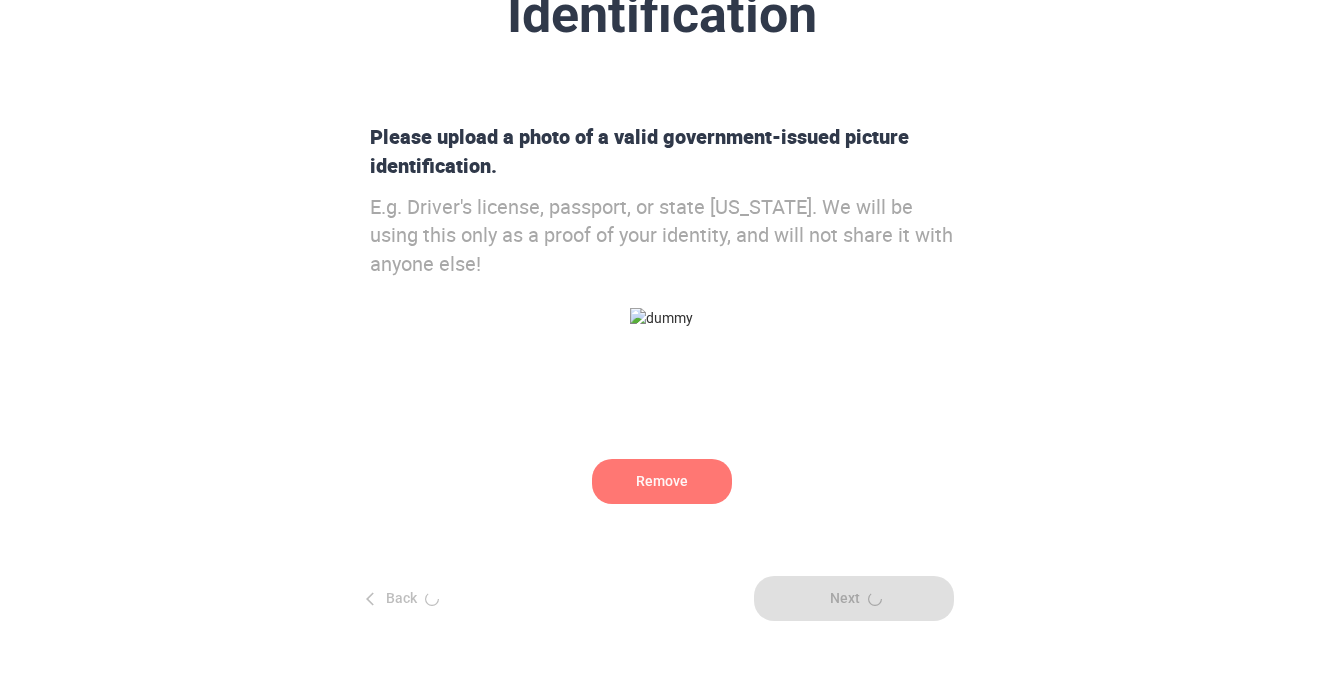 drag, startPoint x: 639, startPoint y: 418, endPoint x: 652, endPoint y: 415, distance: 13.341664 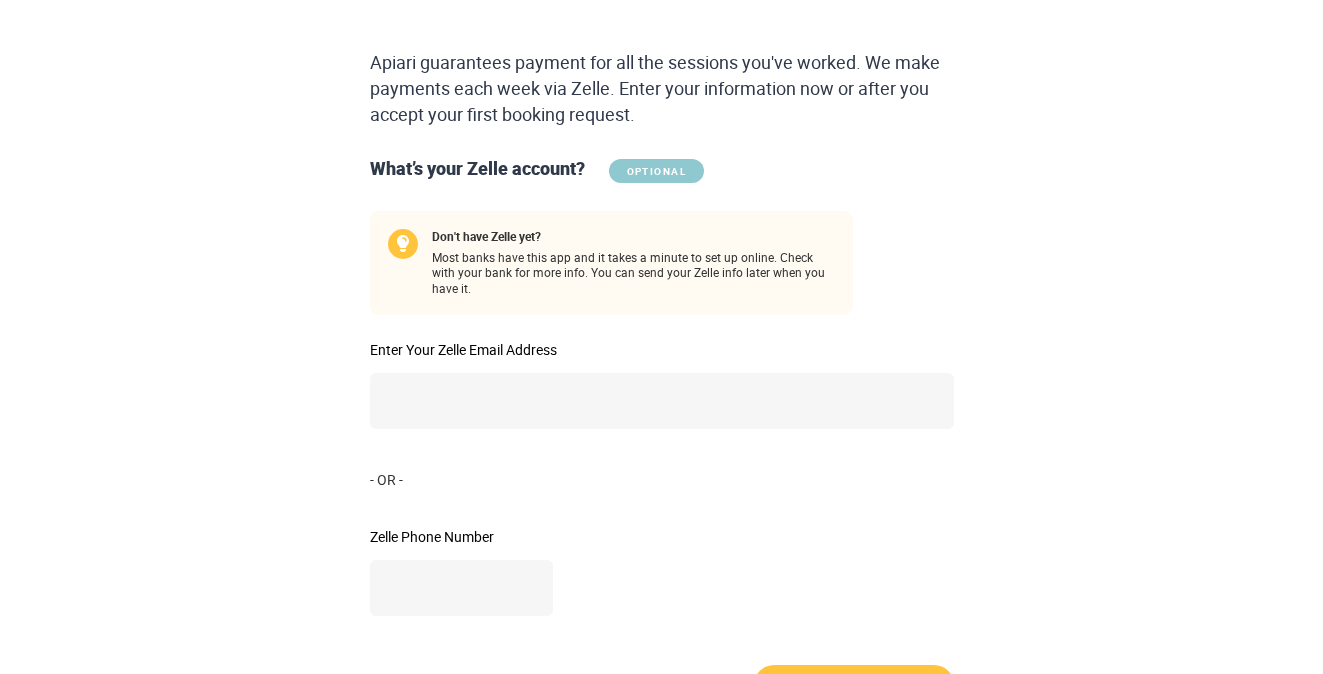 scroll, scrollTop: 278, scrollLeft: 0, axis: vertical 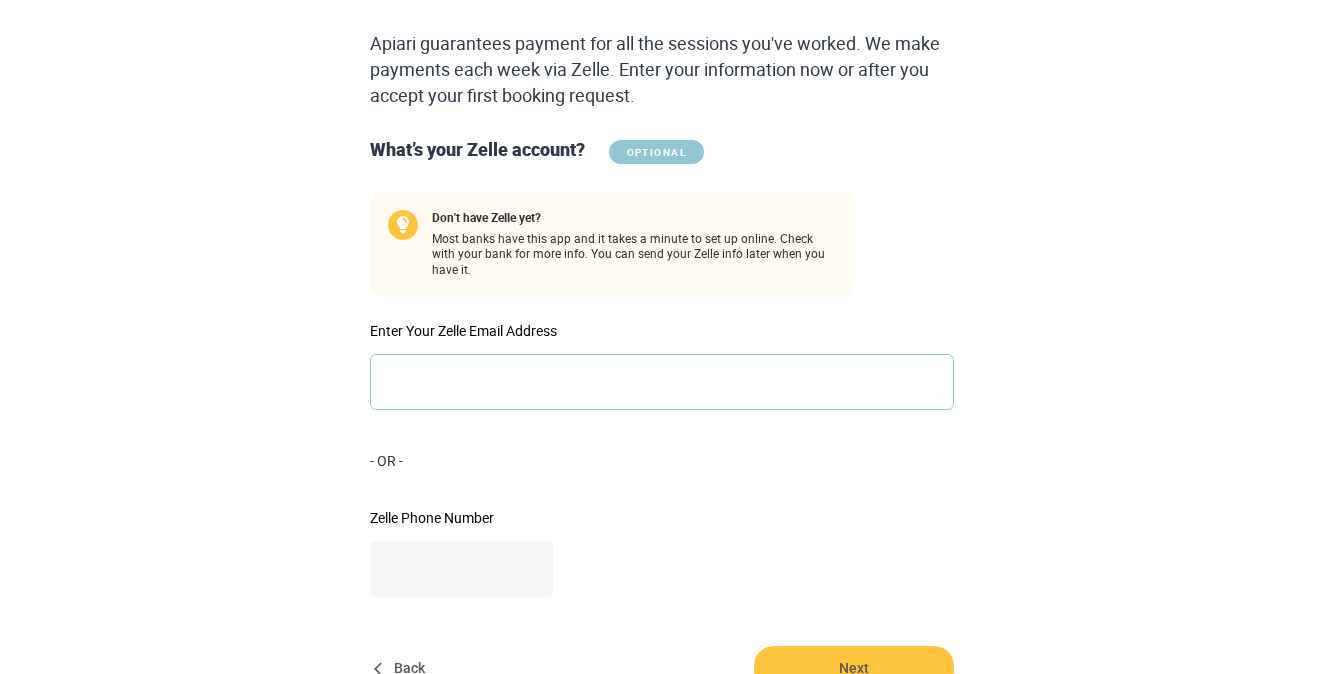 click on "Enter Your Zelle Email Address" at bounding box center (662, 382) 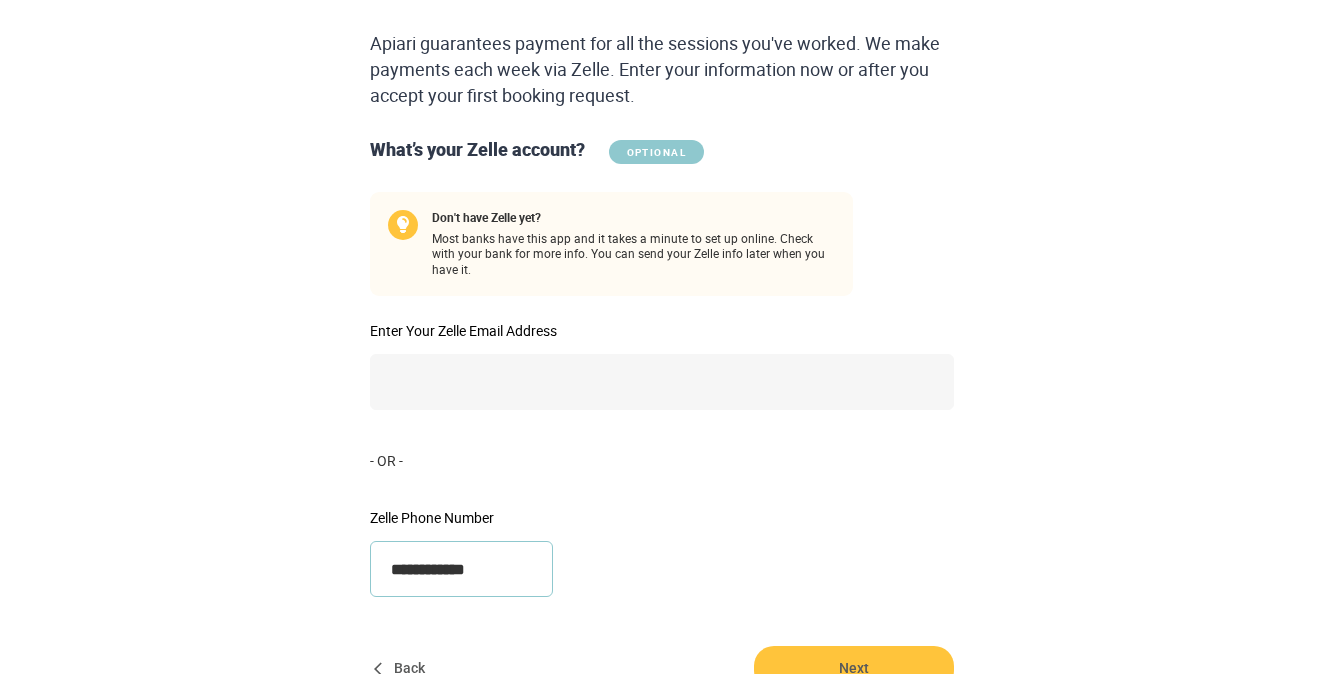 click on "**********" at bounding box center [462, 569] 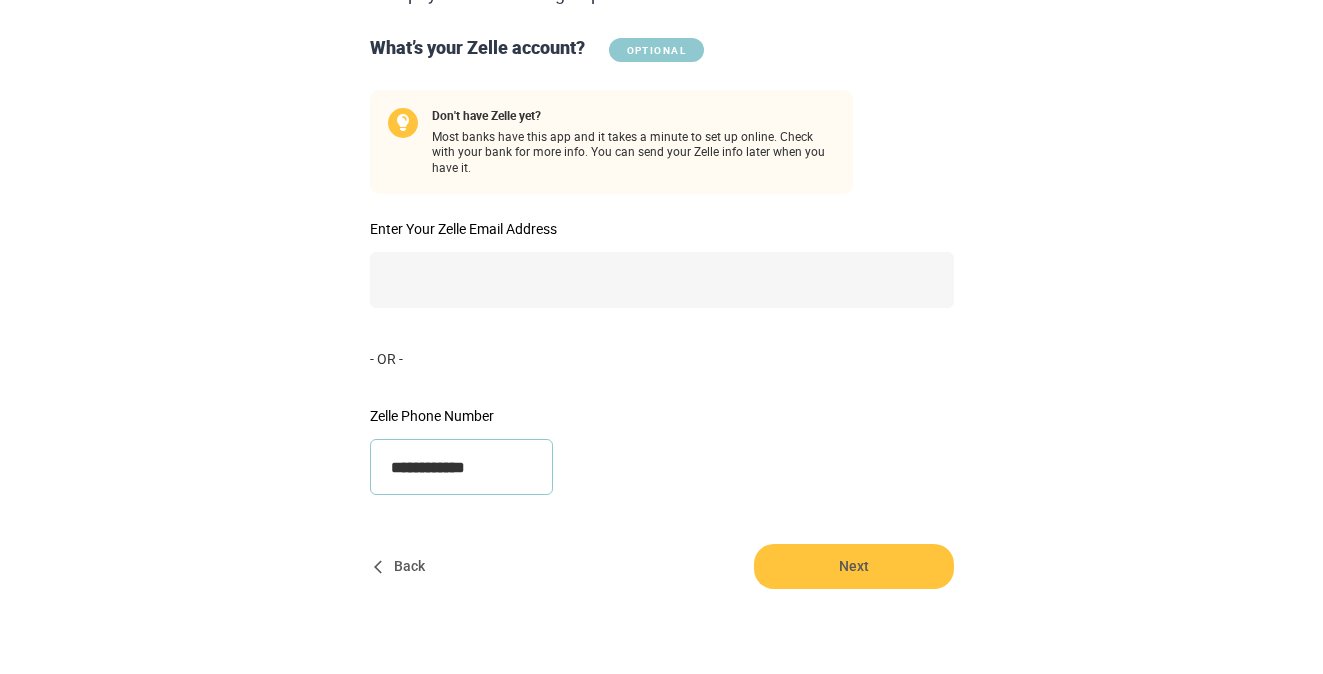 scroll, scrollTop: 387, scrollLeft: 0, axis: vertical 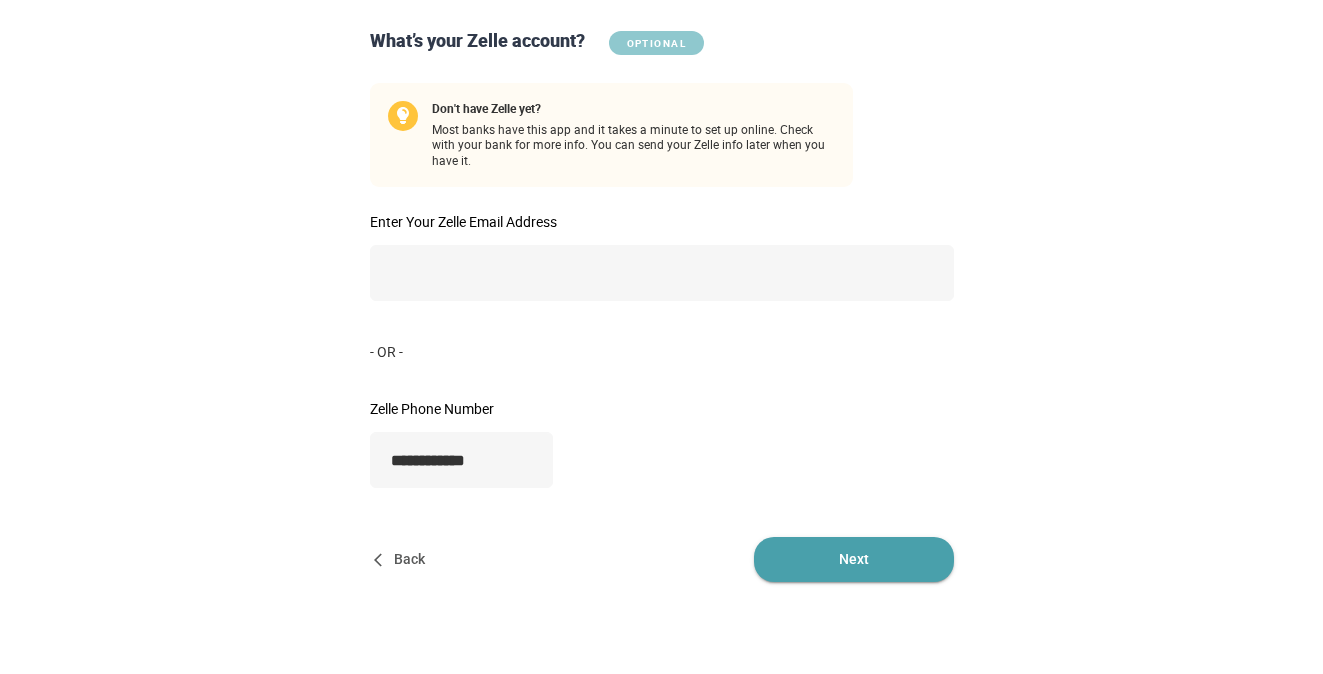 click on "Next" at bounding box center [854, 559] 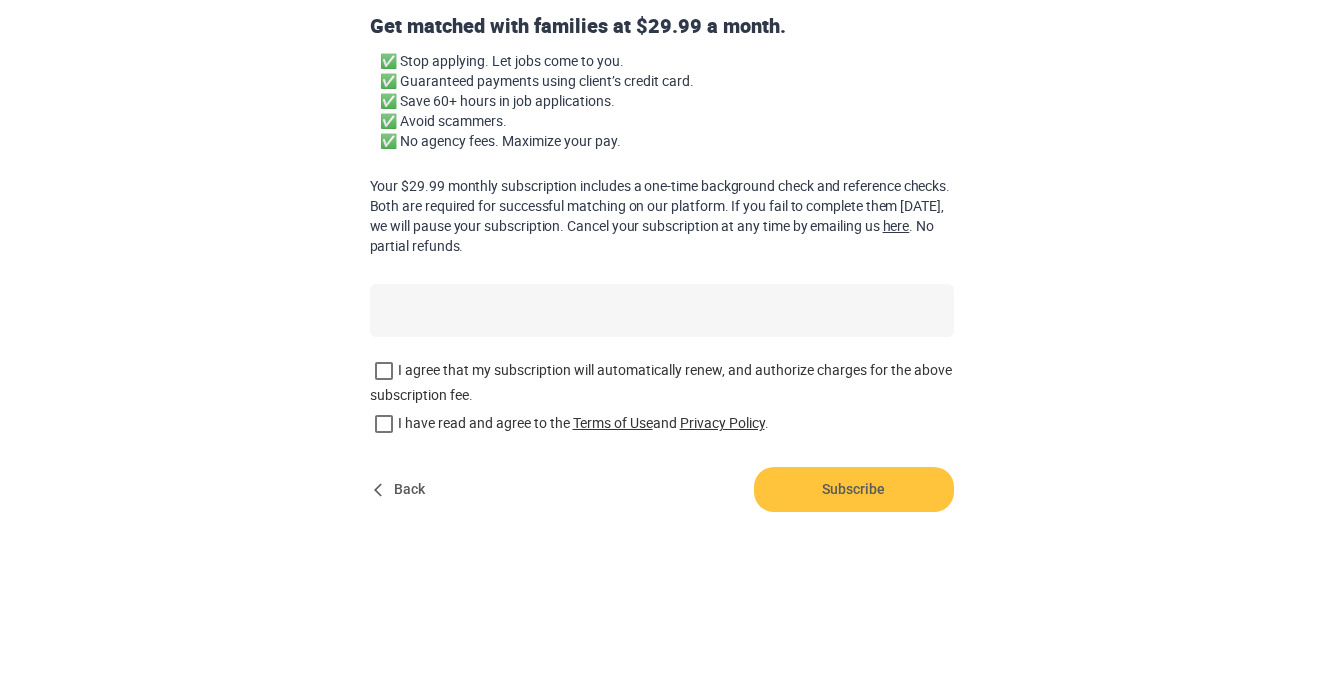 scroll, scrollTop: 0, scrollLeft: 0, axis: both 